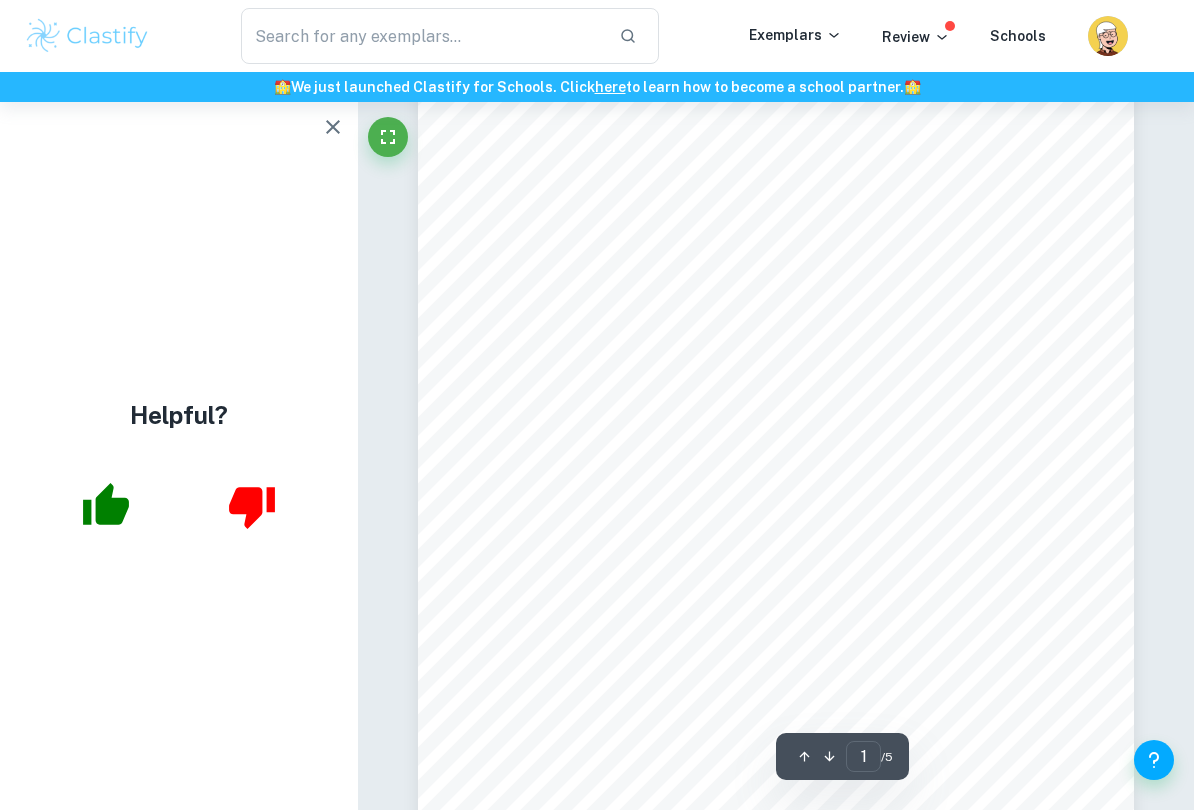 scroll, scrollTop: 1190, scrollLeft: 0, axis: vertical 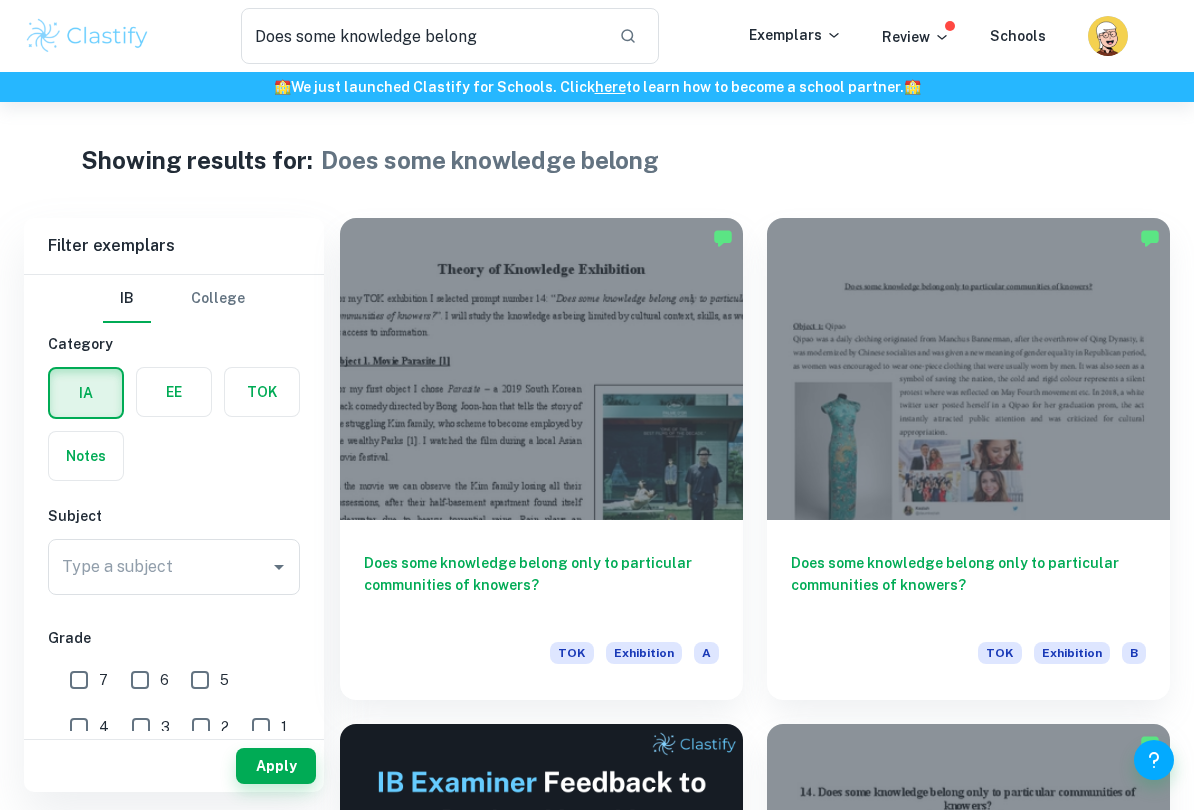 click at bounding box center [422, 36] 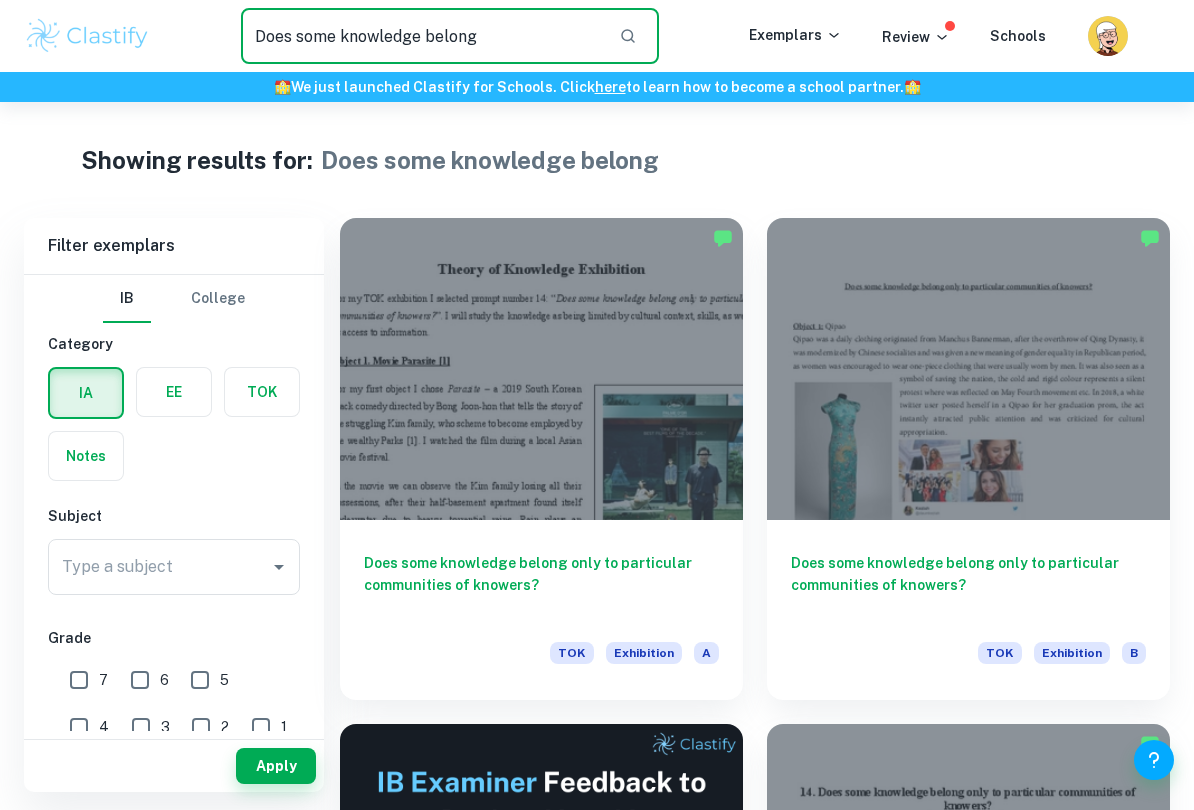 type on "Does some knowledge belong" 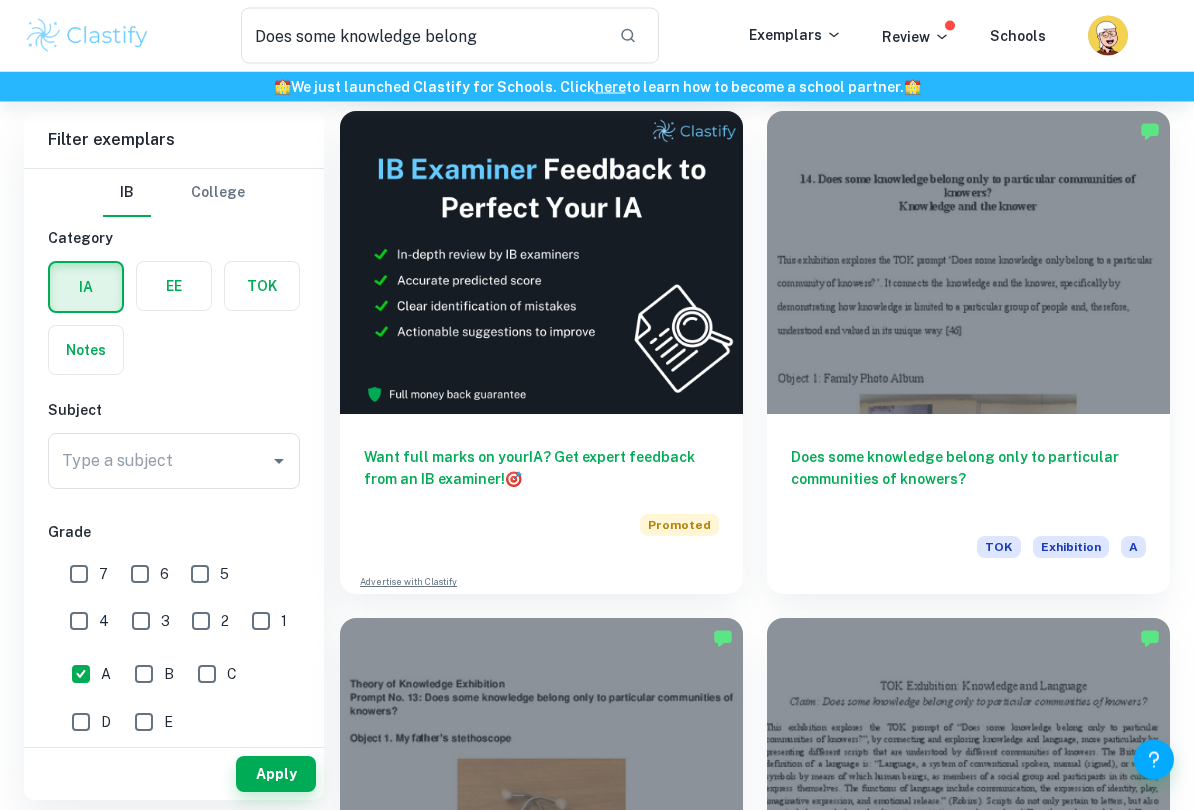scroll, scrollTop: 613, scrollLeft: 0, axis: vertical 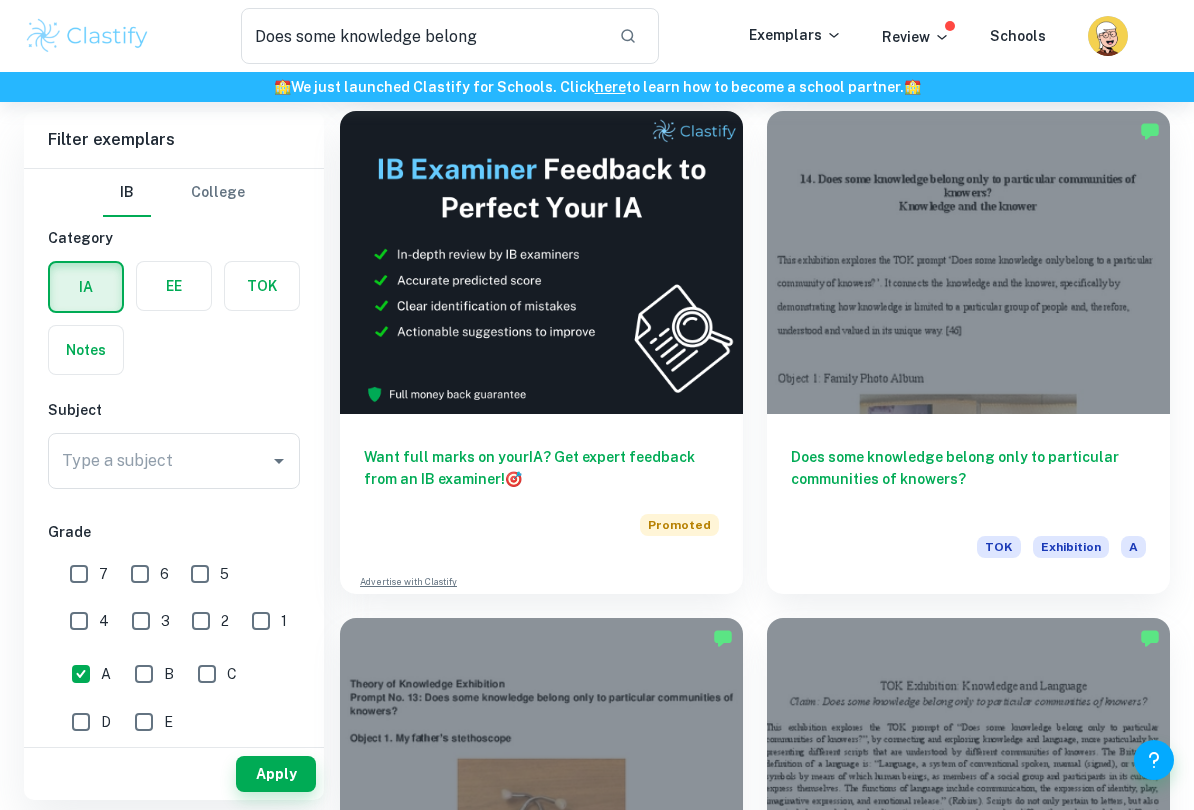 click at bounding box center (968, 262) 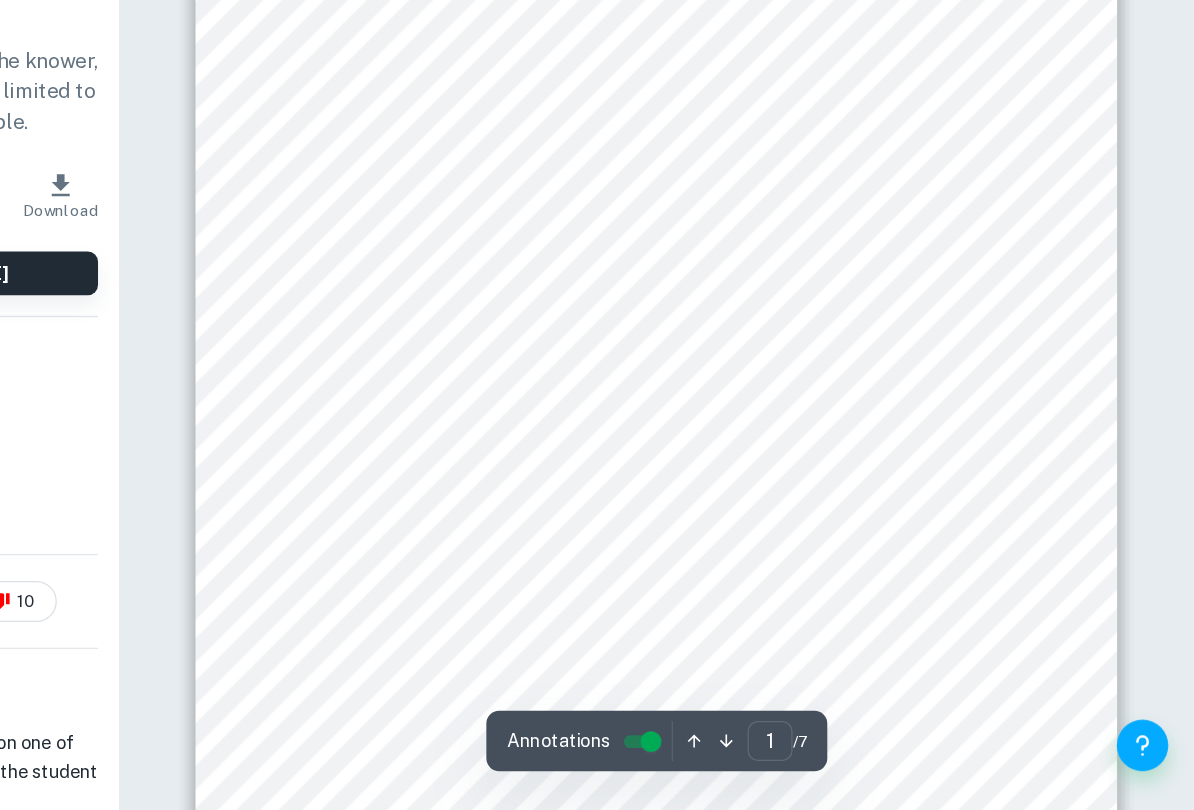 scroll, scrollTop: 206, scrollLeft: 0, axis: vertical 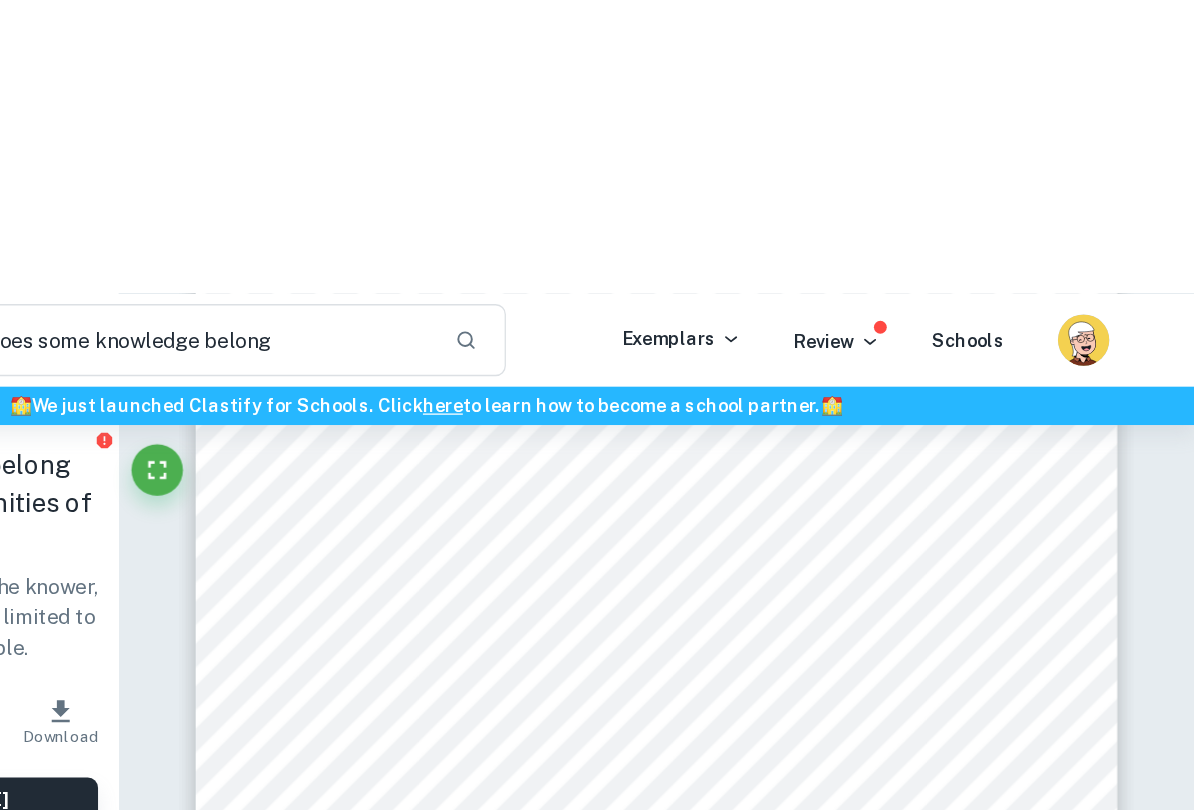 type on "5" 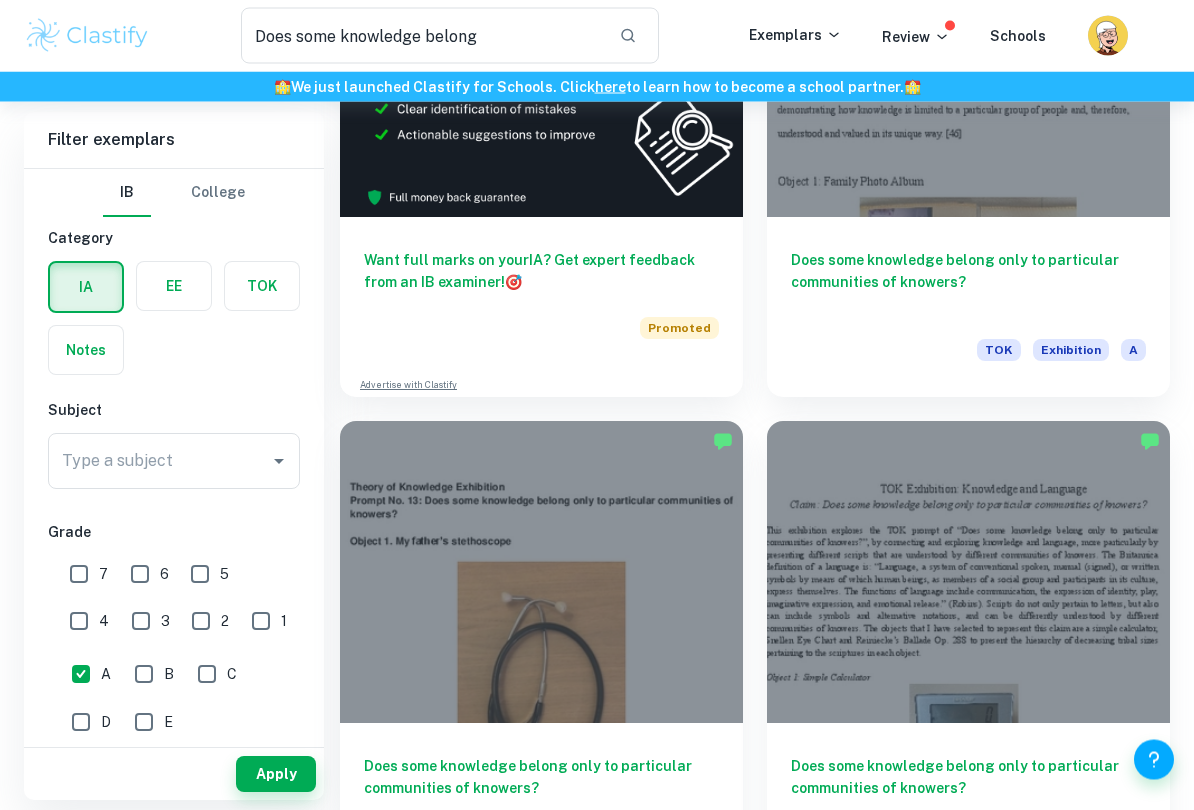 scroll, scrollTop: 899, scrollLeft: 0, axis: vertical 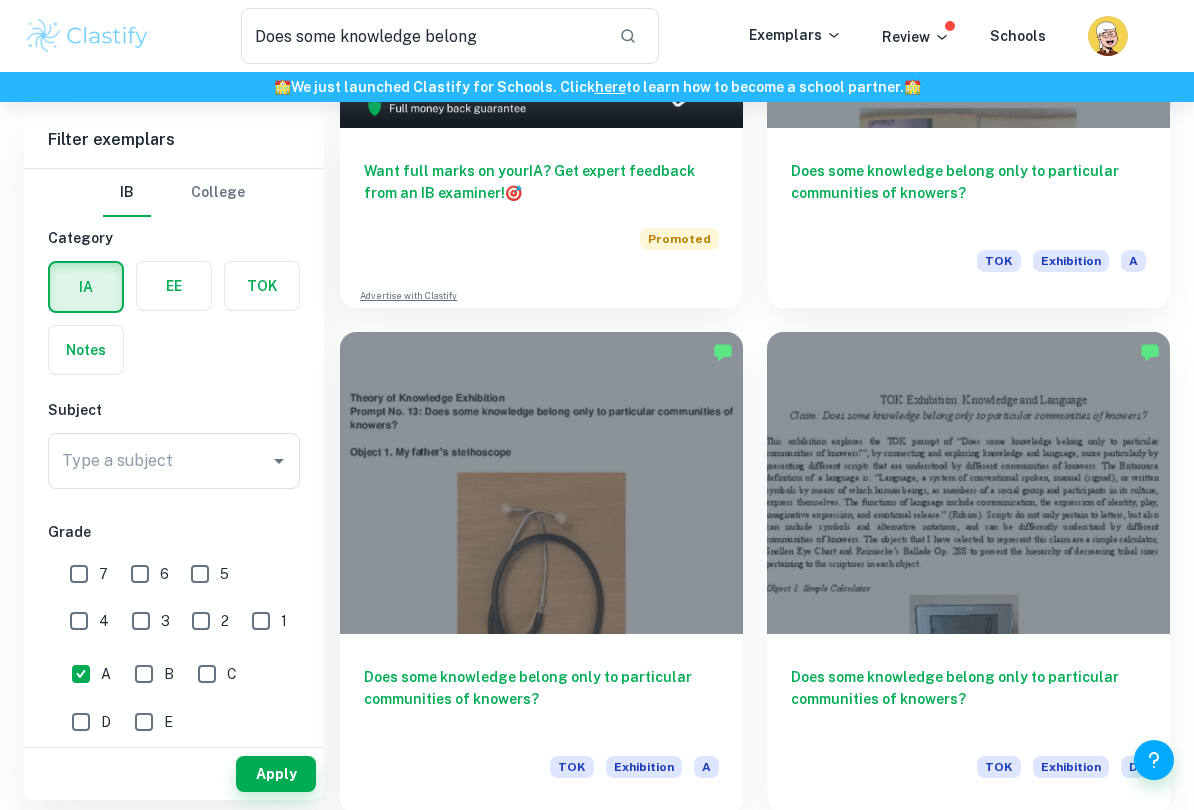 click at bounding box center [541, 483] 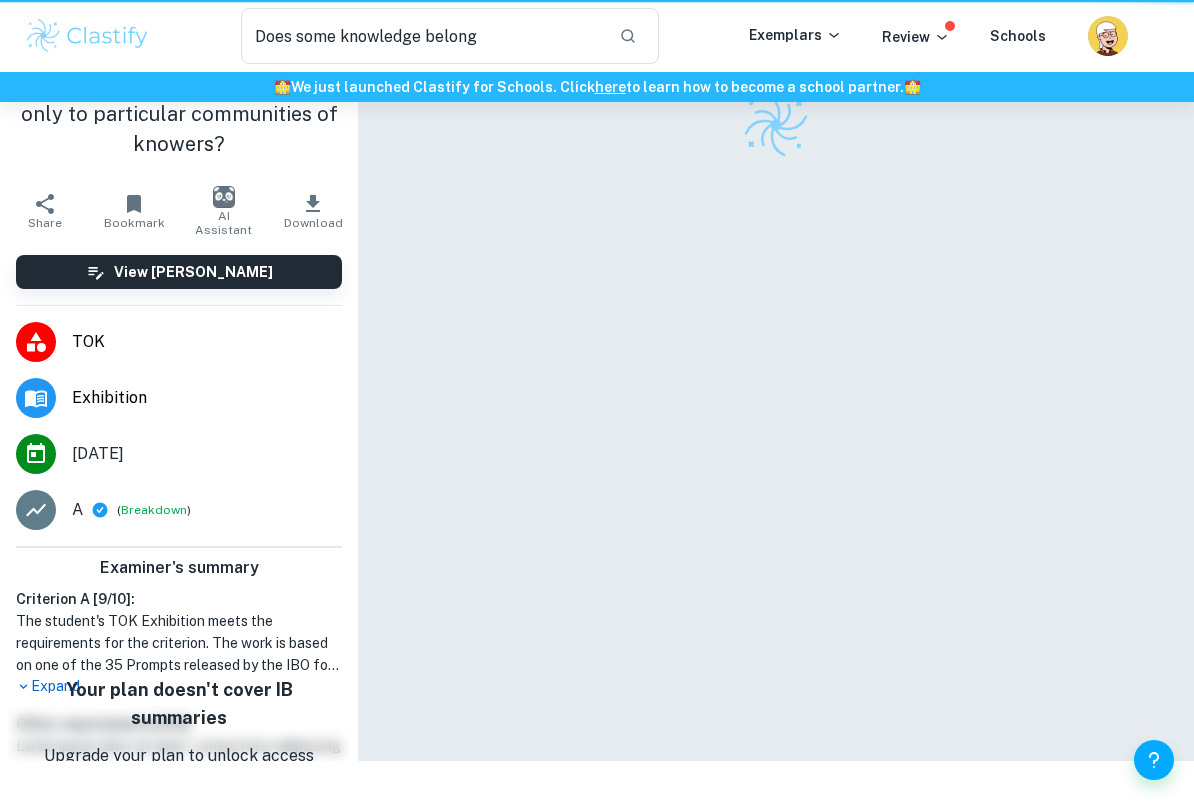 scroll, scrollTop: 0, scrollLeft: 0, axis: both 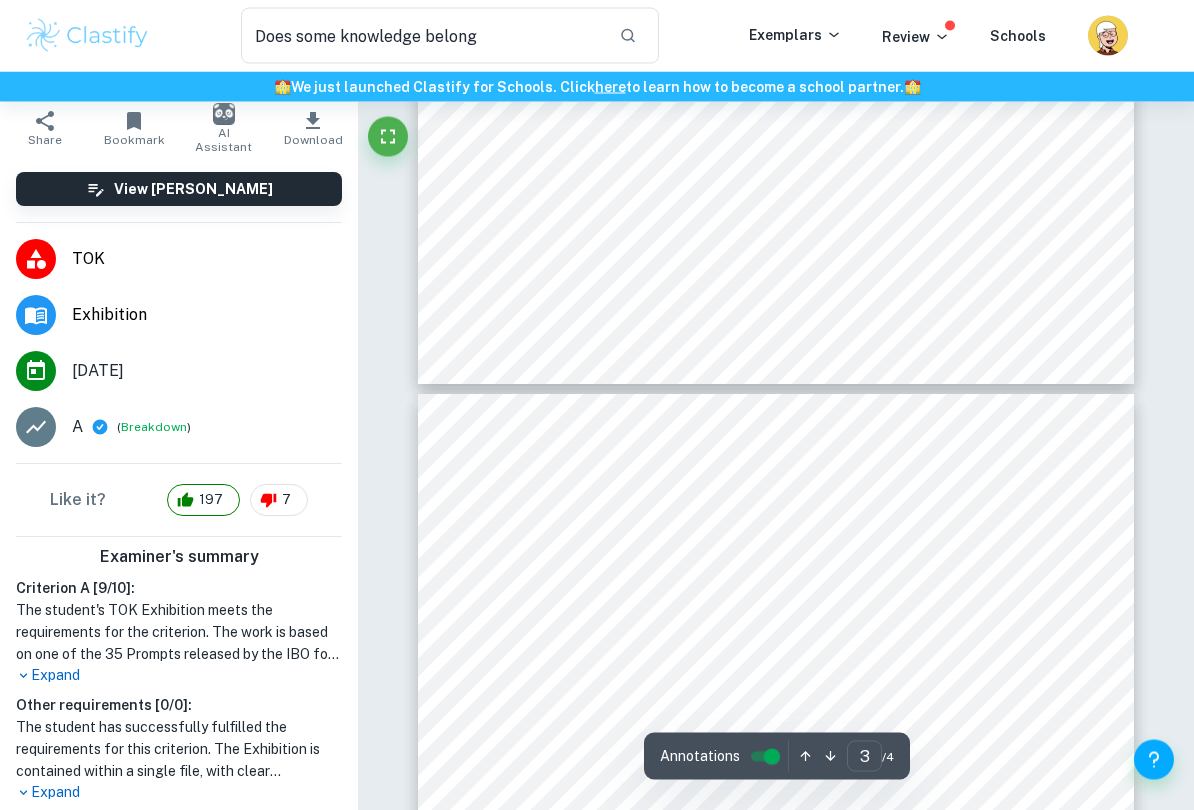 type on "4" 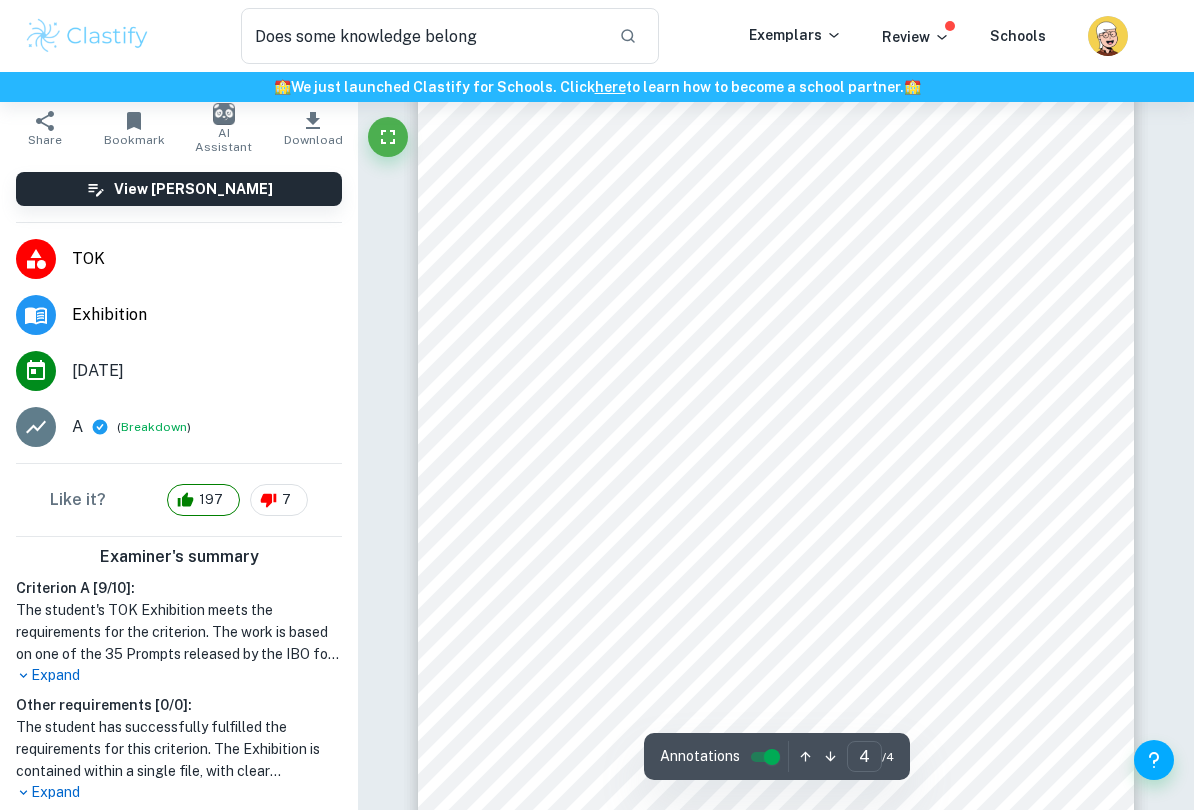 scroll, scrollTop: 3531, scrollLeft: 0, axis: vertical 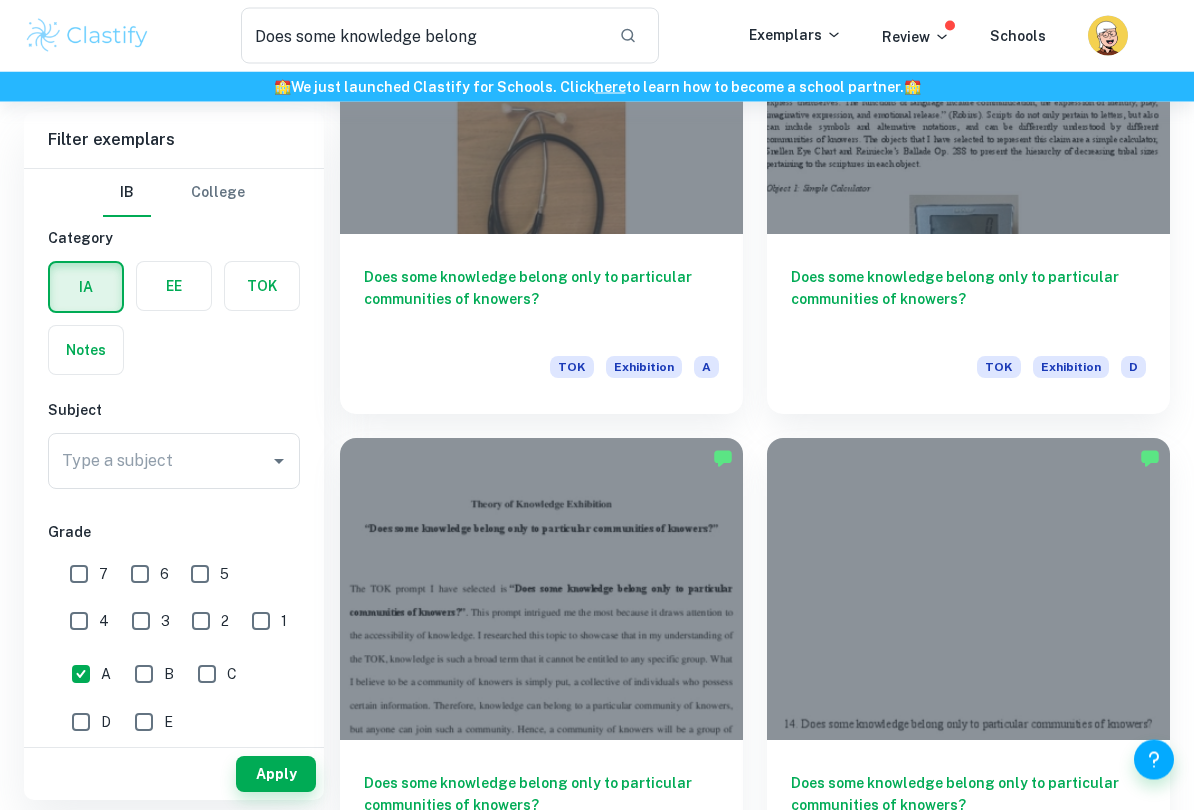 click on "Does some knowledge belong only to particular communities of knowers? TOK Exhibition D" at bounding box center (968, 325) 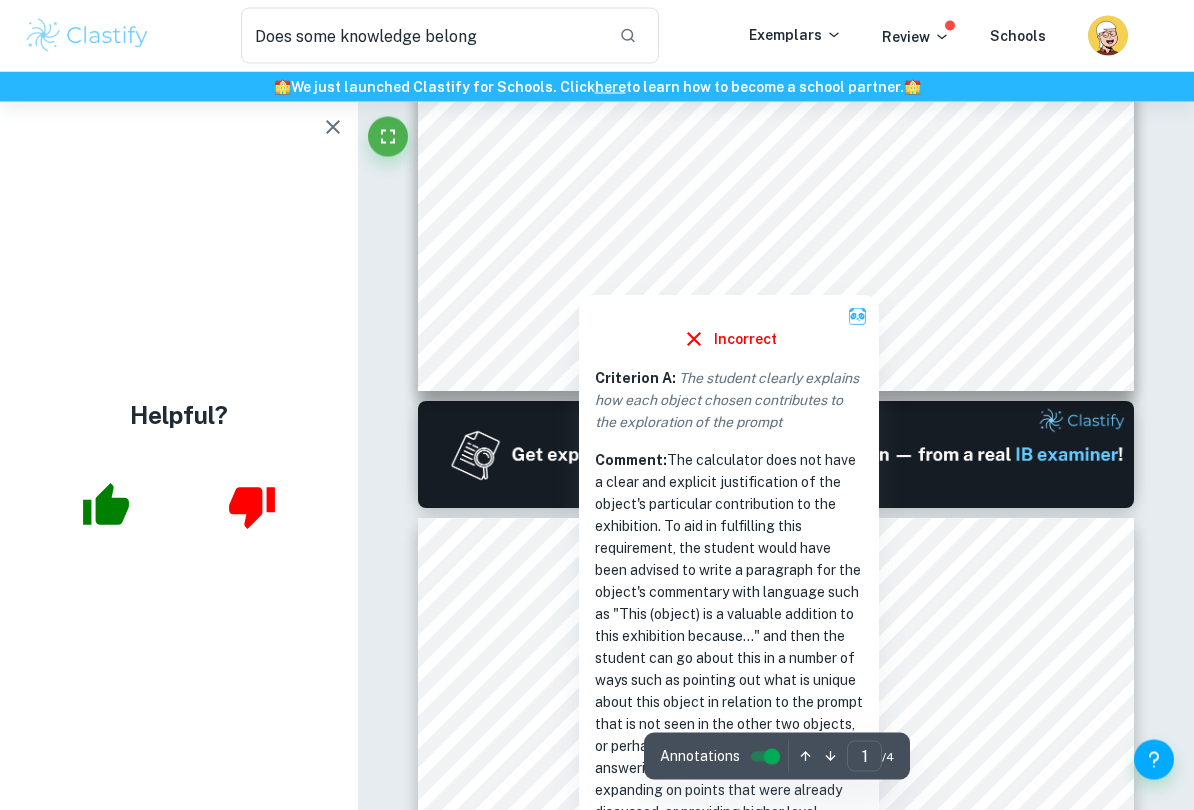 scroll, scrollTop: 743, scrollLeft: 0, axis: vertical 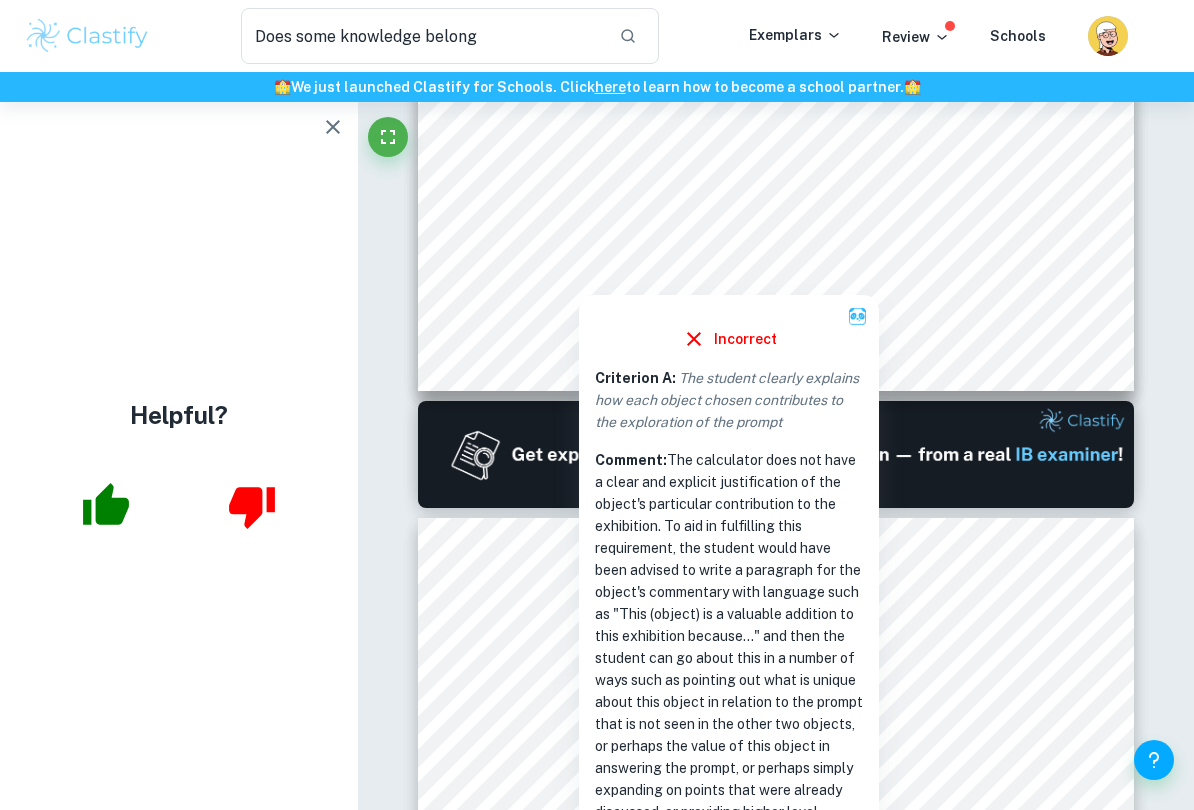 click 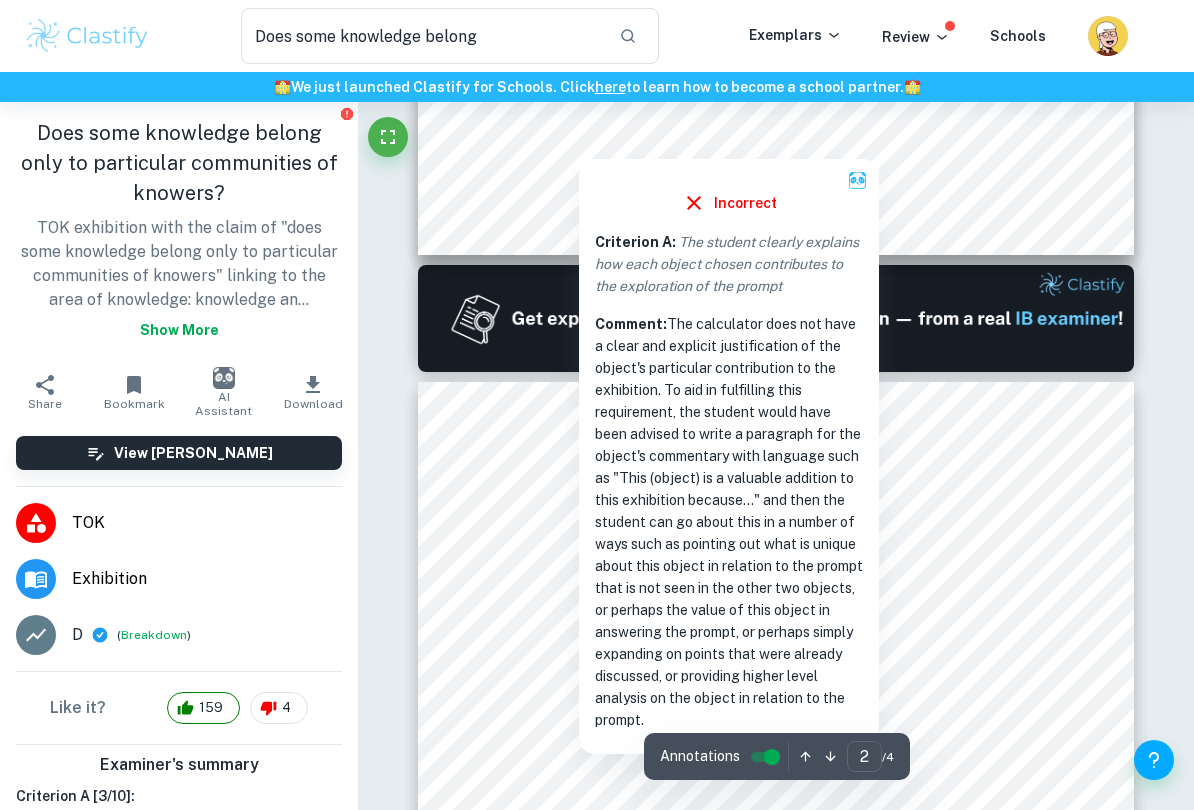scroll, scrollTop: 893, scrollLeft: 0, axis: vertical 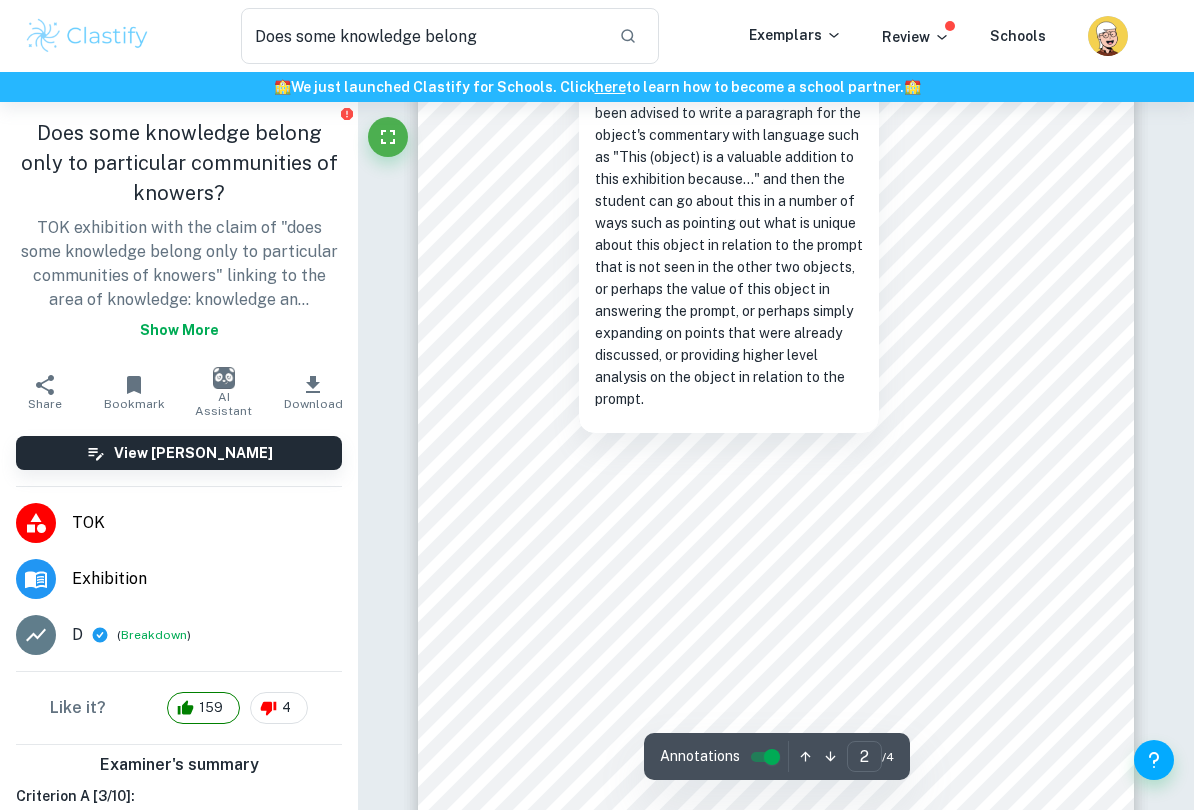 click on "Object 2: Snellen Eye Chart Fig. 2 “Snellen Eye Chart 20 Feet”   Cascade Health Care www.cascadehealth.com/snellen-eye-charts-20-feet . Accessed 2 Jul. 2021. The second object that I have selected is the Snellen Eye Chart. This chart was created to measure the visual acuity of individuals by the Dutch ophthalmologist Herman Snellen in 1862 and has since been widely used by different ophthalmologists to test their patients’ vision in countries that use the Latin alphabet to represent their scripts (Snellen). This object represents the latin alphabet in an applied form, while simultaneously simply representing the individual letters with the intention of the knowers identifying them. When compared to the simple calculator, we are able to deduce that the tribalism of this object is slightly smaller than that of the simple calculator The Snellen Eye Chart is exclusively correctly interpreted by the communities of knowers that are able to understand the latin alphabet. Semantics 2" at bounding box center [776, 567] 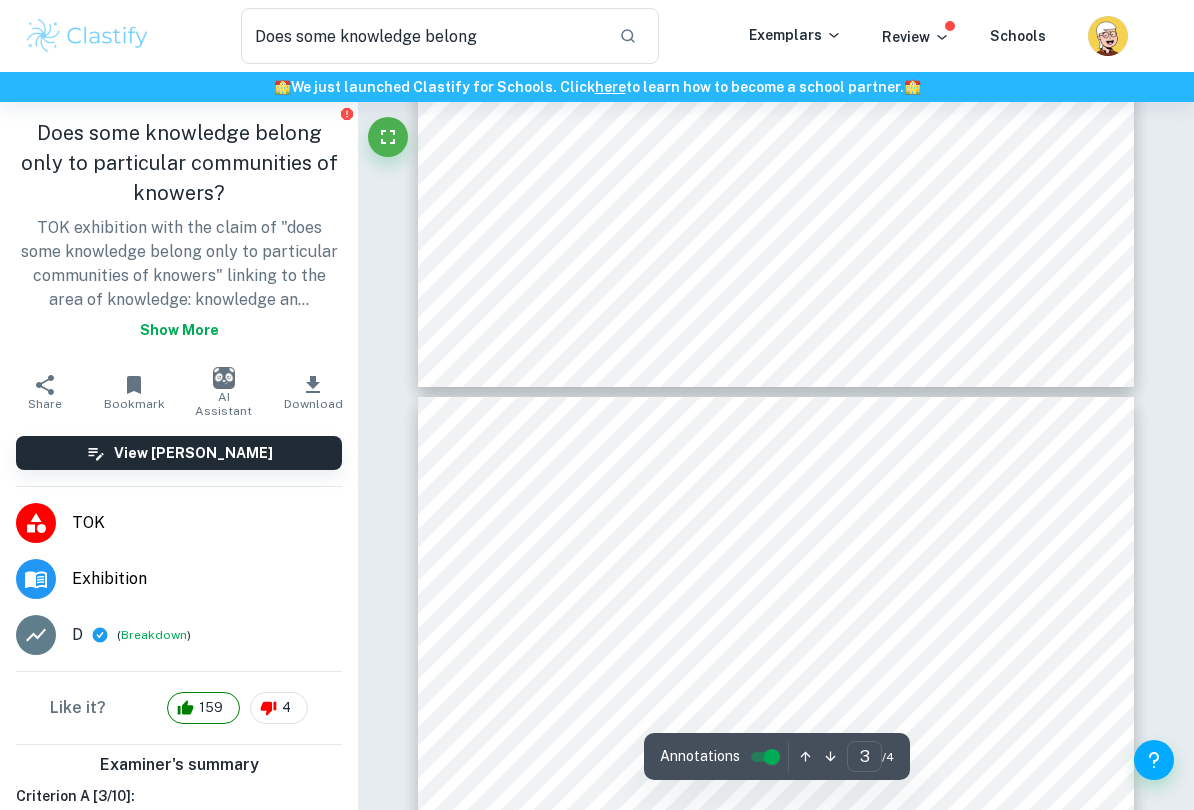 type on "4" 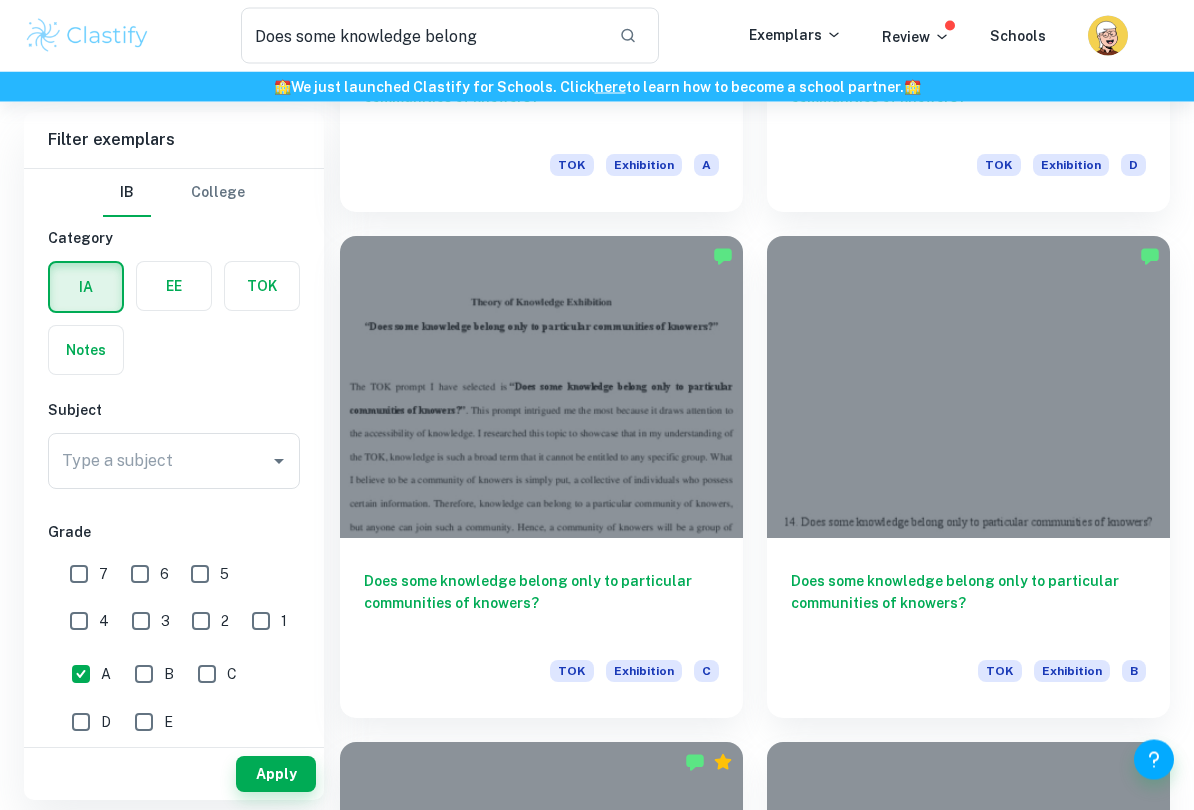 scroll, scrollTop: 1679, scrollLeft: 0, axis: vertical 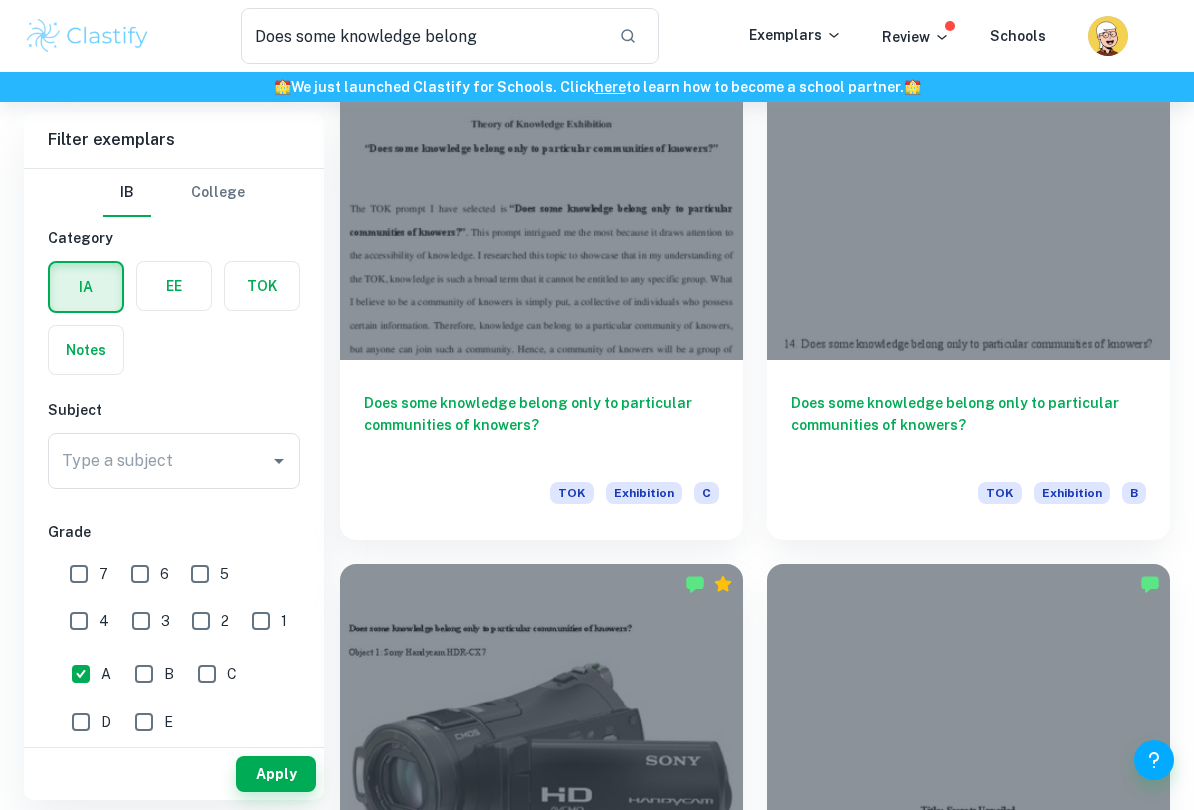 click on "Does some knowledge belong only to particular communities of knowers? TOK Exhibition B" at bounding box center [968, 450] 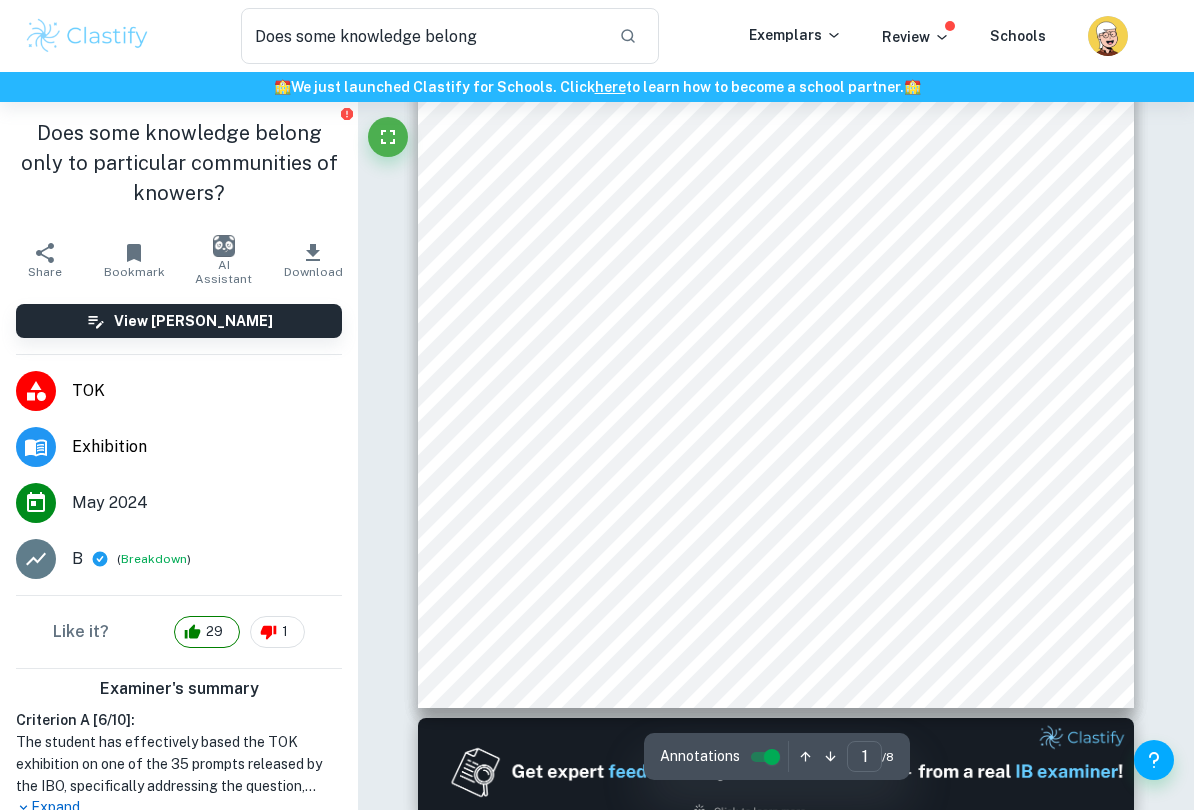 scroll, scrollTop: 238, scrollLeft: 0, axis: vertical 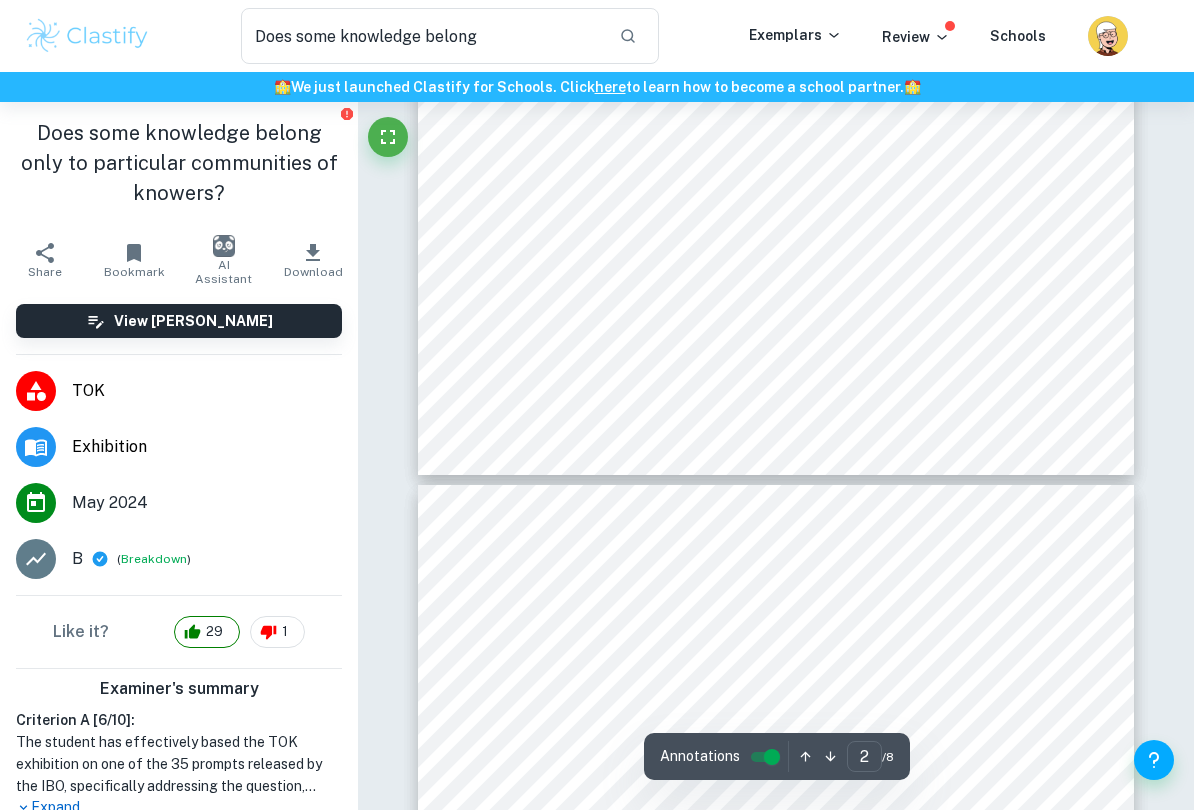 type on "3" 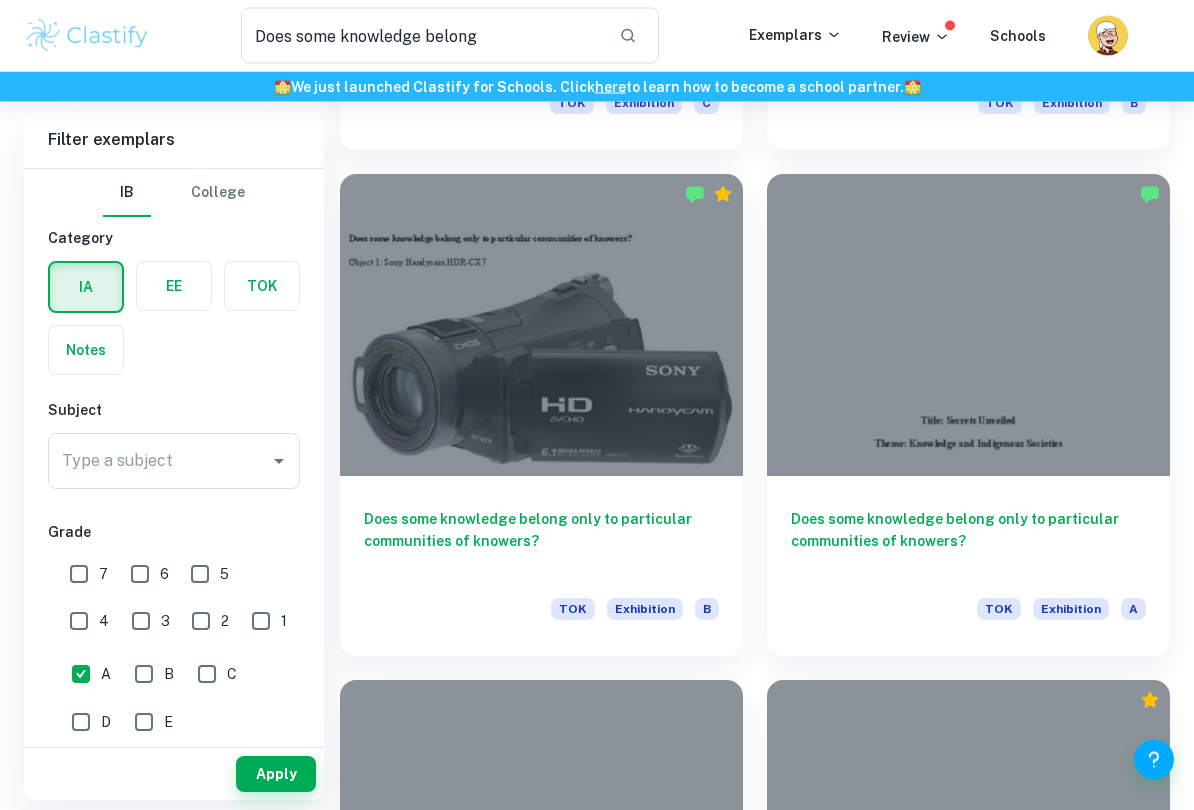 scroll, scrollTop: 2222, scrollLeft: 0, axis: vertical 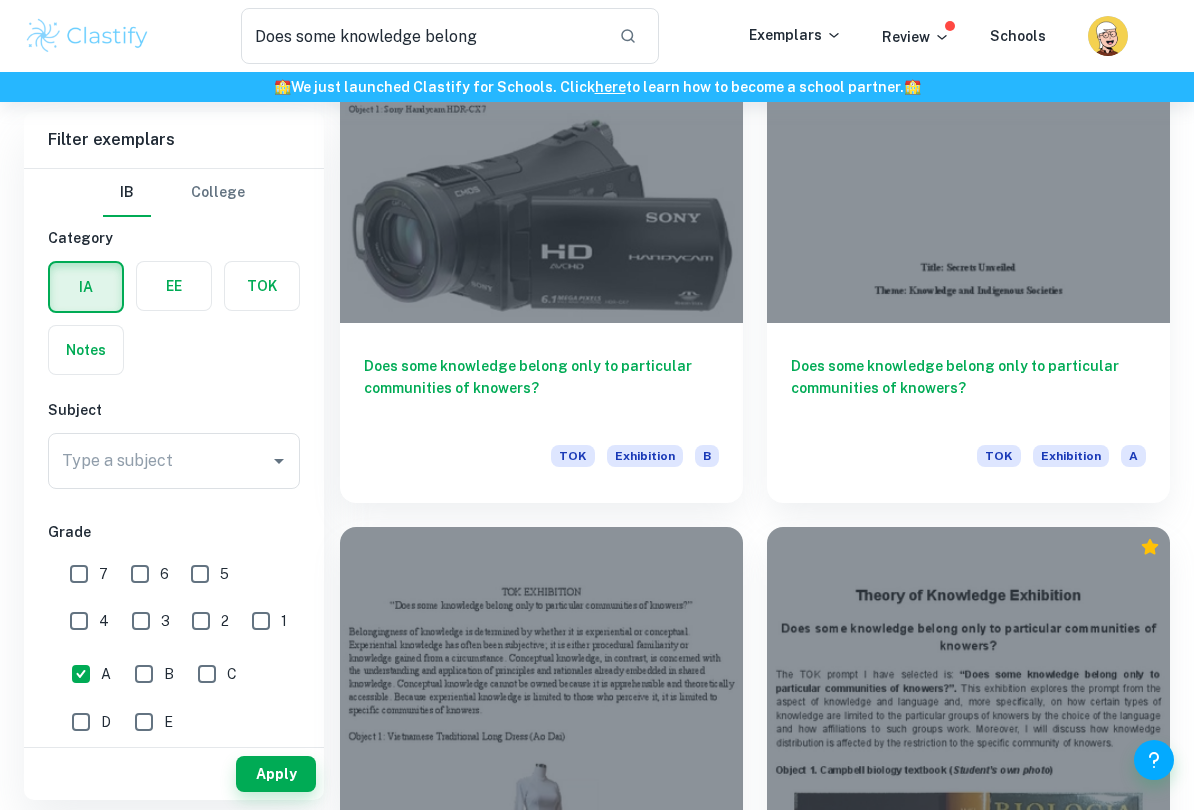 click on "Does some knowledge belong only to particular communities of knowers?" at bounding box center (541, 388) 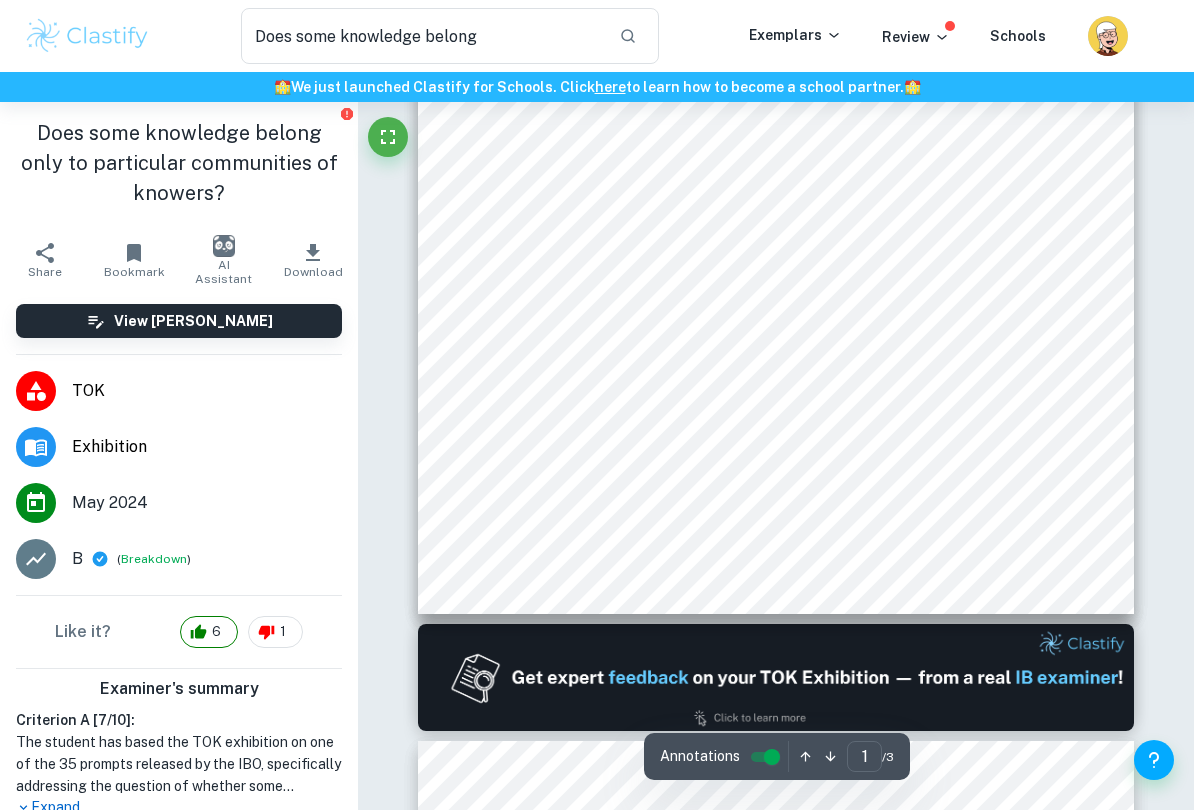 scroll, scrollTop: 434, scrollLeft: 0, axis: vertical 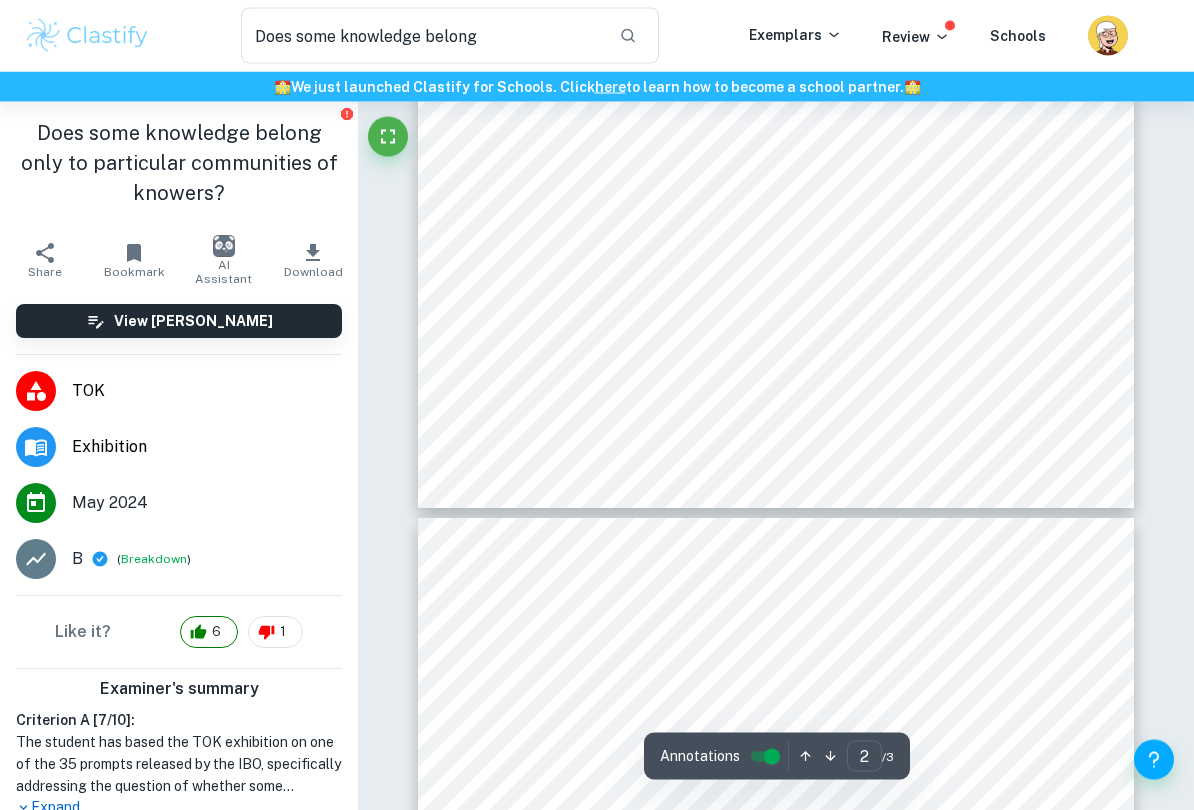 type on "3" 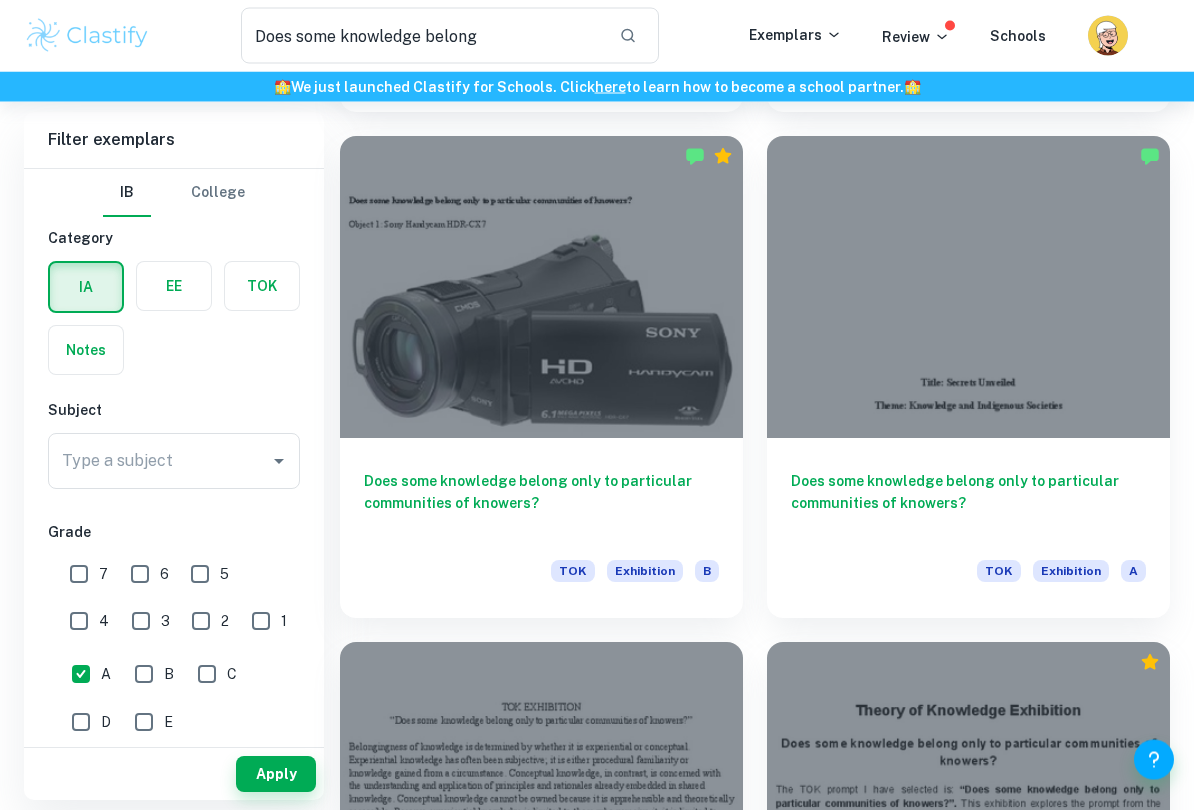 scroll, scrollTop: 2065, scrollLeft: 0, axis: vertical 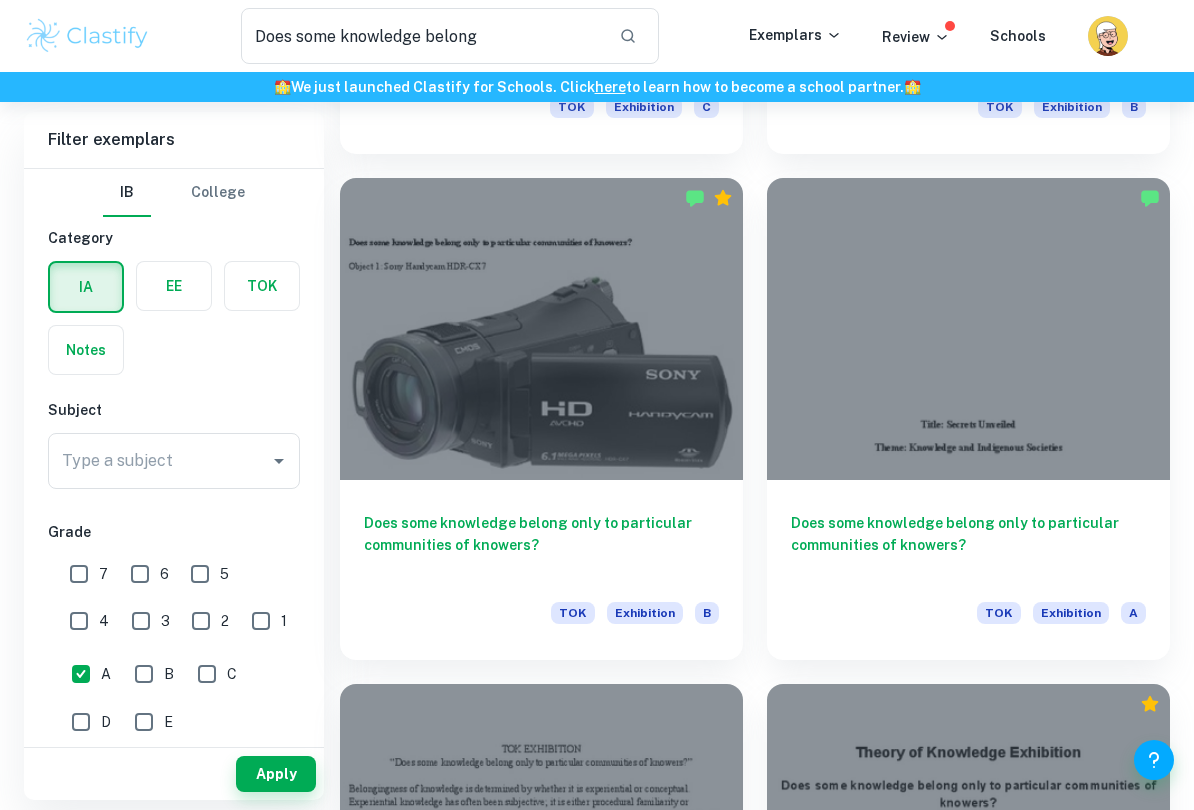 click on "Does some knowledge belong only to particular communities of knowers?                                                                                         TOK Exhibition A" at bounding box center (968, 570) 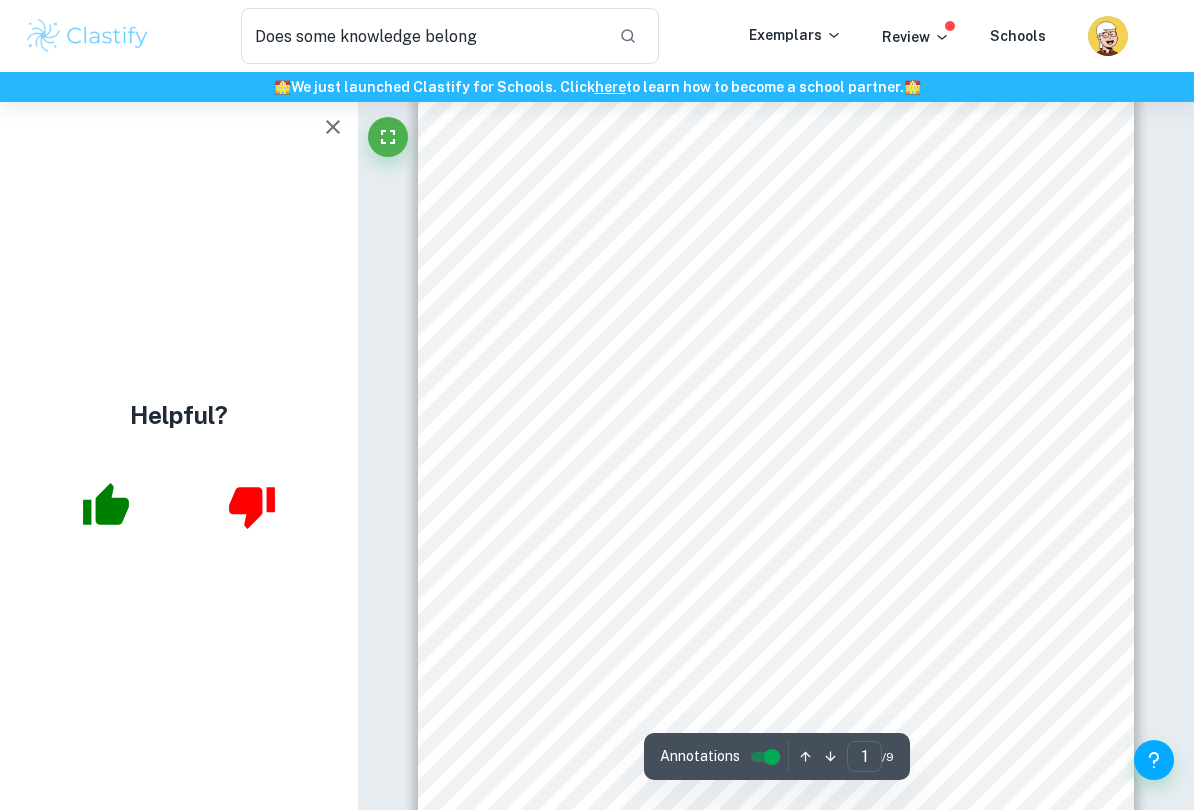 scroll, scrollTop: 0, scrollLeft: 0, axis: both 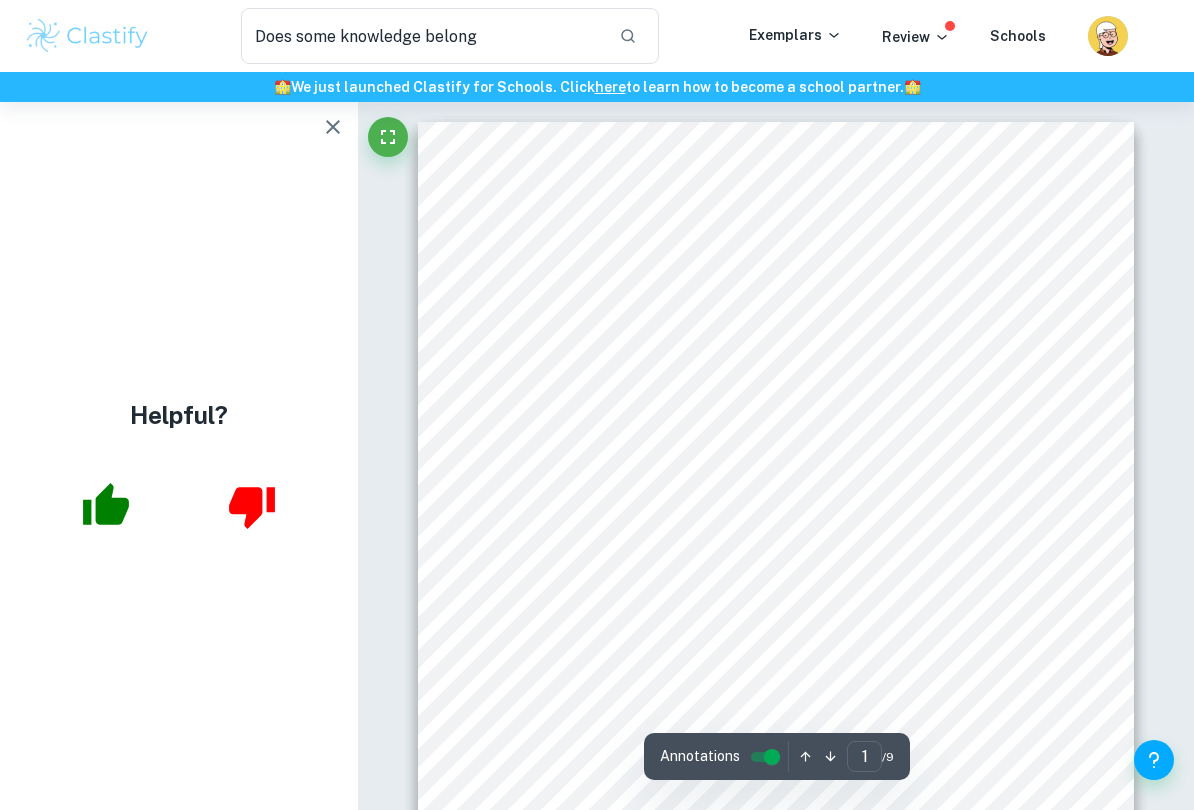 click 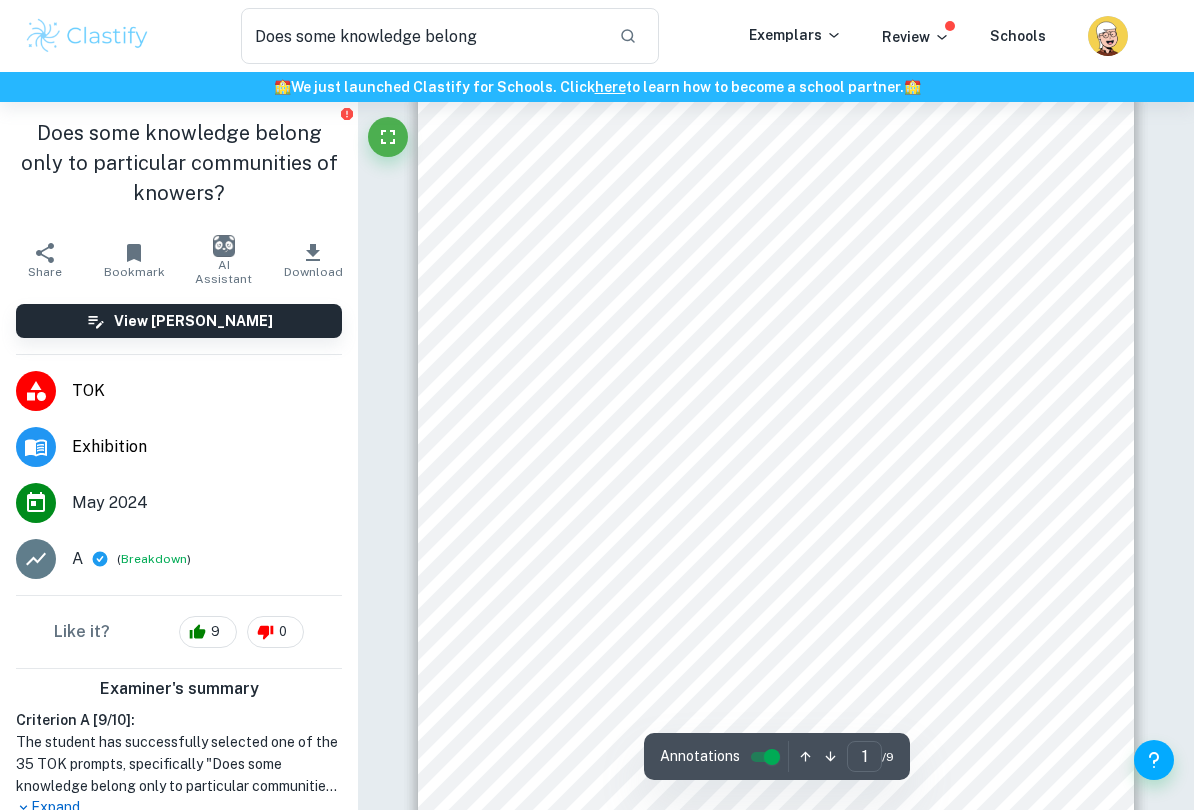 scroll, scrollTop: 0, scrollLeft: 0, axis: both 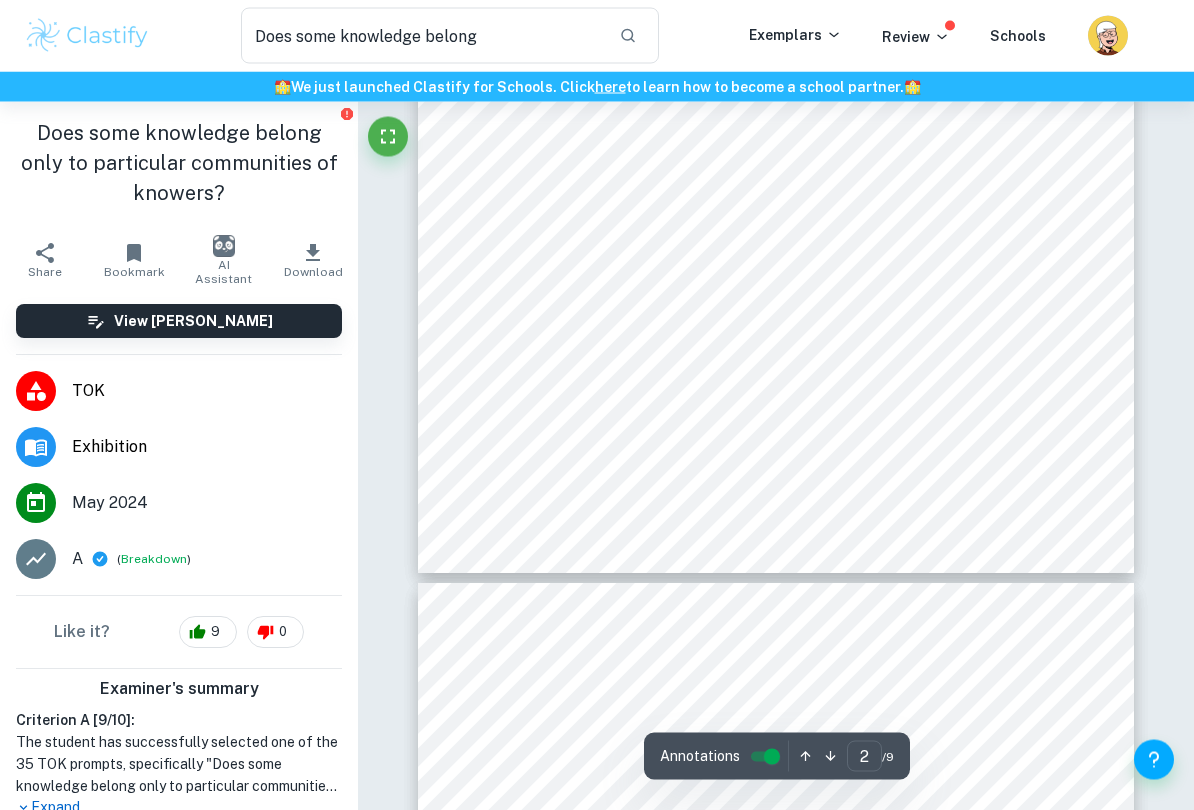 type on "3" 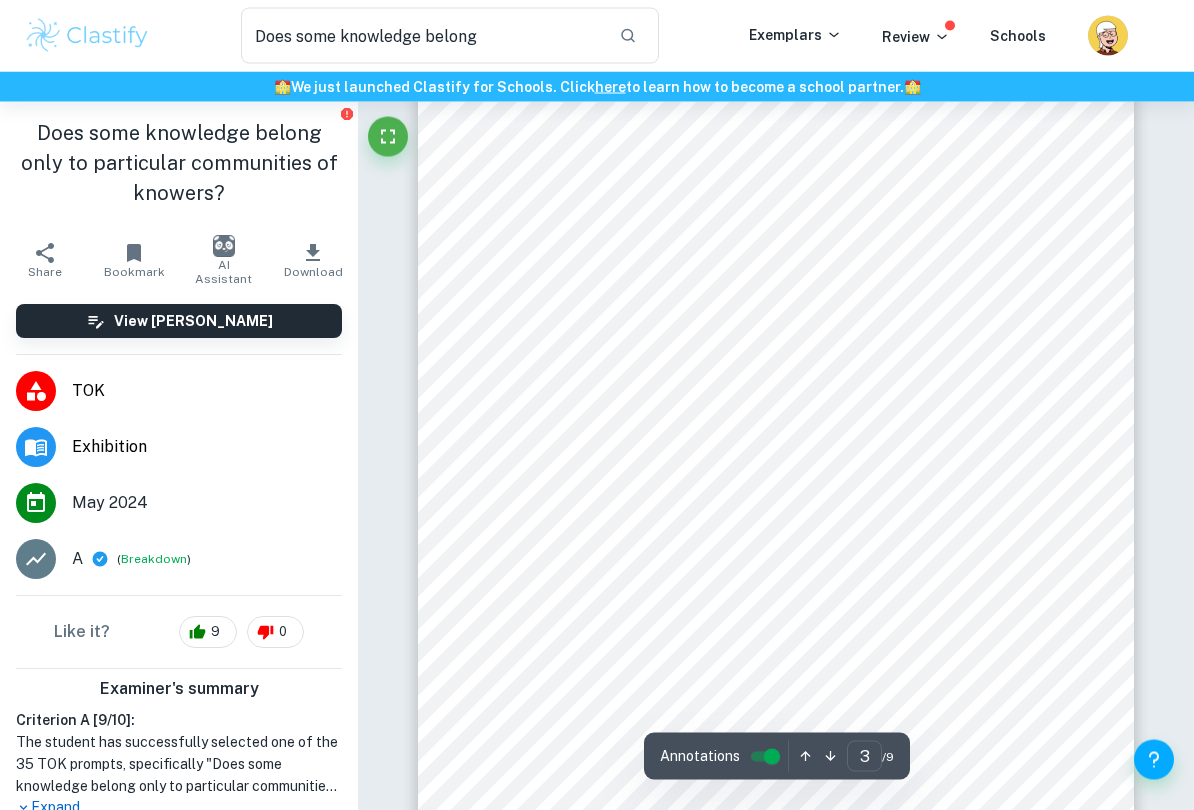 scroll, scrollTop: 2117, scrollLeft: 0, axis: vertical 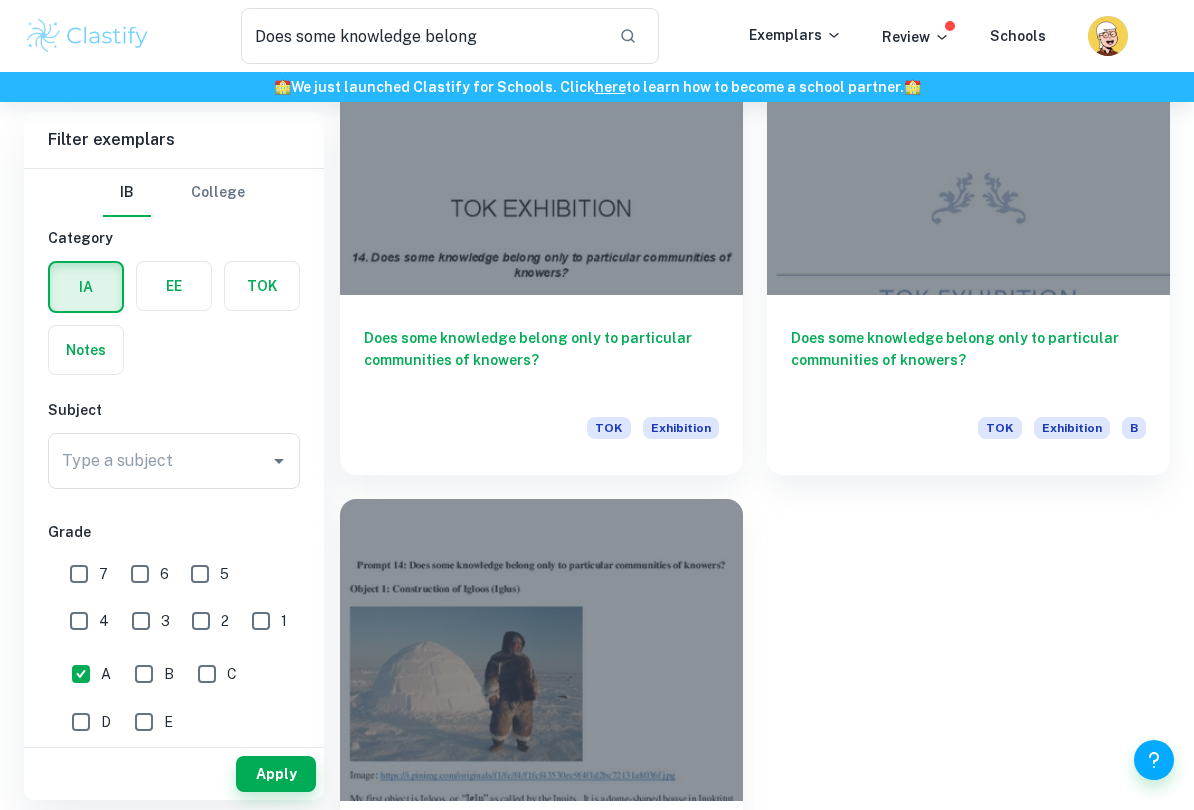 click on "Does some knowledge belong only to particular communities of  knowers? TOK Exhibition B" at bounding box center (968, 385) 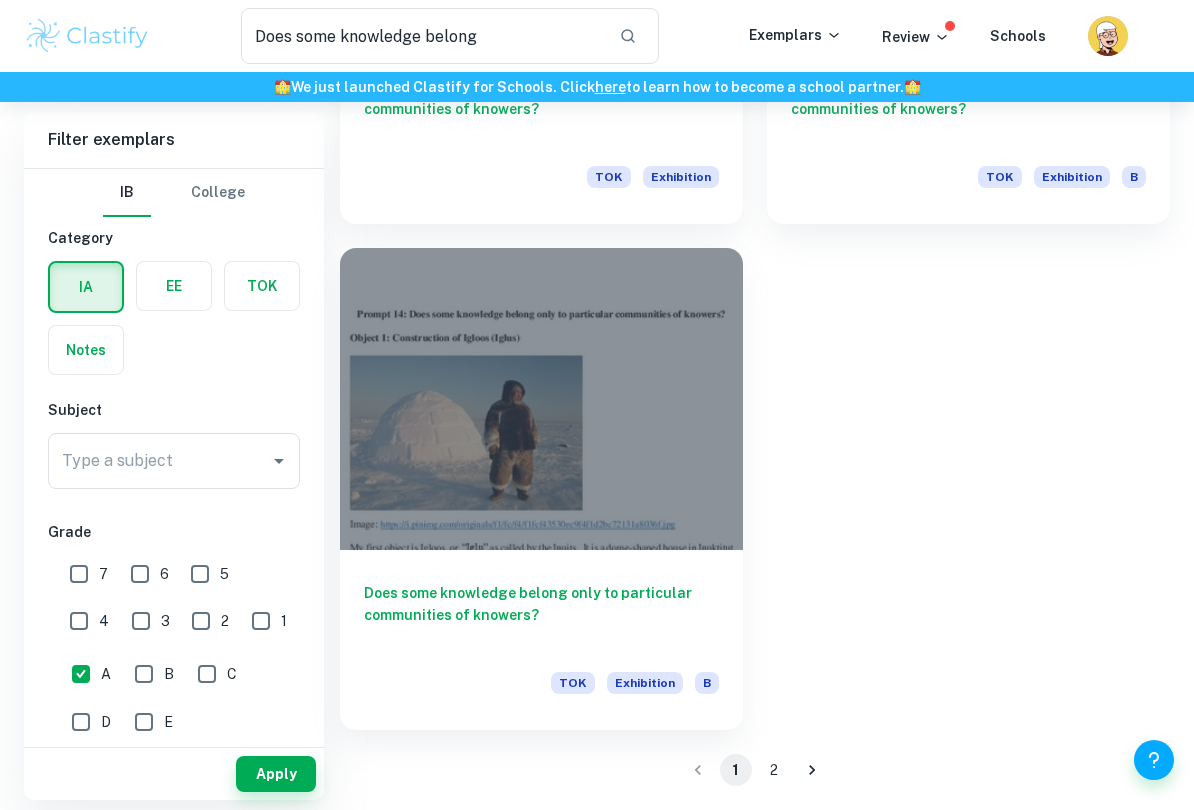 click on "2" at bounding box center (774, 770) 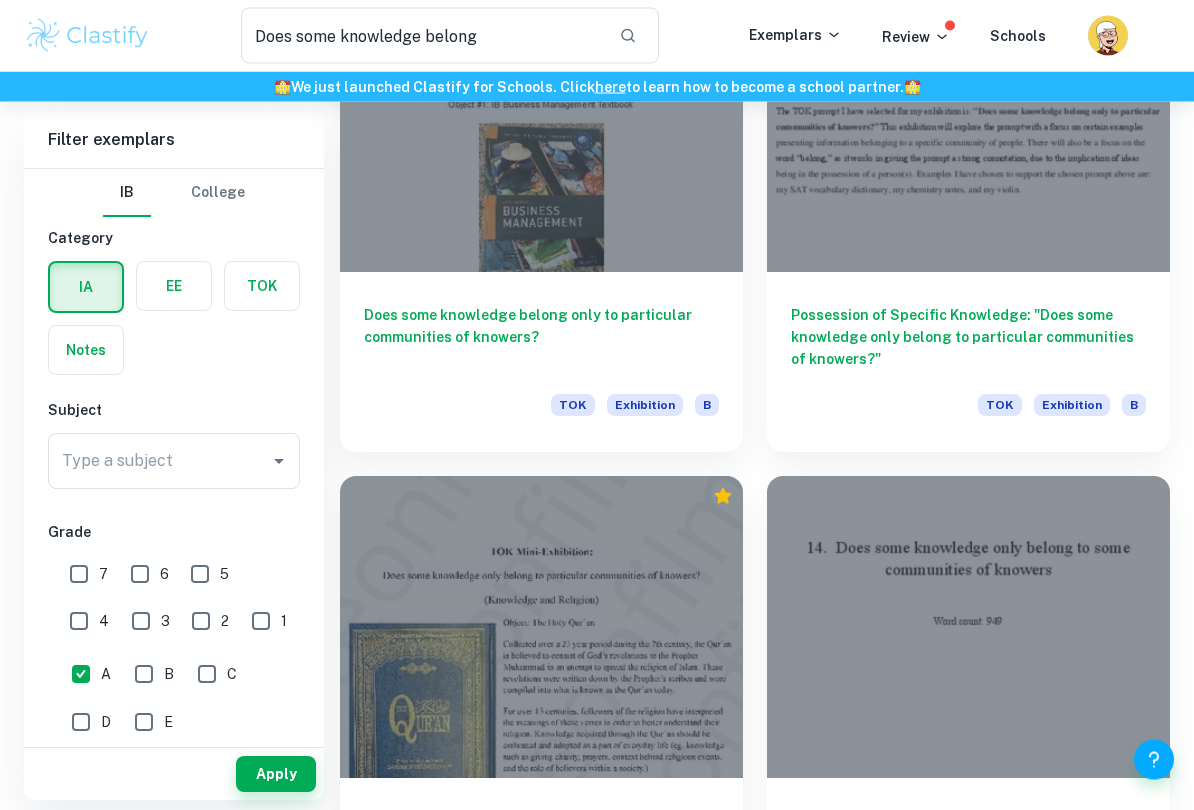 scroll, scrollTop: 2780, scrollLeft: 0, axis: vertical 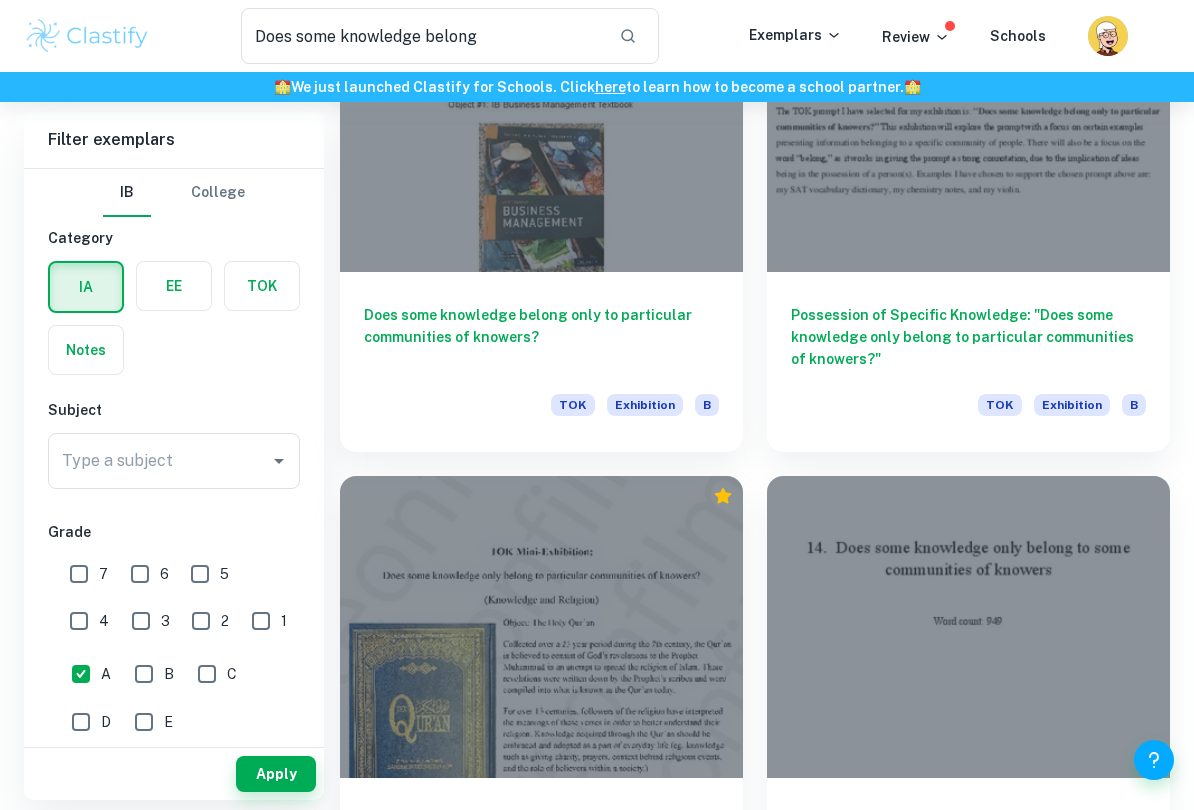 click on "Does some knowledge belong only to particular communities of knowers? TOK Exhibition B" at bounding box center [541, 362] 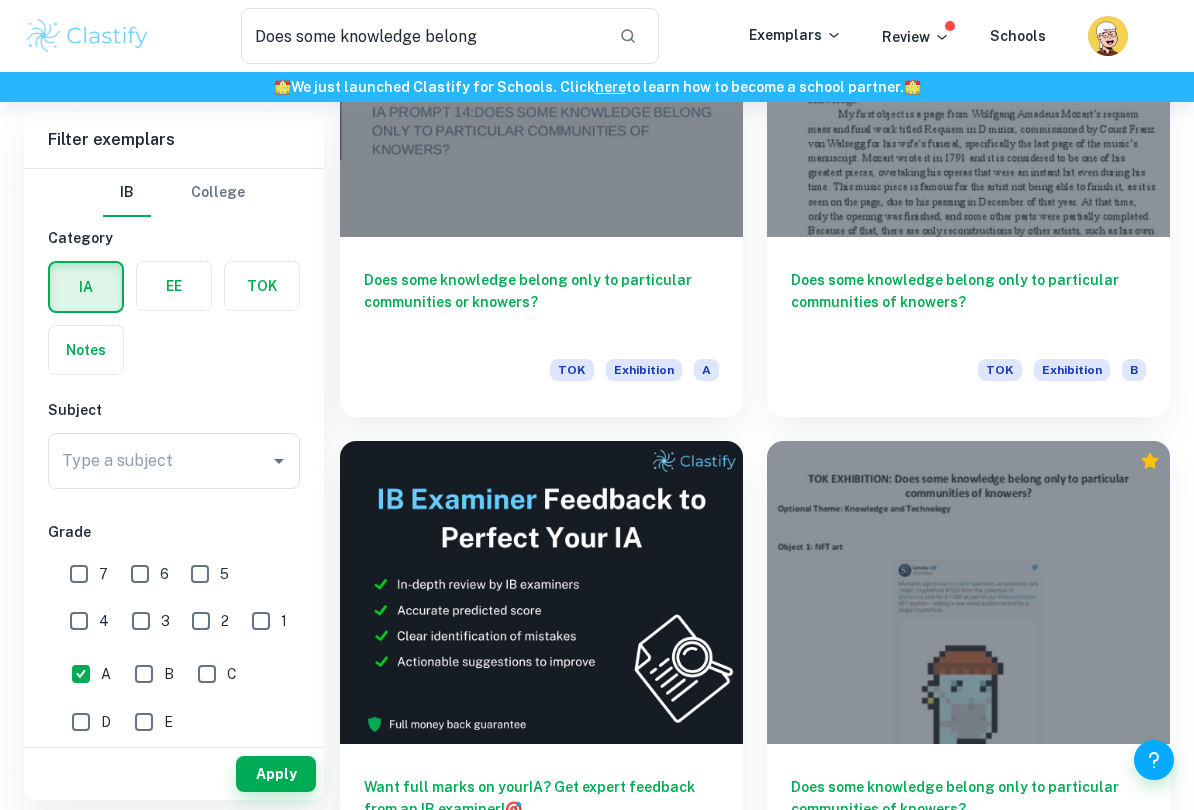 scroll, scrollTop: 282, scrollLeft: 0, axis: vertical 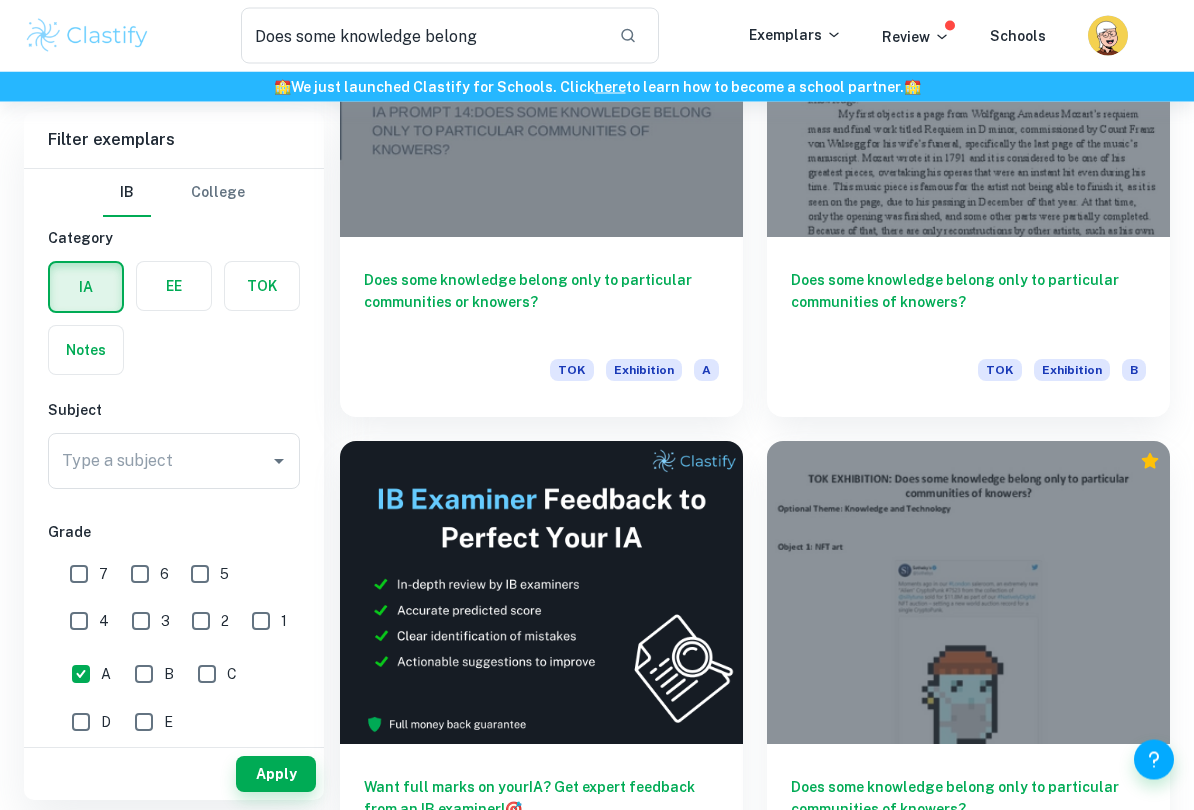 click on "Apply" at bounding box center (276, 774) 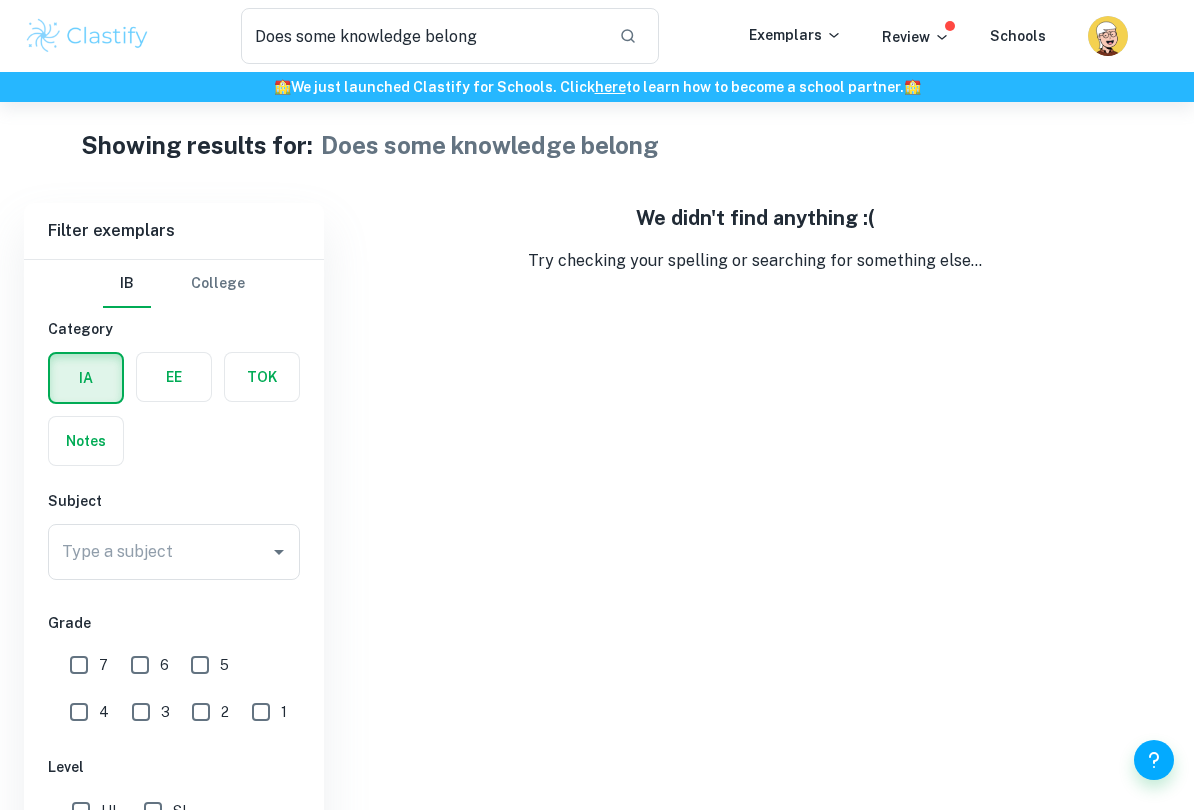 scroll, scrollTop: 0, scrollLeft: 0, axis: both 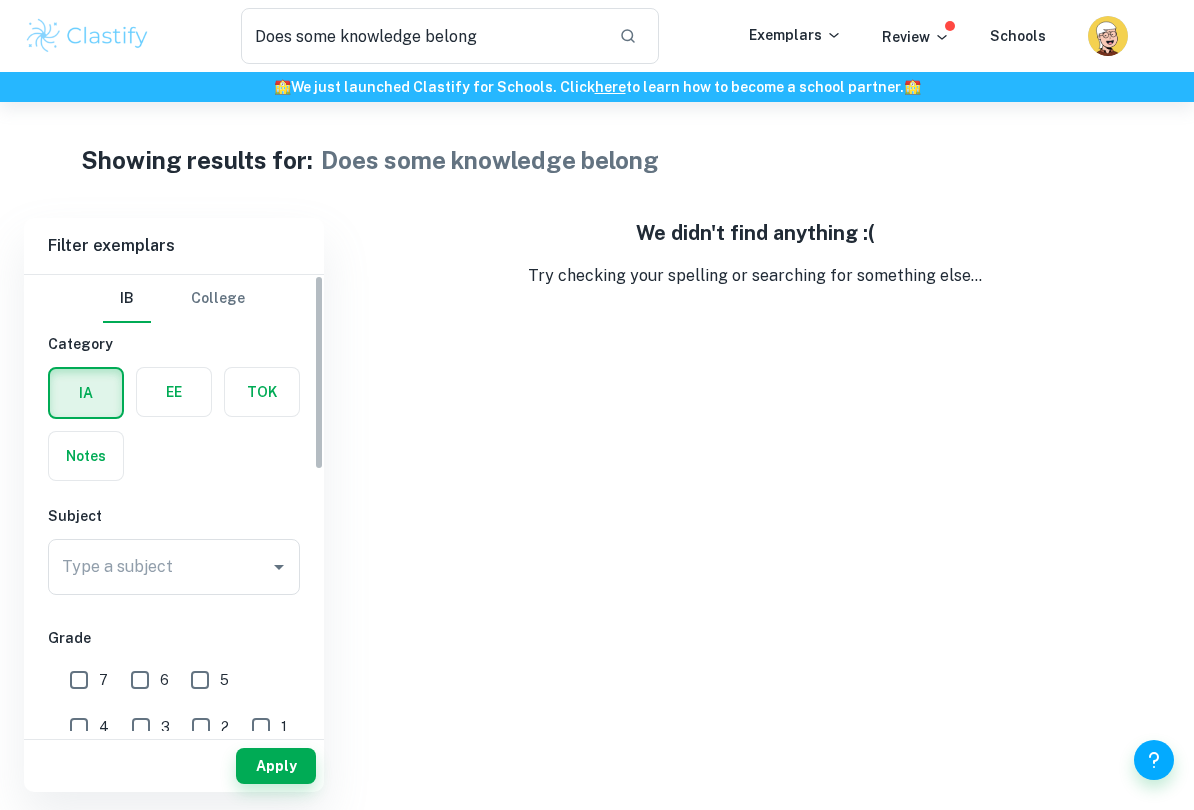 click at bounding box center [262, 392] 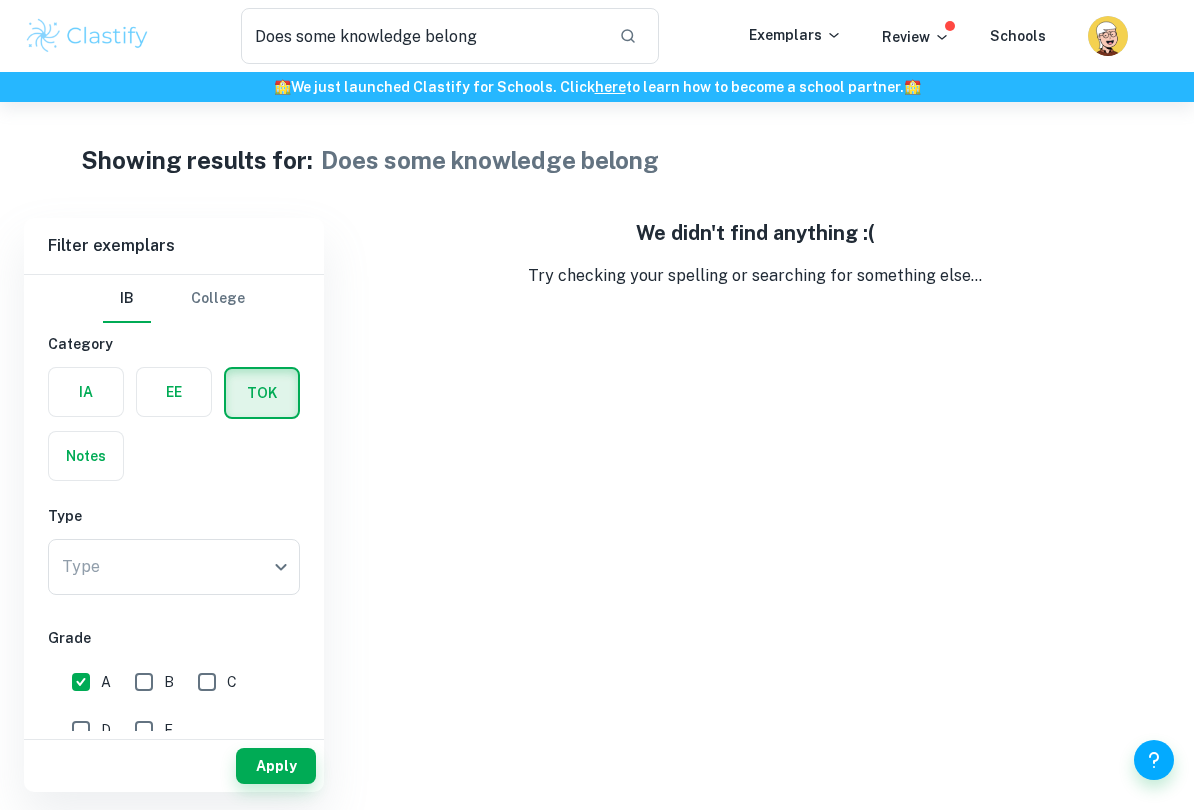 click on "We value your privacy We use cookies to enhance your browsing experience, serve personalised ads or content, and analyse our traffic. By clicking "Accept All", you consent to our use of cookies.   Cookie Policy Customise   Reject All   Accept All   Customise Consent Preferences   We use cookies to help you navigate efficiently and perform certain functions. You will find detailed information about all cookies under each consent category below. The cookies that are categorised as "Necessary" are stored on your browser as they are essential for enabling the basic functionalities of the site. ...  Show more For more information on how Google's third-party cookies operate and handle your data, see:   Google Privacy Policy Necessary Always Active Necessary cookies are required to enable the basic features of this site, such as providing secure log-in or adjusting your consent preferences. These cookies do not store any personally identifiable data. Functional Analytics Performance Advertisement Uncategorised" at bounding box center [597, 507] 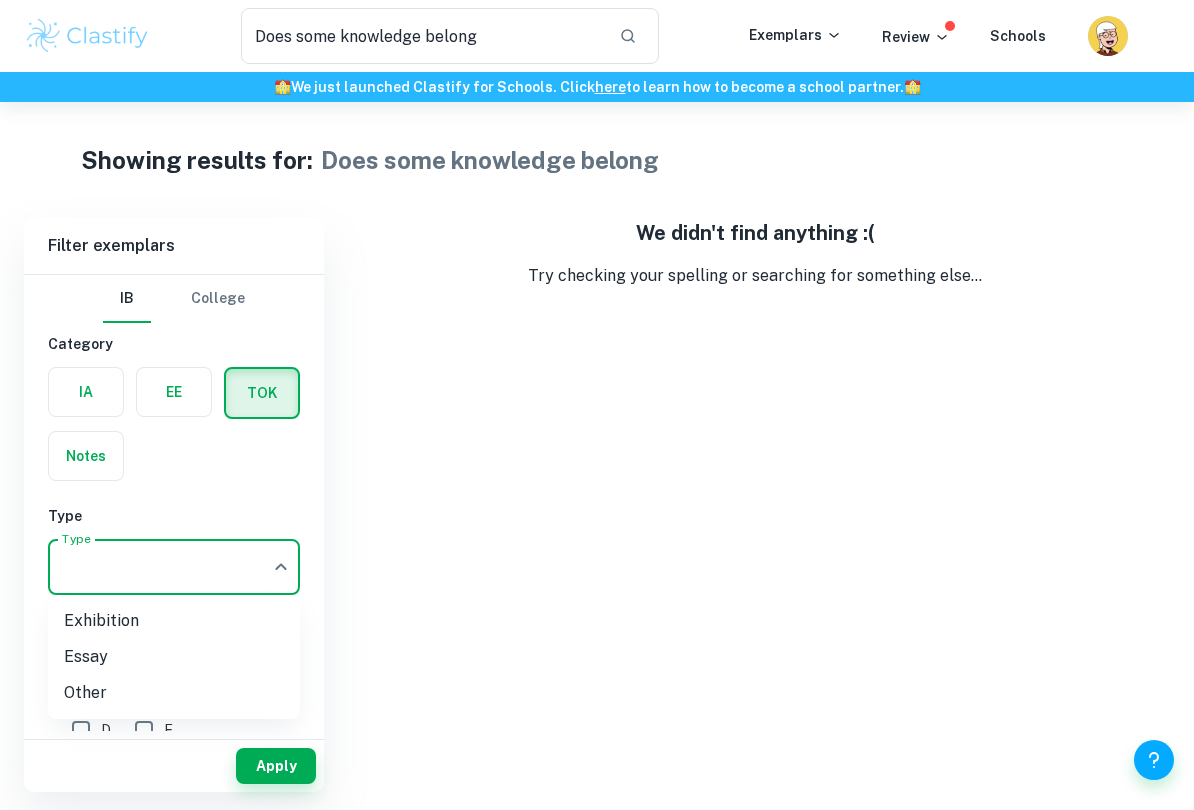 click on "Essay" at bounding box center [174, 657] 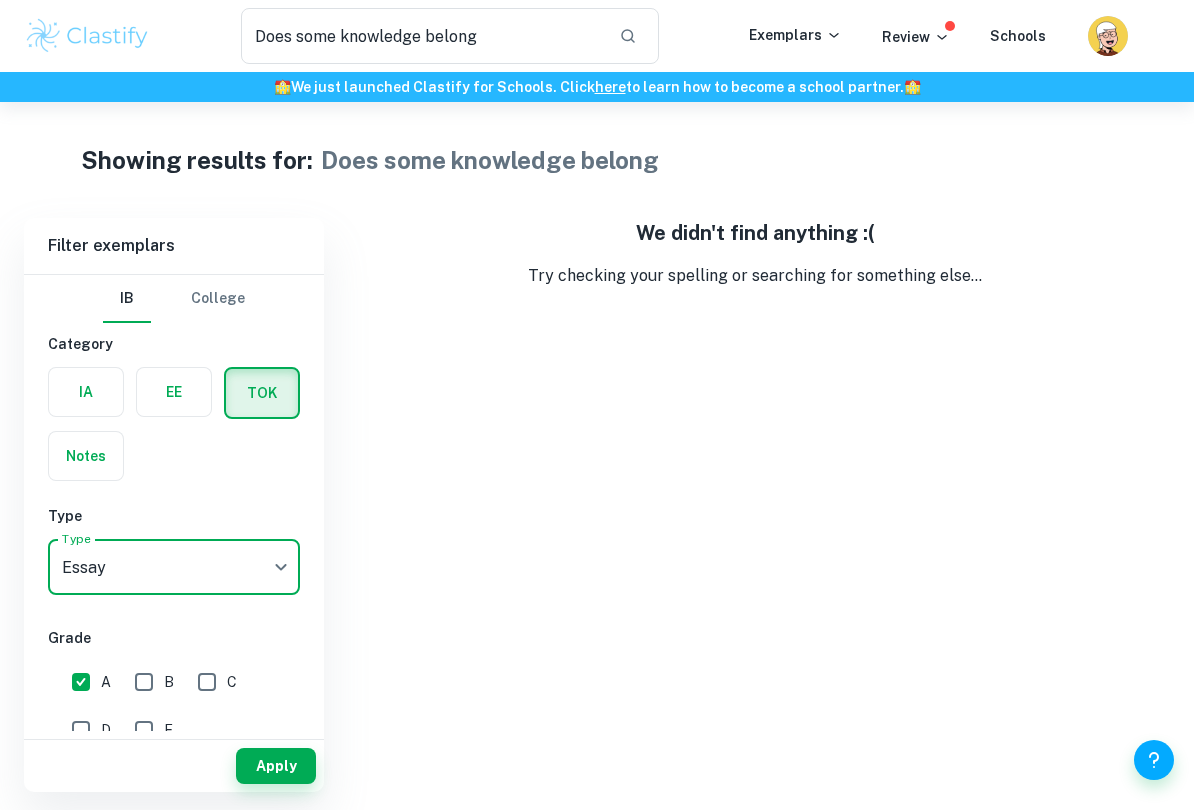 click on "We value your privacy We use cookies to enhance your browsing experience, serve personalised ads or content, and analyse our traffic. By clicking "Accept All", you consent to our use of cookies.   Cookie Policy Customise   Reject All   Accept All   Customise Consent Preferences   We use cookies to help you navigate efficiently and perform certain functions. You will find detailed information about all cookies under each consent category below. The cookies that are categorised as "Necessary" are stored on your browser as they are essential for enabling the basic functionalities of the site. ...  Show more For more information on how Google's third-party cookies operate and handle your data, see:   Google Privacy Policy Necessary Always Active Necessary cookies are required to enable the basic features of this site, such as providing secure log-in or adjusting your consent preferences. These cookies do not store any personally identifiable data. Functional Analytics Performance Advertisement Uncategorised" at bounding box center [597, 507] 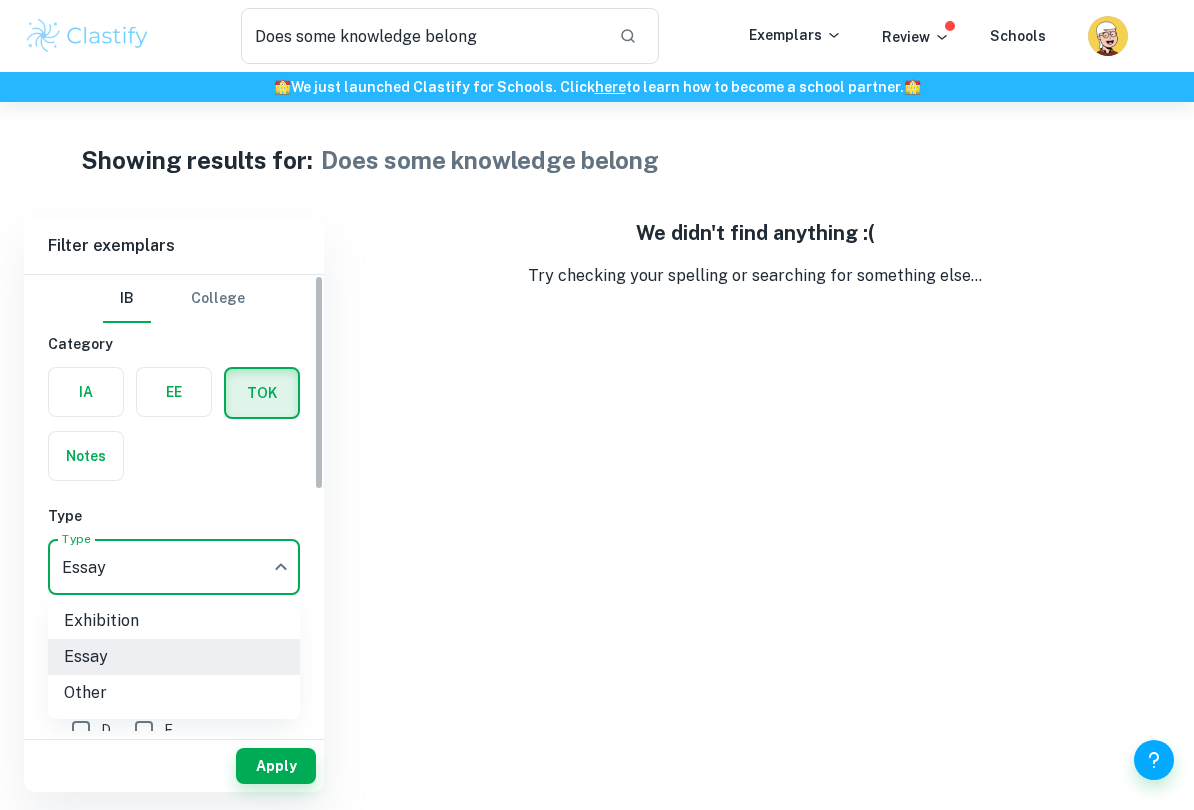 click on "Exhibition" at bounding box center (174, 621) 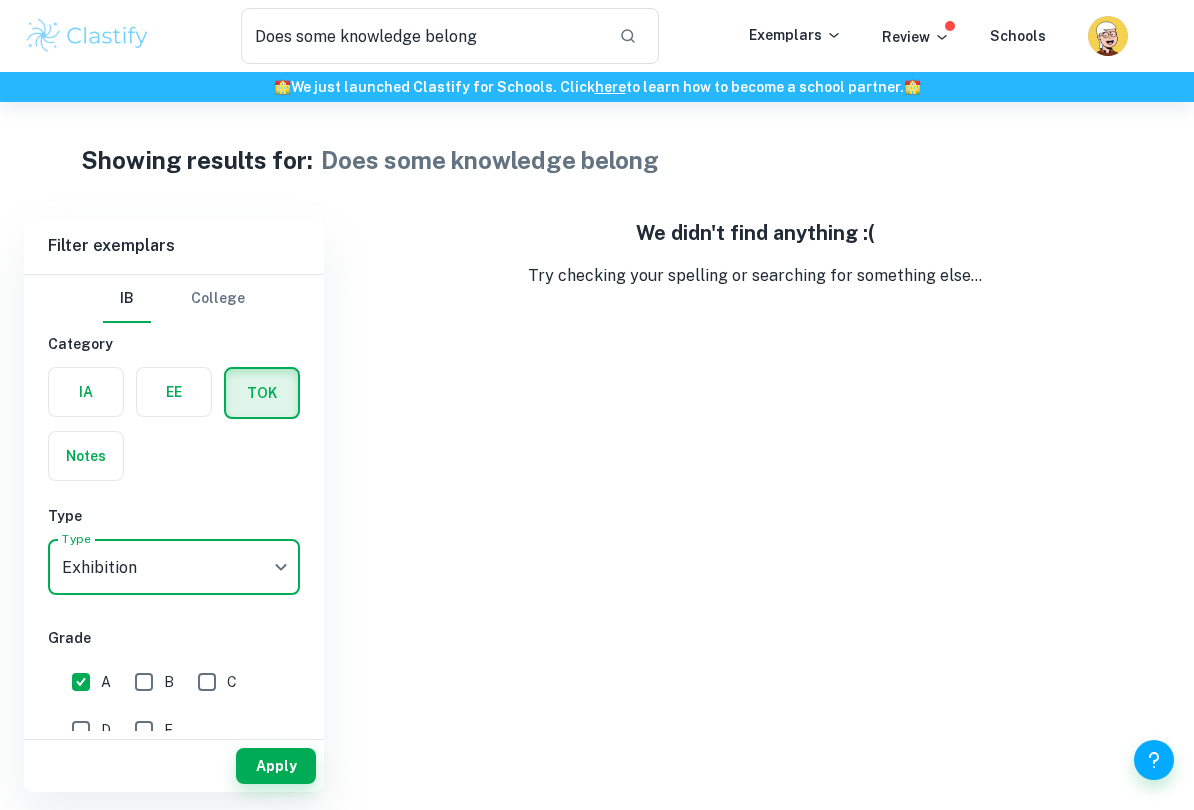 click on "Apply" at bounding box center (276, 766) 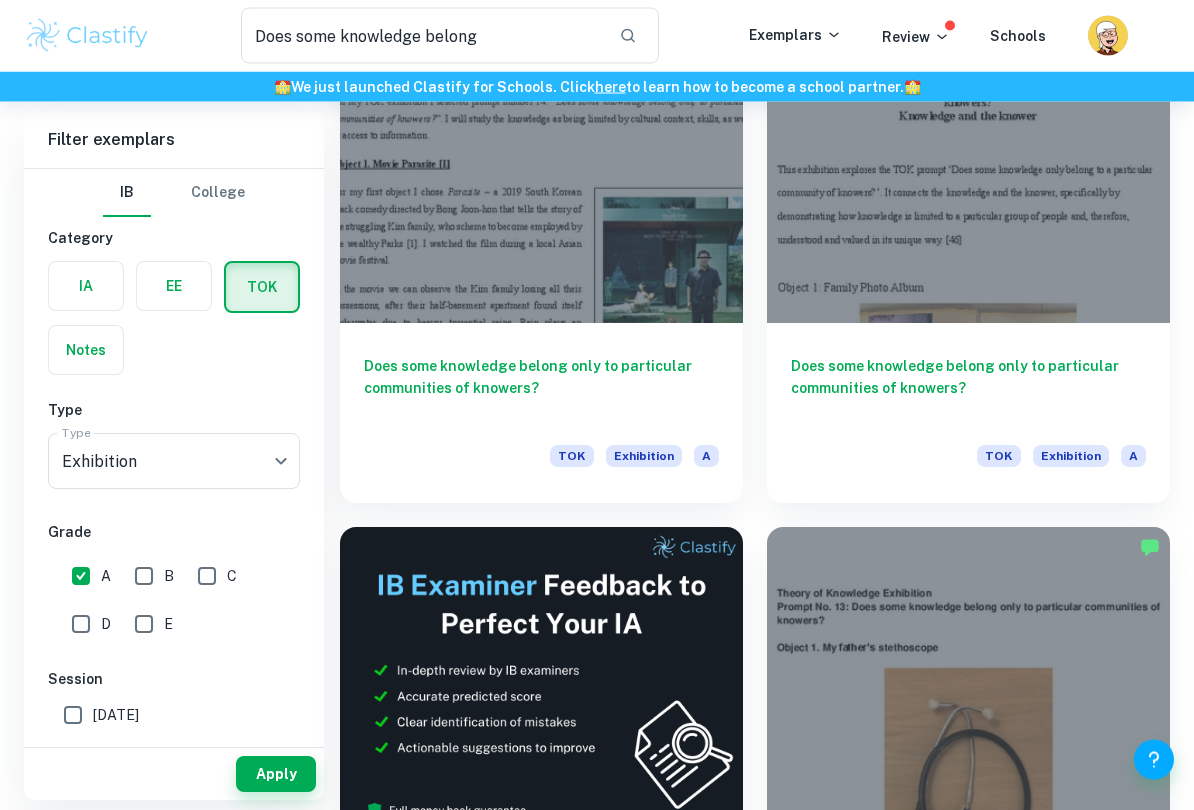 scroll, scrollTop: 197, scrollLeft: 0, axis: vertical 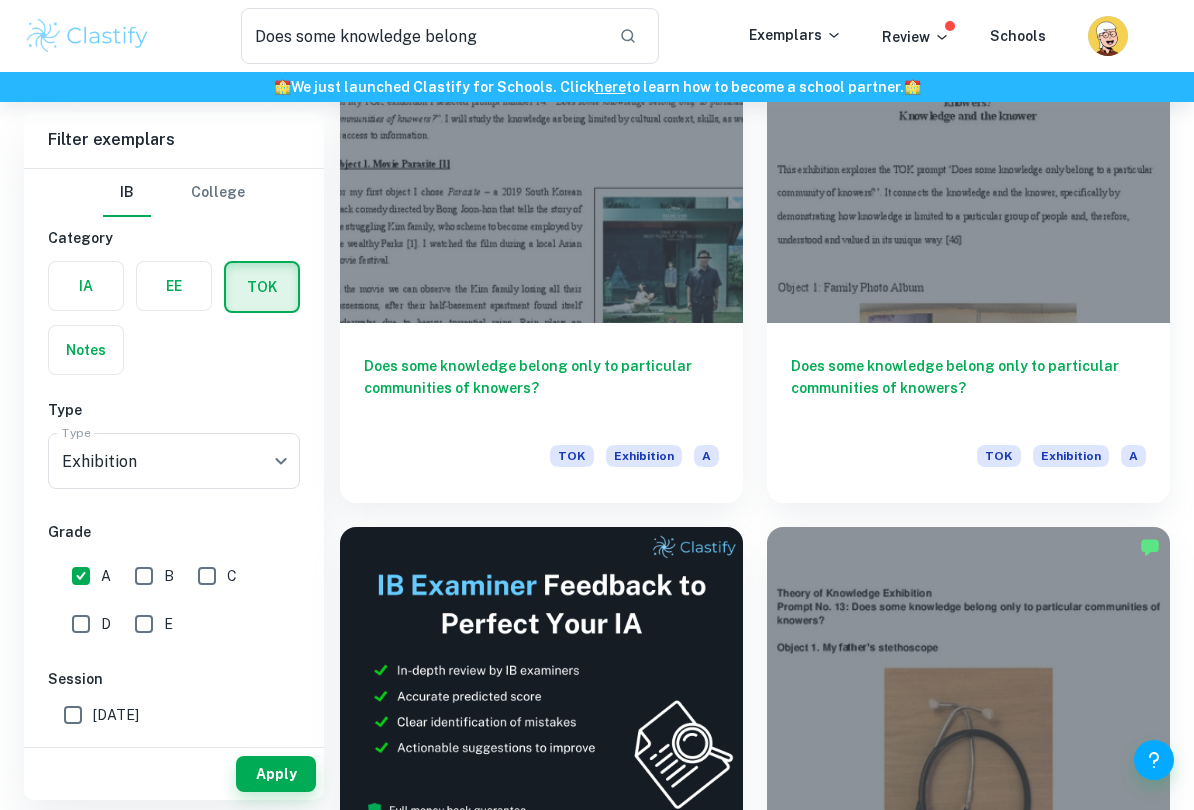 click on "Does some knowledge belong only to particular communities of knowers?" at bounding box center (968, 388) 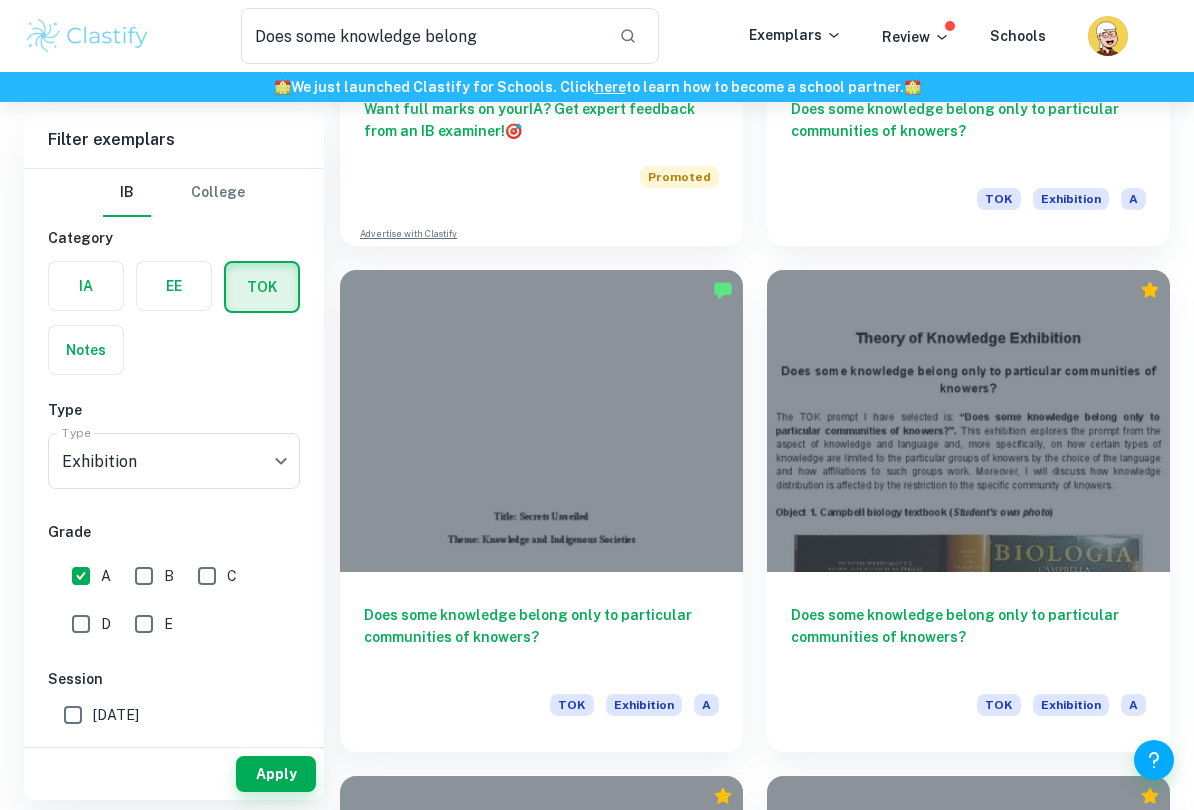 scroll, scrollTop: 1012, scrollLeft: 0, axis: vertical 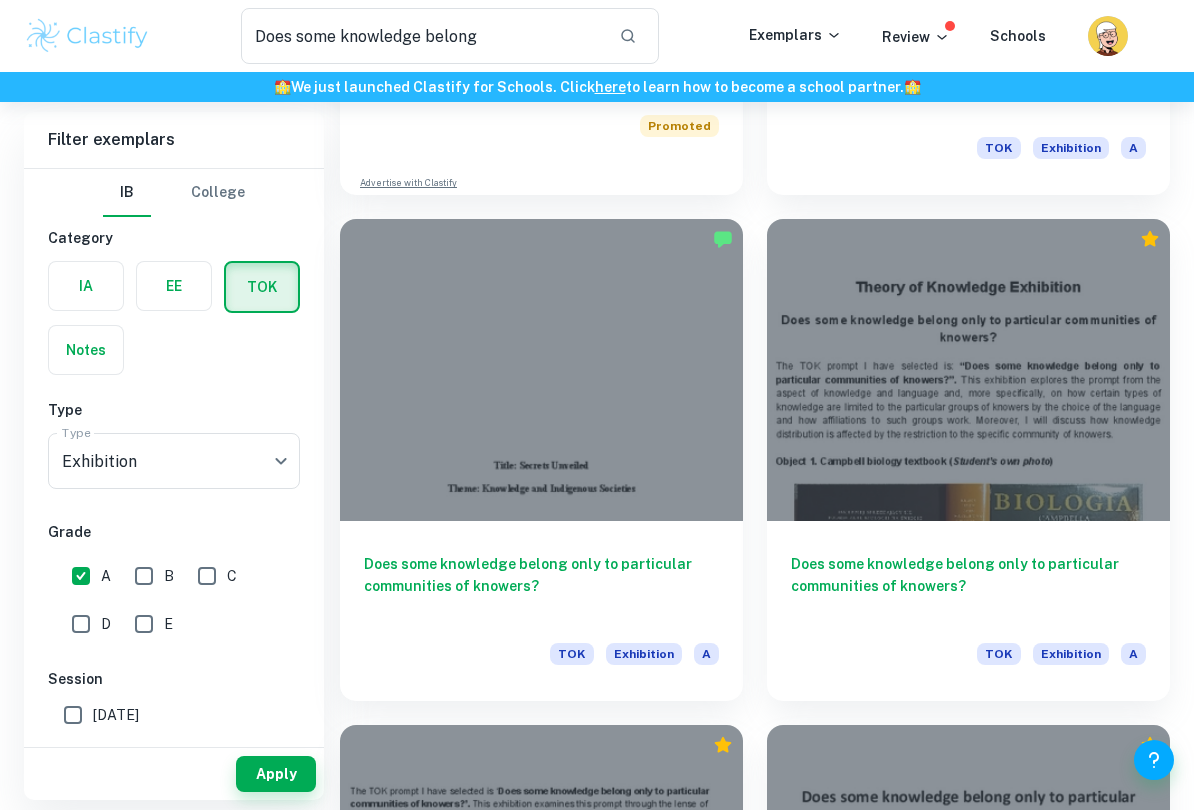 click at bounding box center [968, 370] 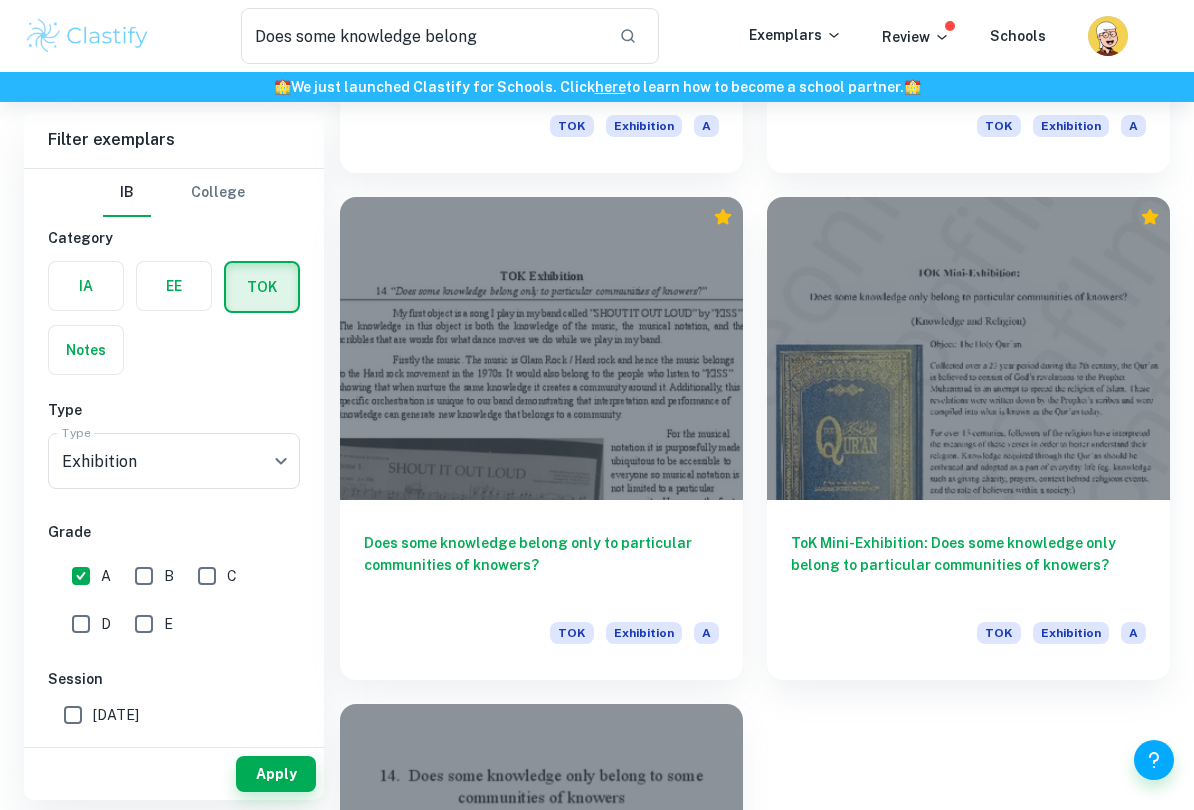 scroll, scrollTop: 2551, scrollLeft: 0, axis: vertical 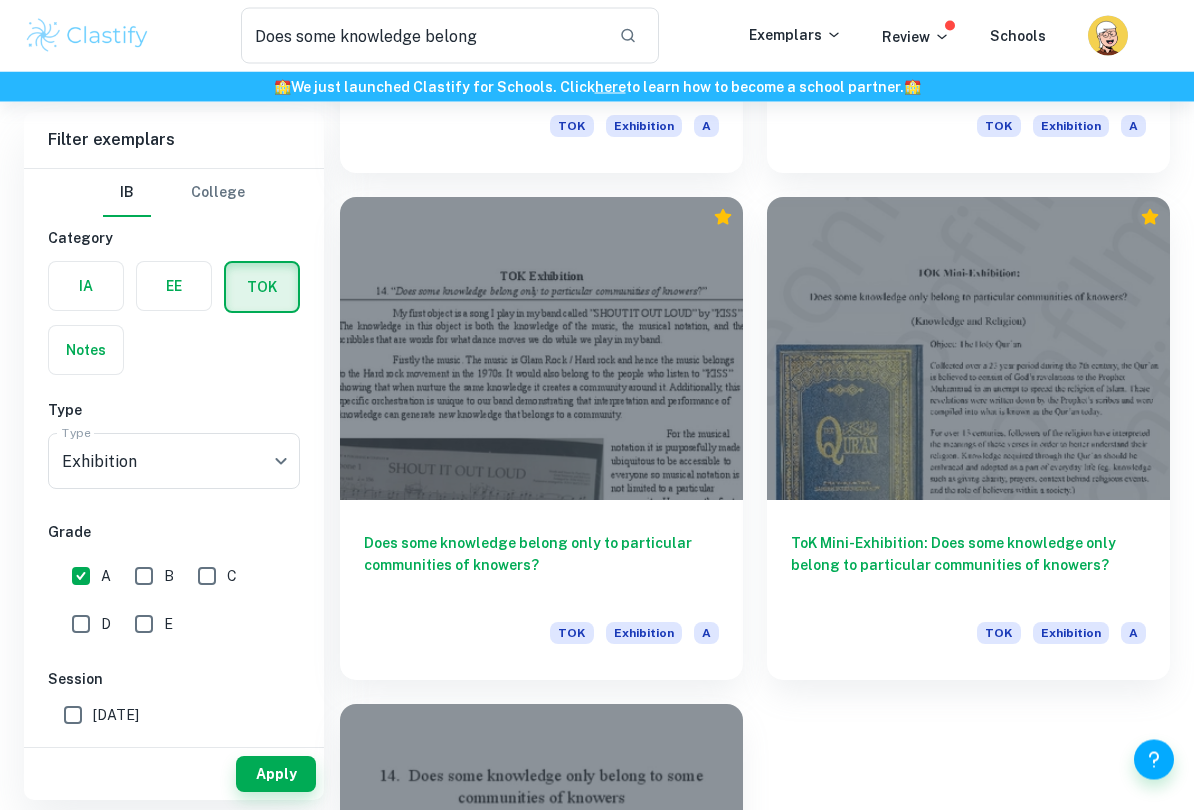 click at bounding box center [968, 349] 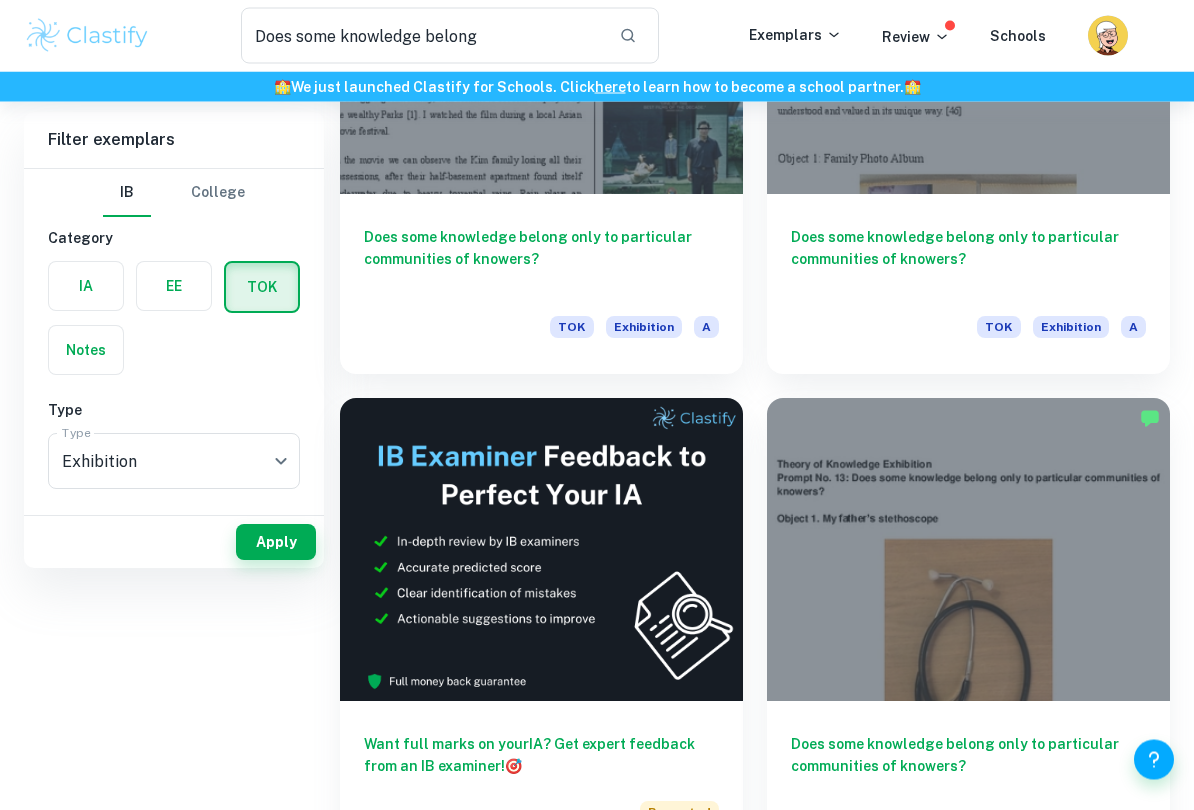 scroll, scrollTop: 0, scrollLeft: 0, axis: both 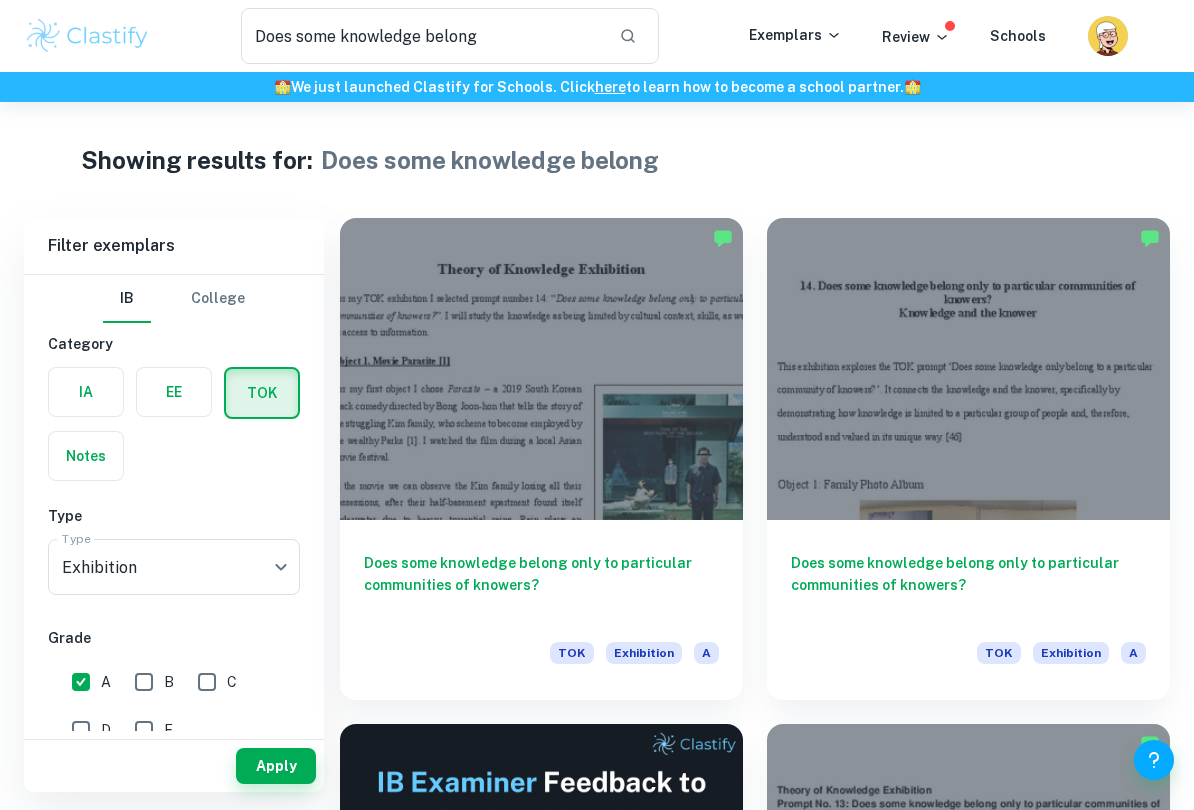 click on "Does some knowledge belong" at bounding box center (422, 36) 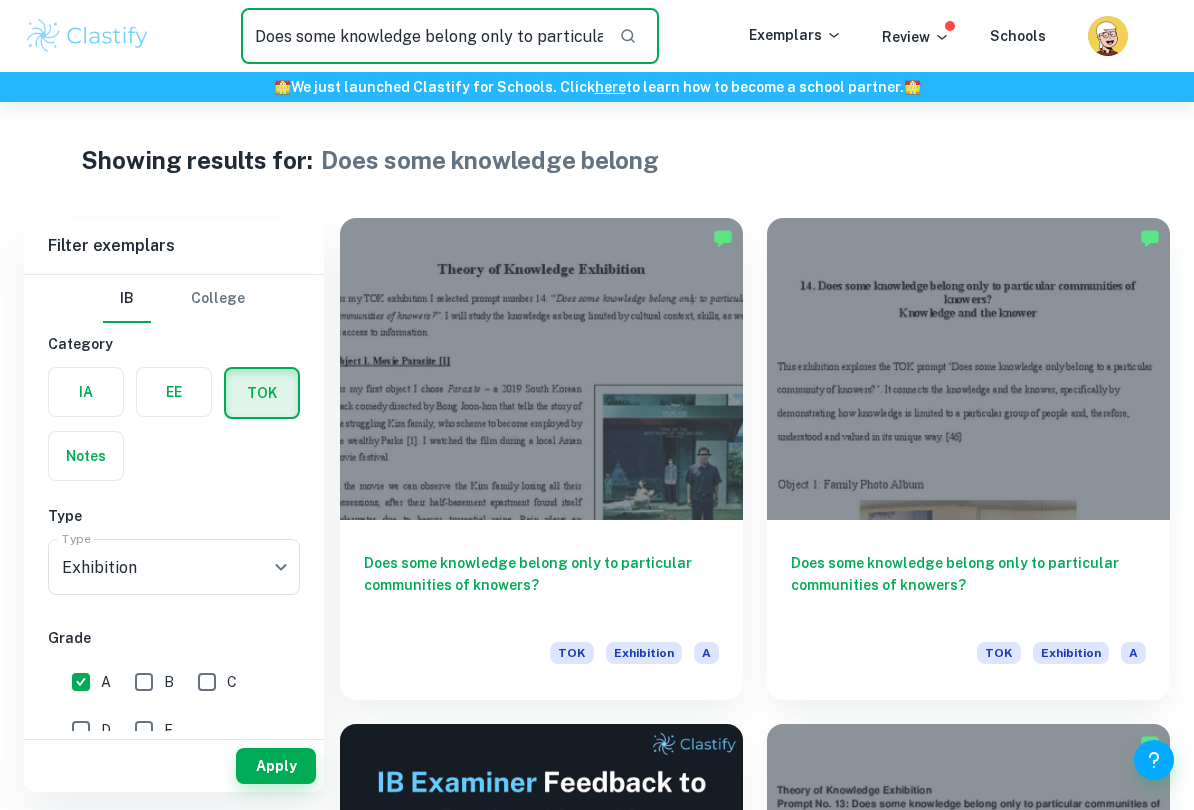 type on "Does some knowledge belong only to particular communities of knowers?" 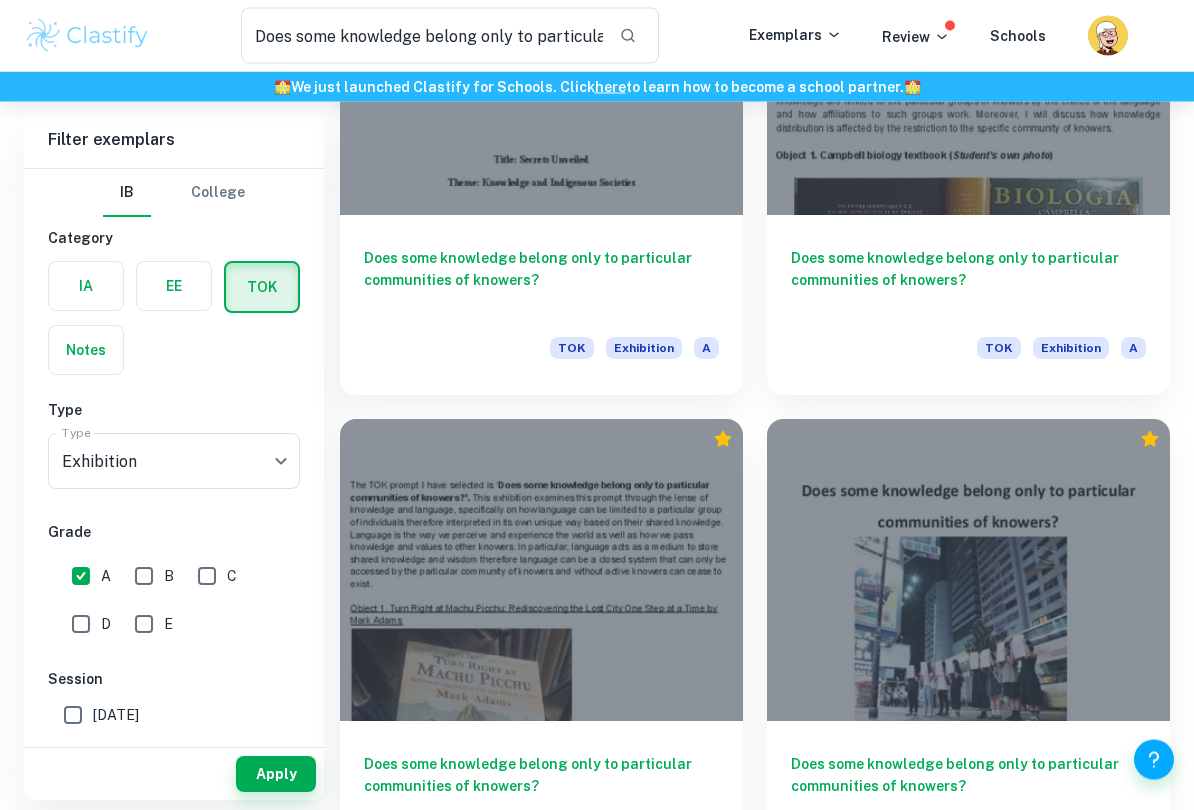 click on "Does some knowledge belong only to particular communities of knowers?" at bounding box center (541, 281) 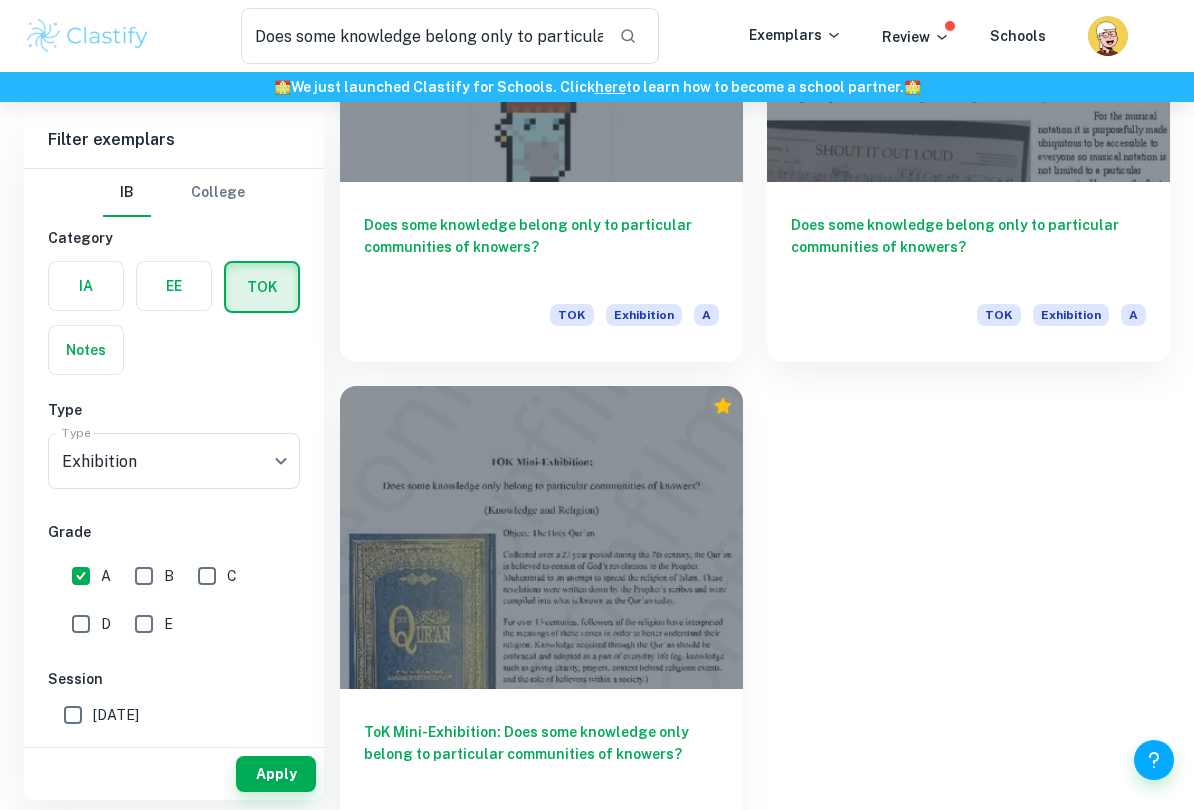 scroll, scrollTop: 2458, scrollLeft: 0, axis: vertical 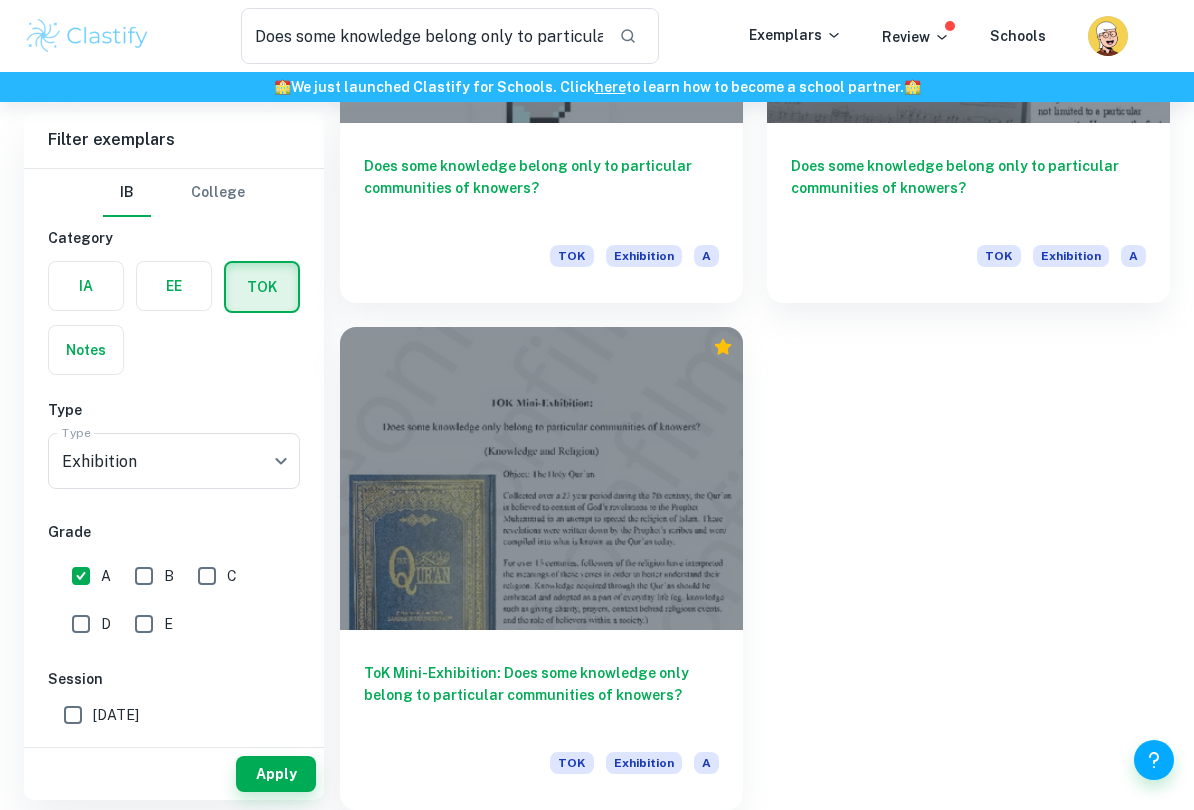 click at bounding box center (541, 478) 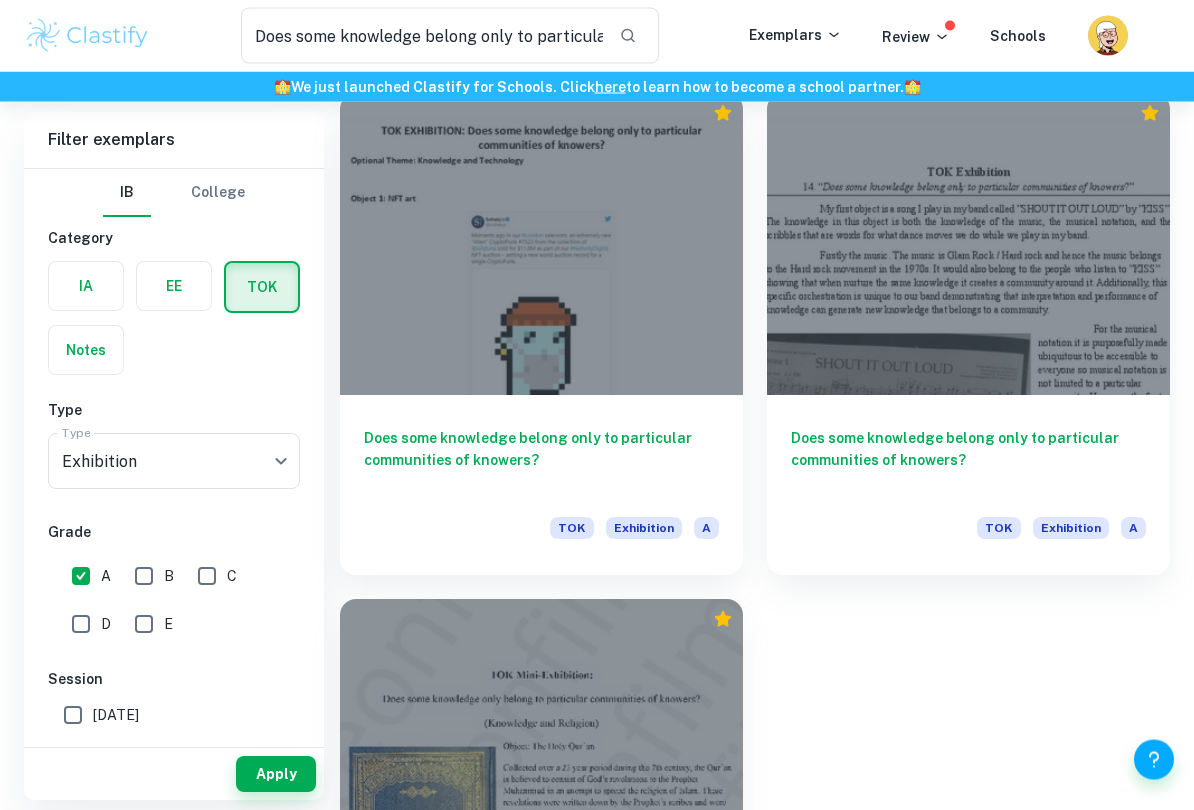 scroll, scrollTop: 2186, scrollLeft: 0, axis: vertical 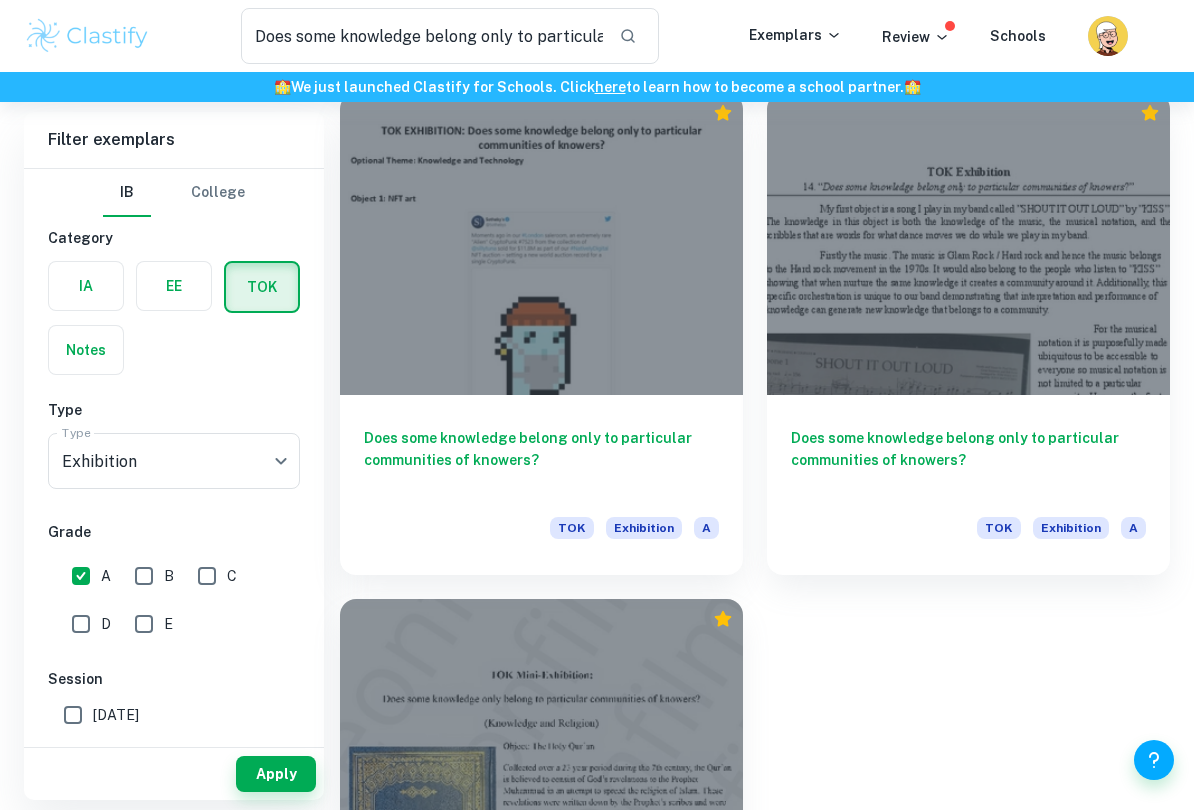 click on "Does some knowledge belong only to particular communities of knowers? TOK Exhibition A" at bounding box center [968, 485] 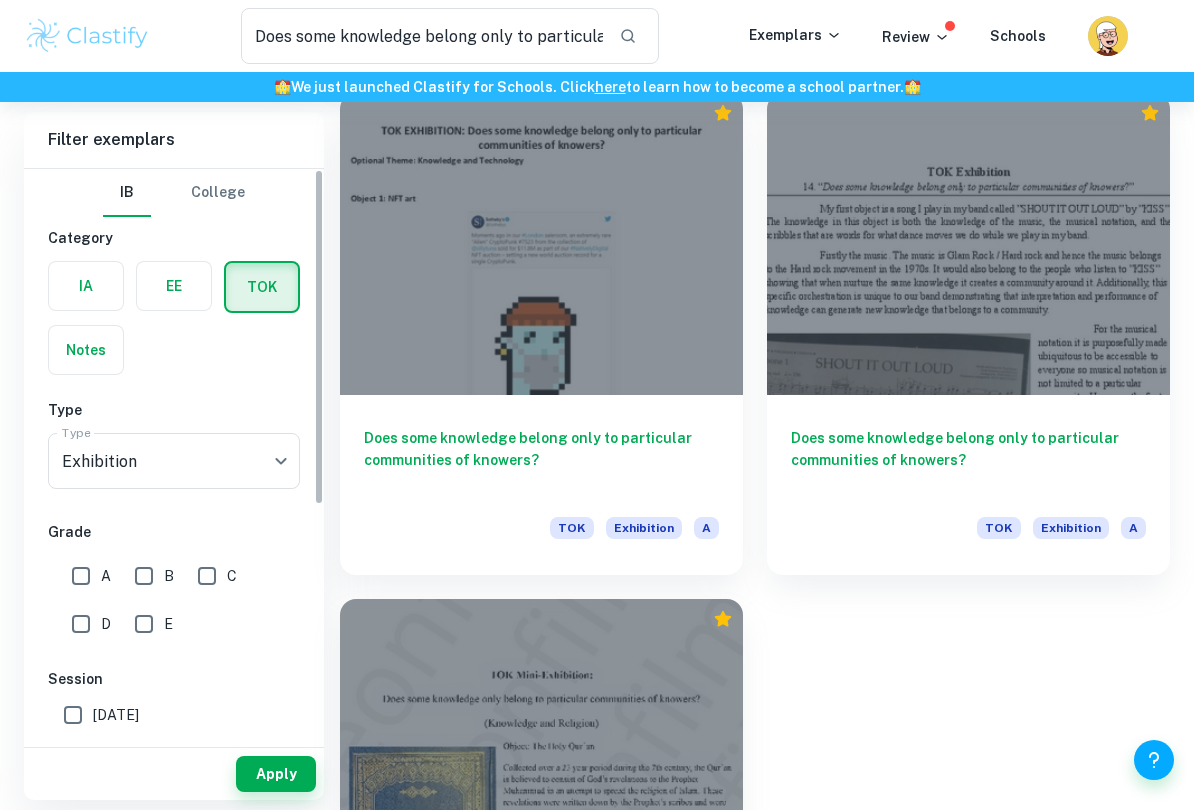 click on "Apply" at bounding box center (276, 774) 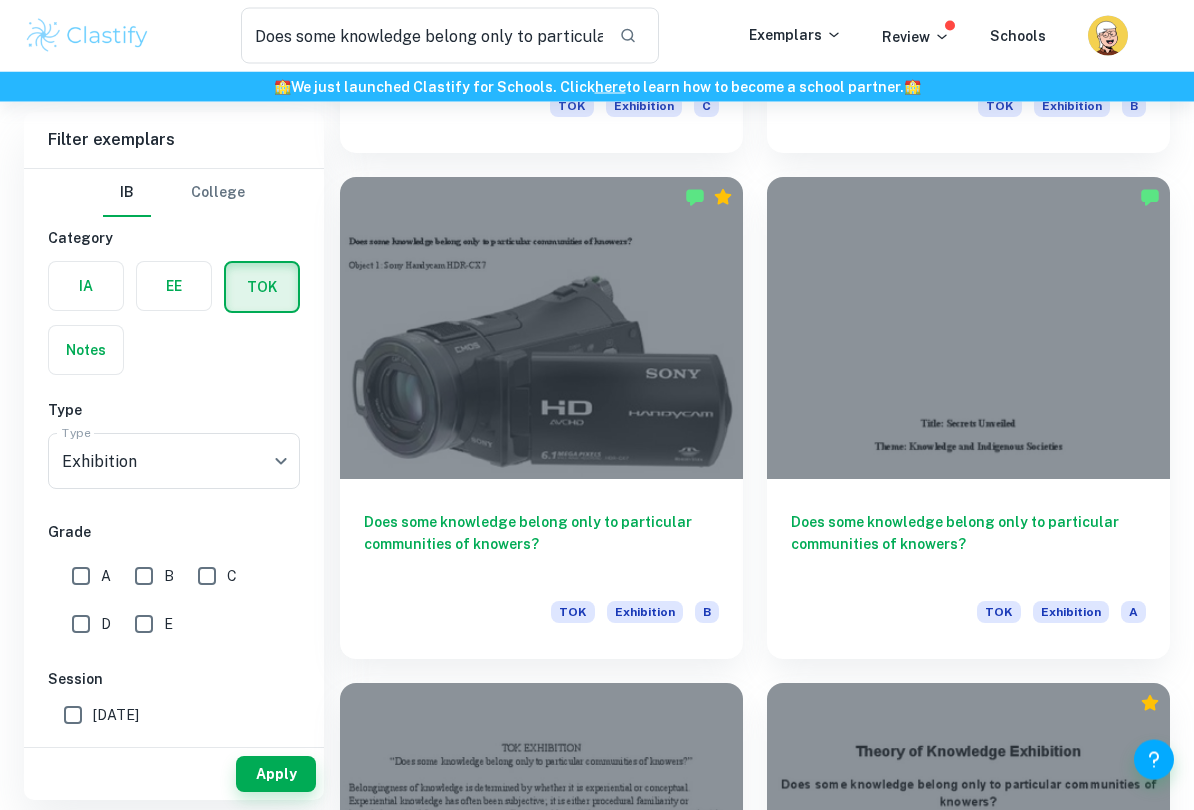 scroll, scrollTop: 2102, scrollLeft: 0, axis: vertical 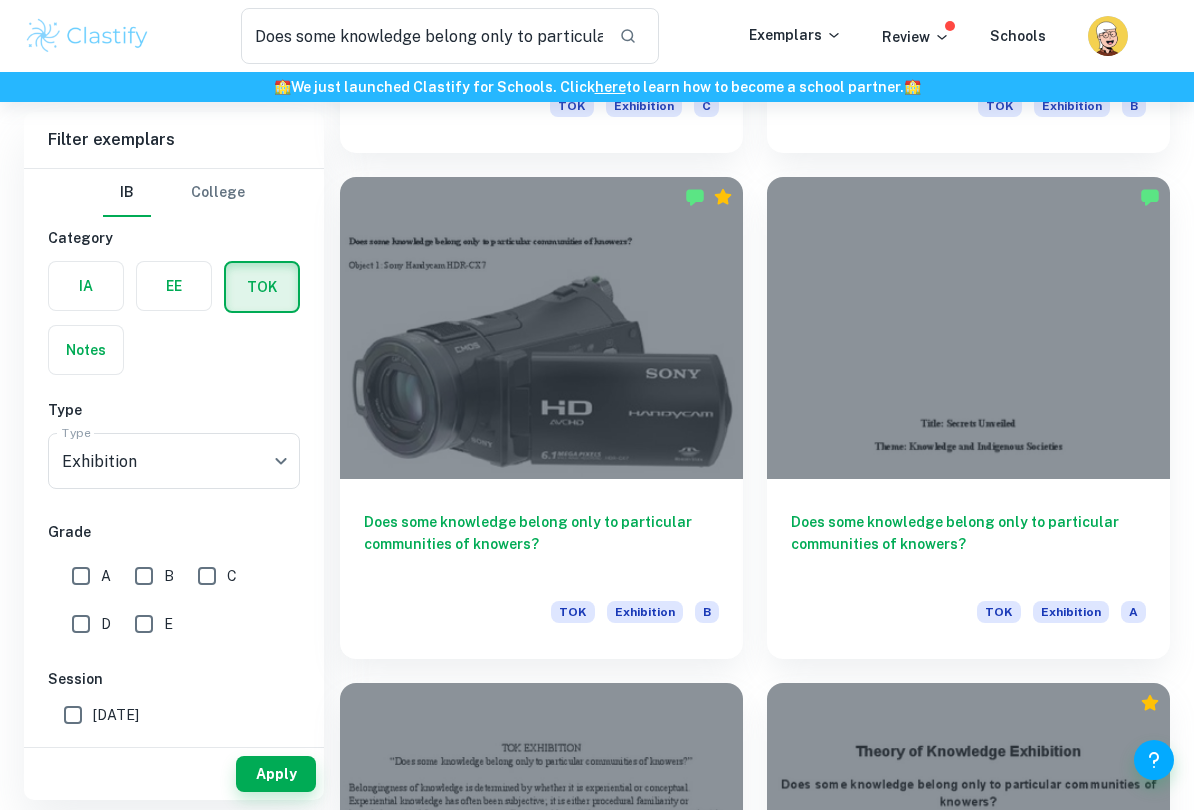 click on "Does some knowledge belong only to particular communities of knowers?" at bounding box center [541, 544] 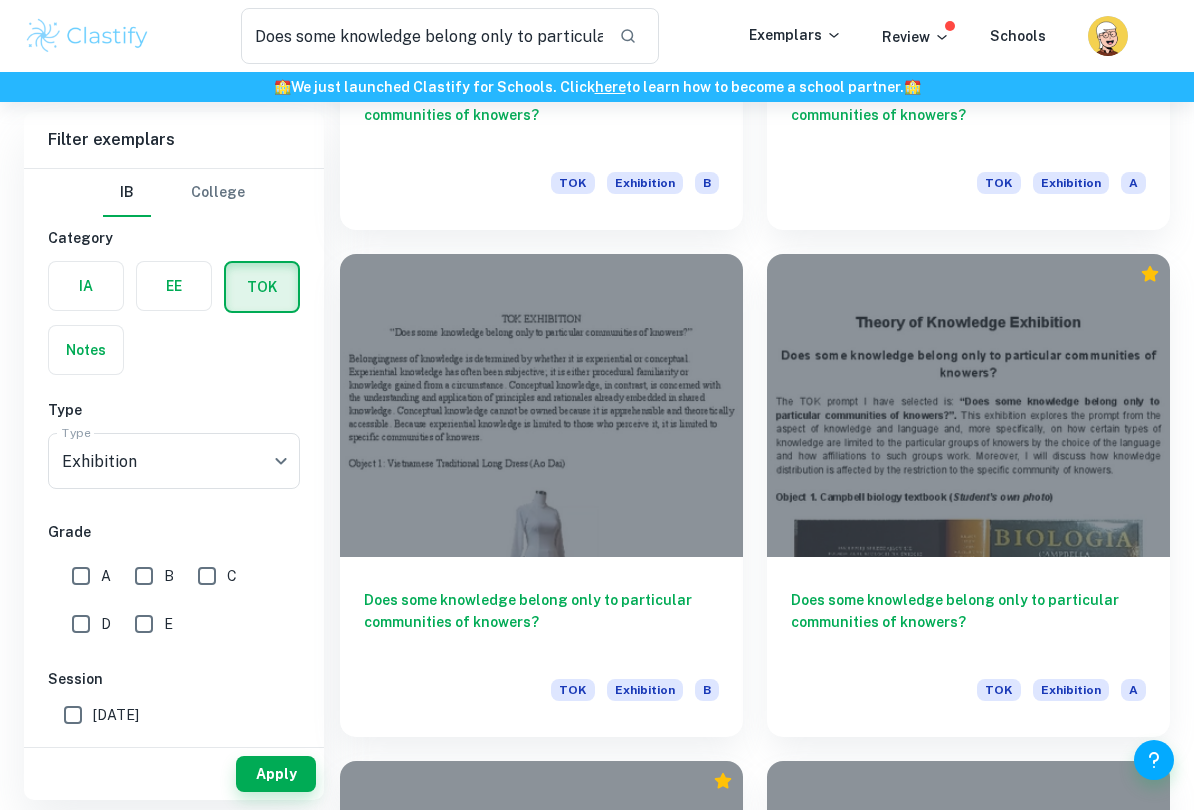 scroll, scrollTop: 2734, scrollLeft: 0, axis: vertical 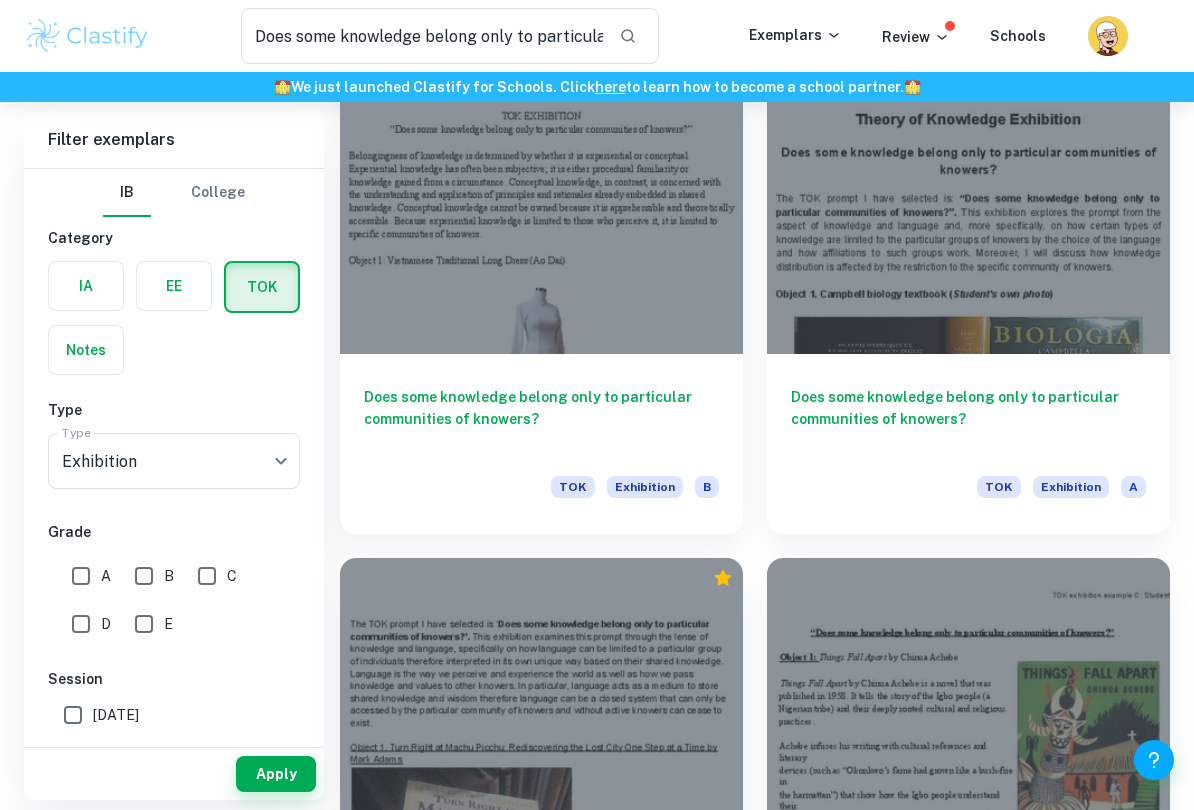 click on "Does some knowledge belong only to particular communities of knowers?" at bounding box center [968, 419] 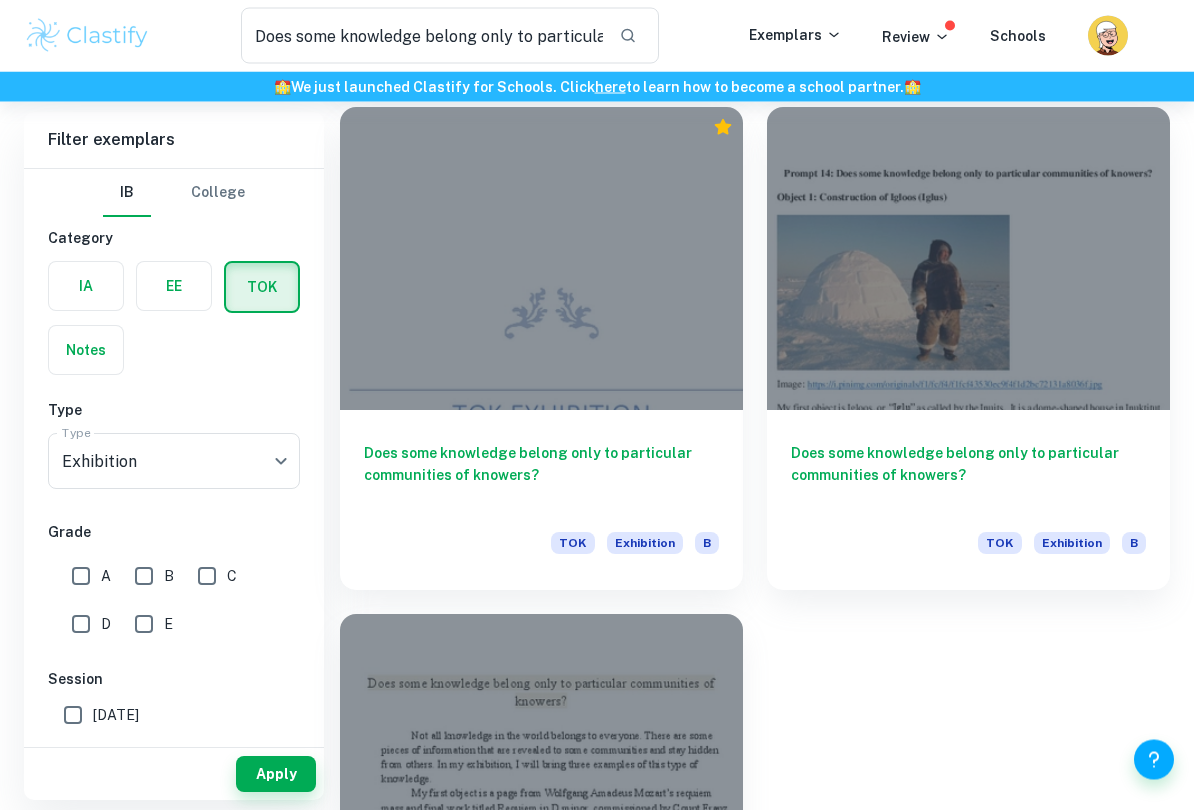 scroll, scrollTop: 5009, scrollLeft: 0, axis: vertical 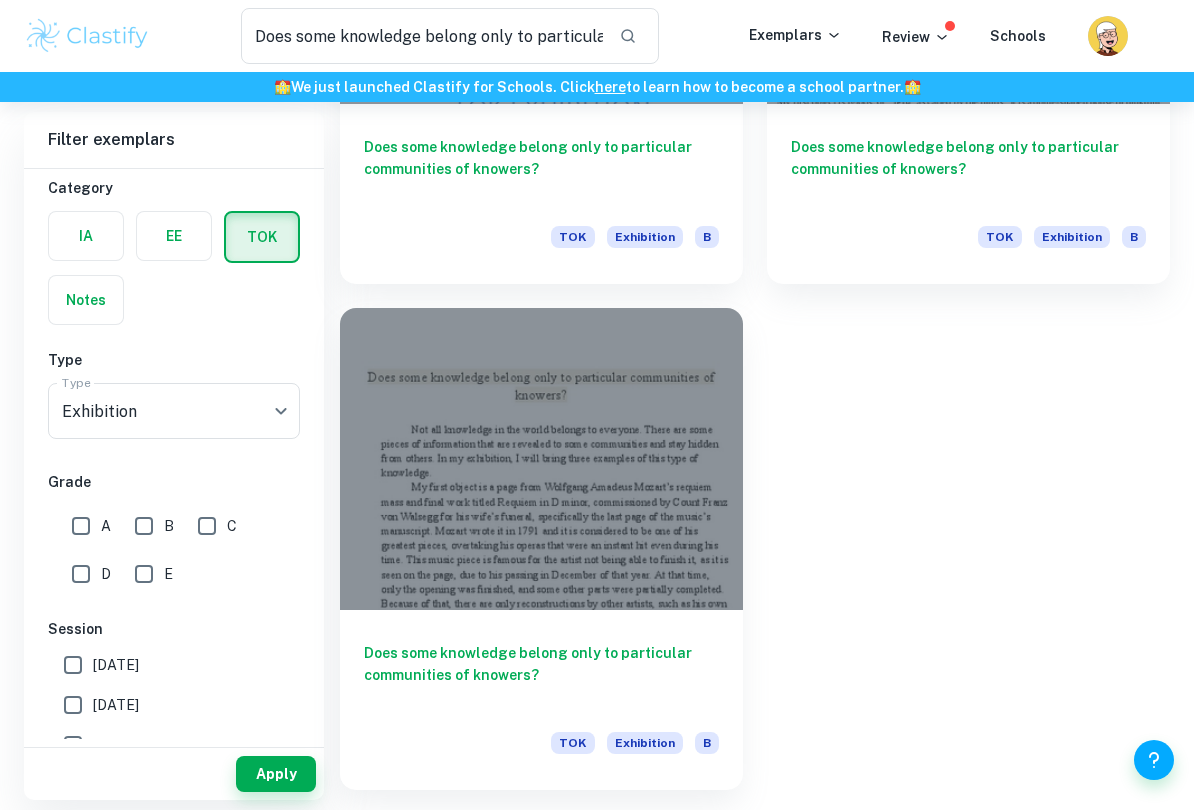 click on "Does some knowledge belong only to particular communities of knowers?" at bounding box center (541, 675) 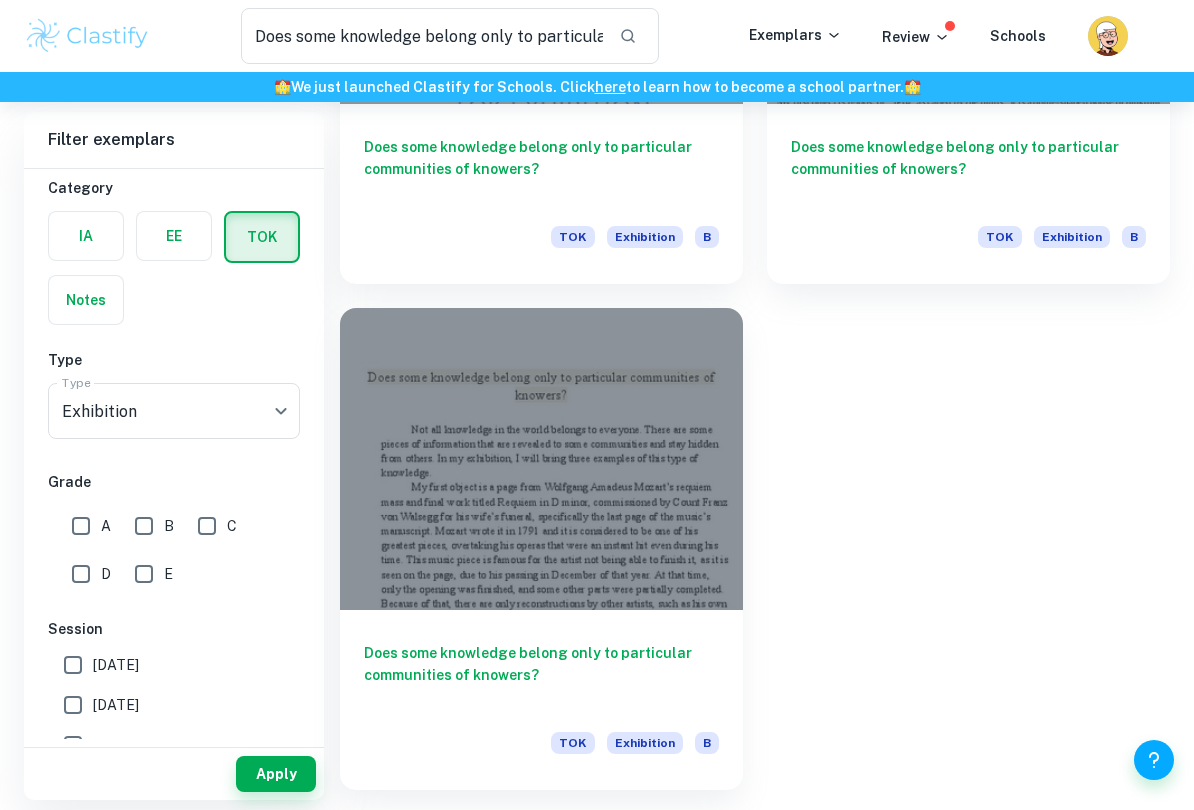 scroll, scrollTop: 5069, scrollLeft: 0, axis: vertical 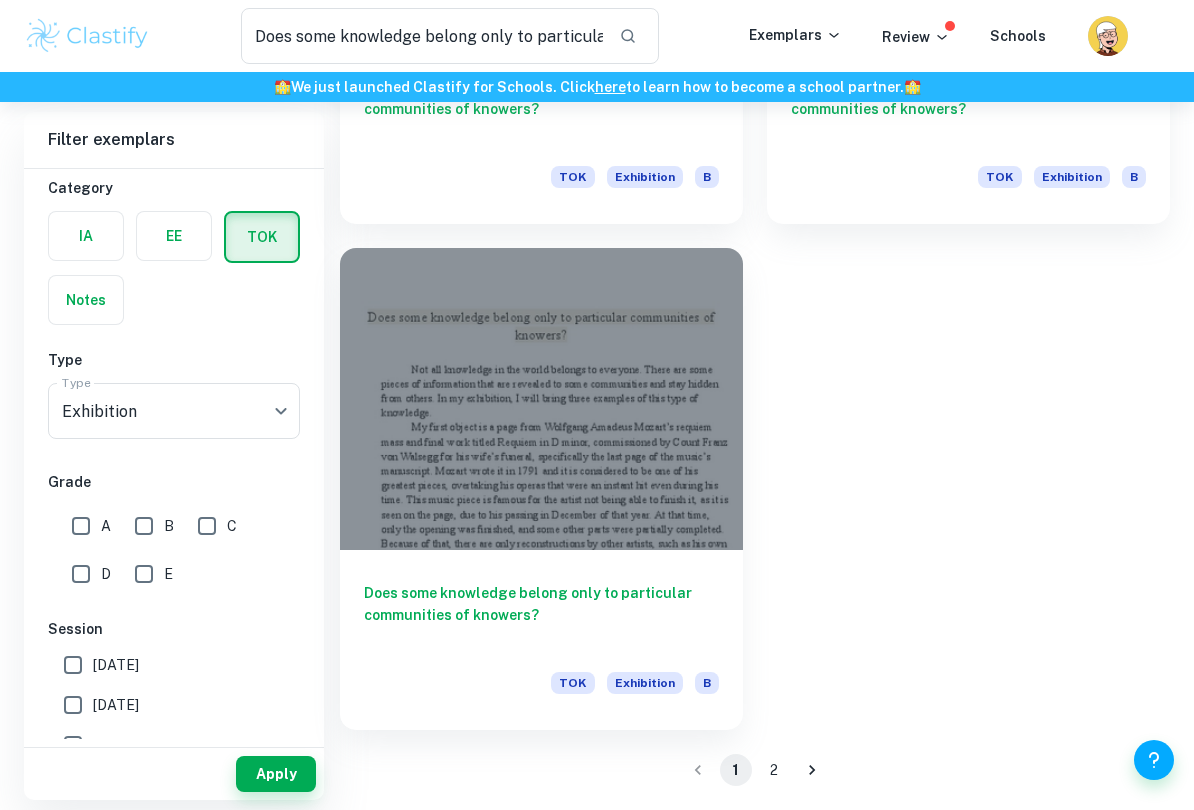 click on "2" at bounding box center (774, 770) 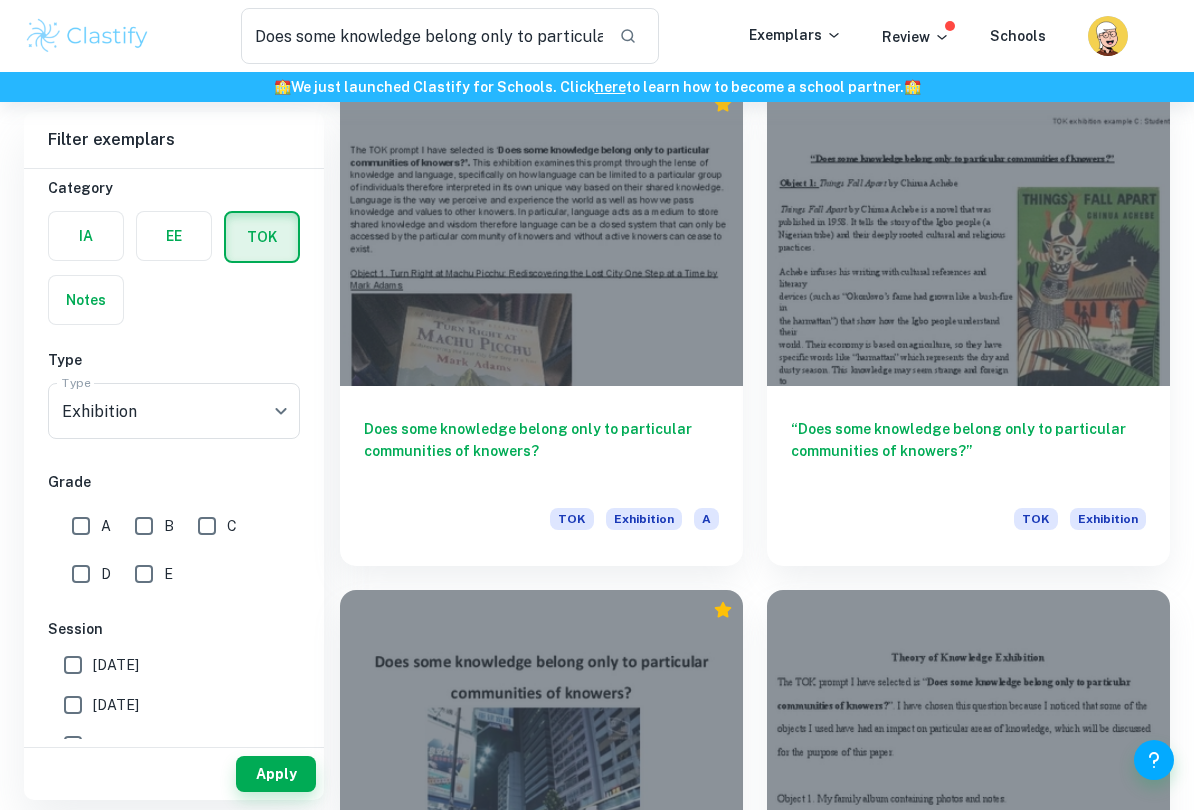 scroll, scrollTop: 2538, scrollLeft: 0, axis: vertical 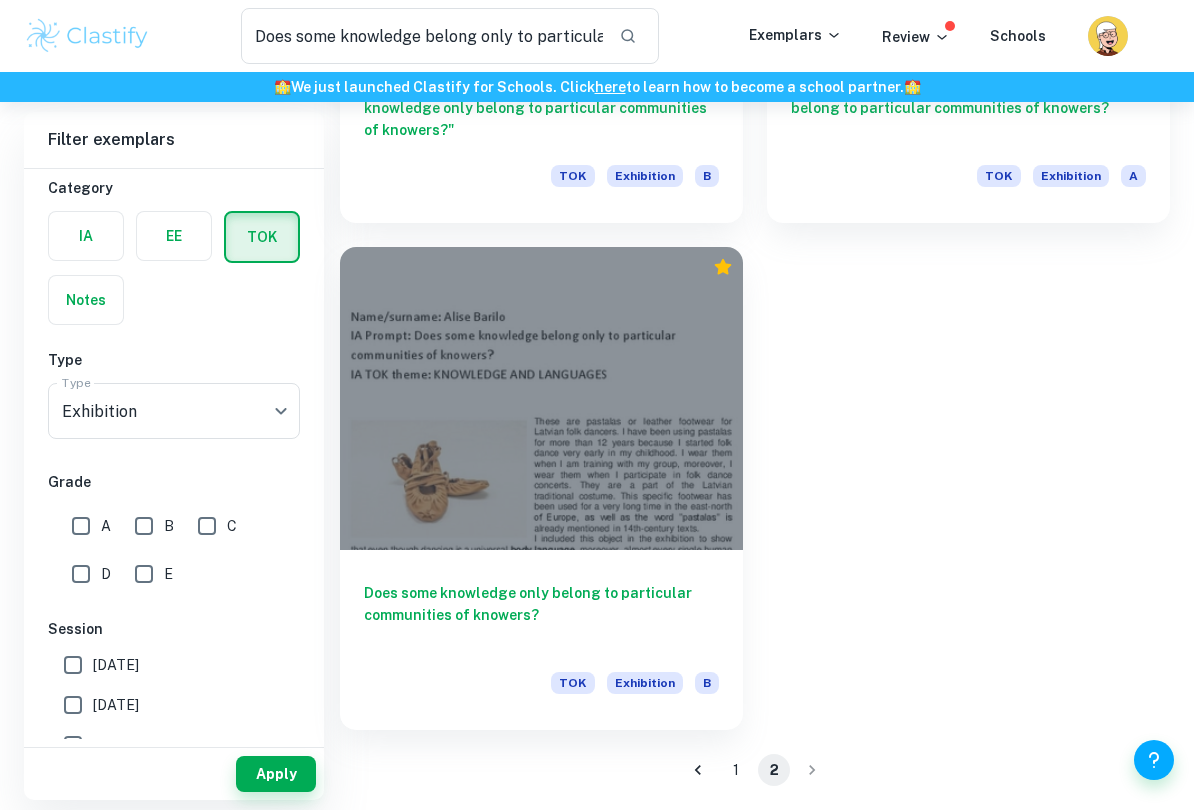 click on "2" at bounding box center (774, 770) 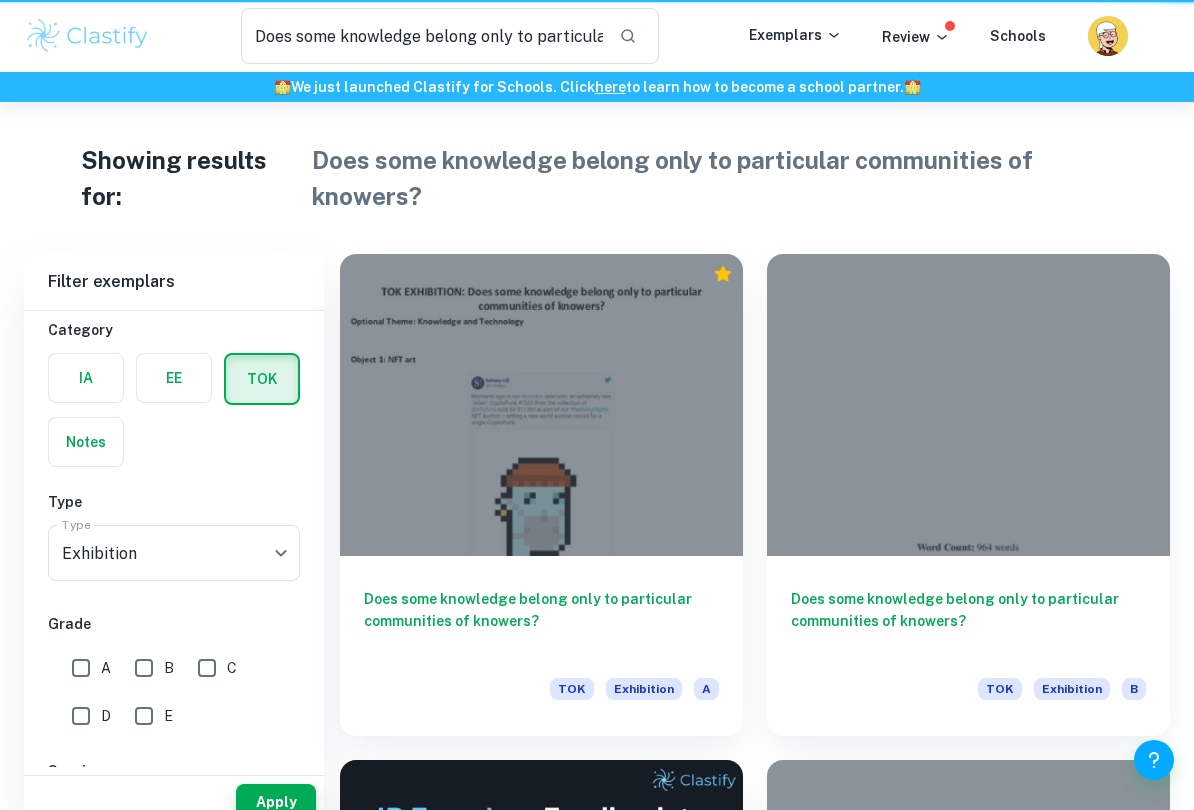 click at bounding box center (968, 911) 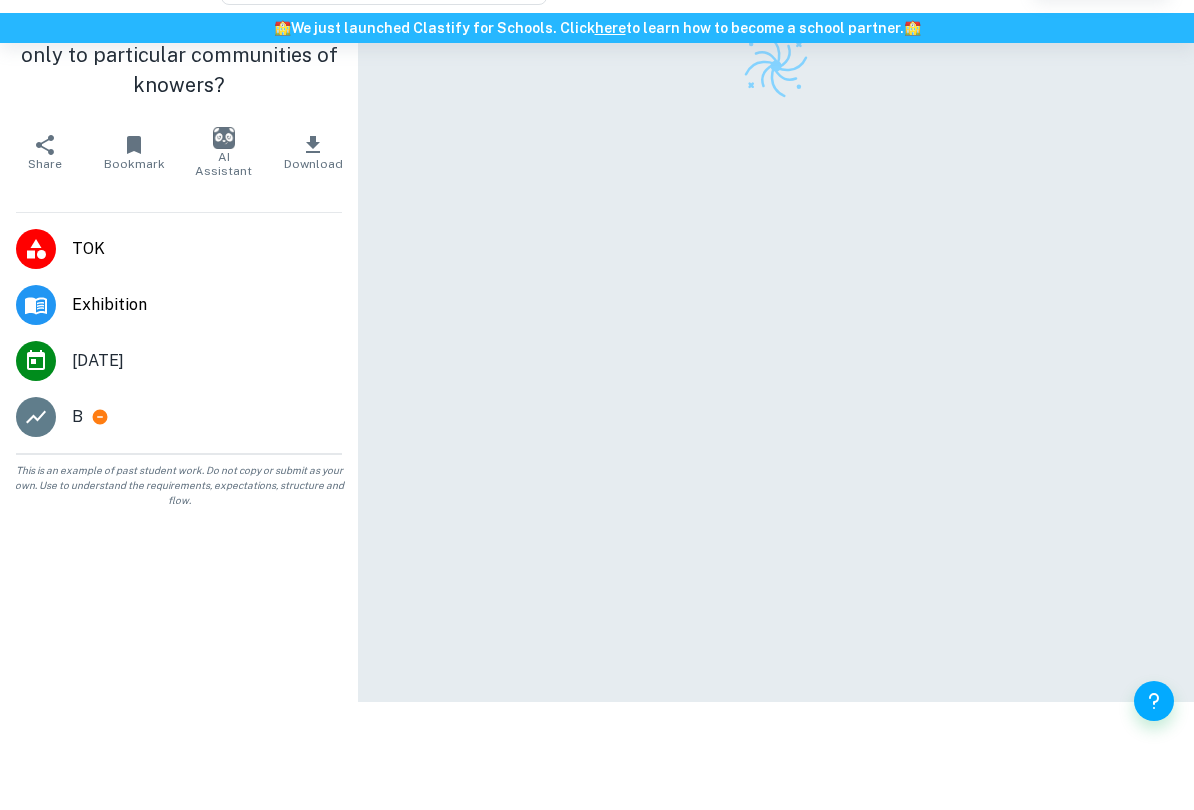 scroll, scrollTop: 0, scrollLeft: 0, axis: both 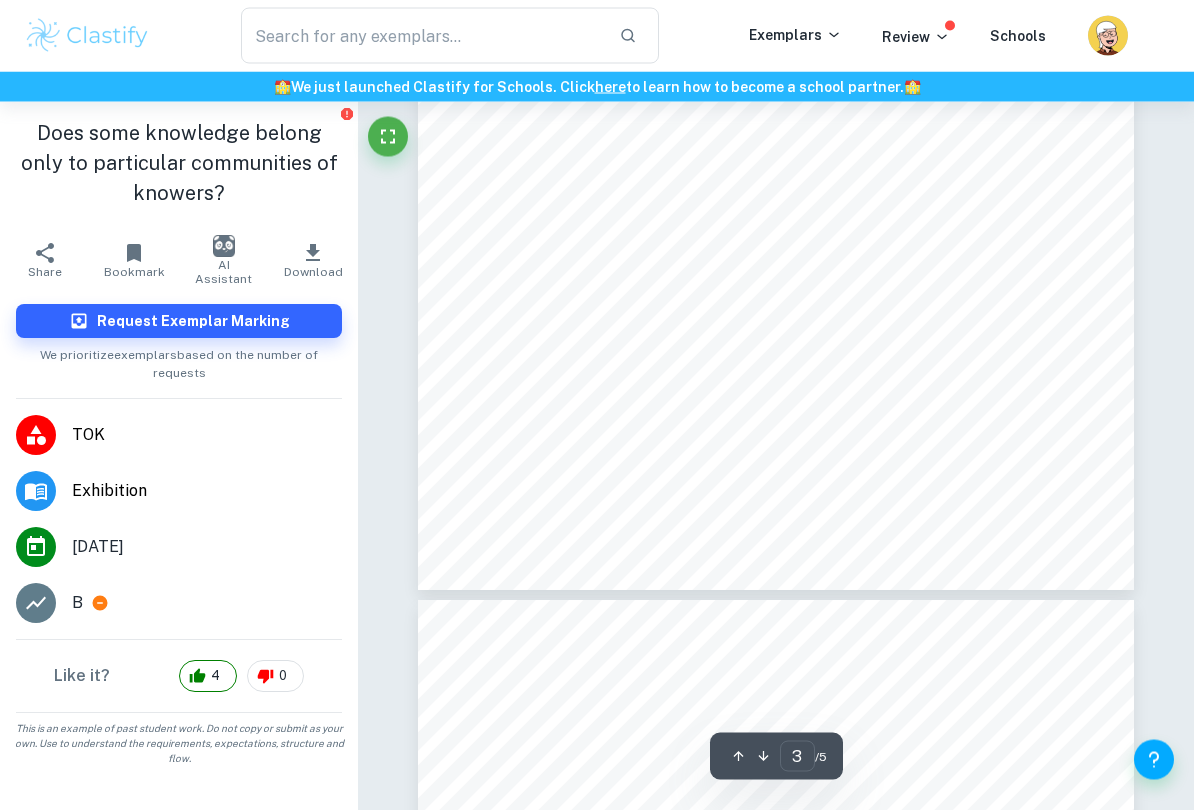 type on "4" 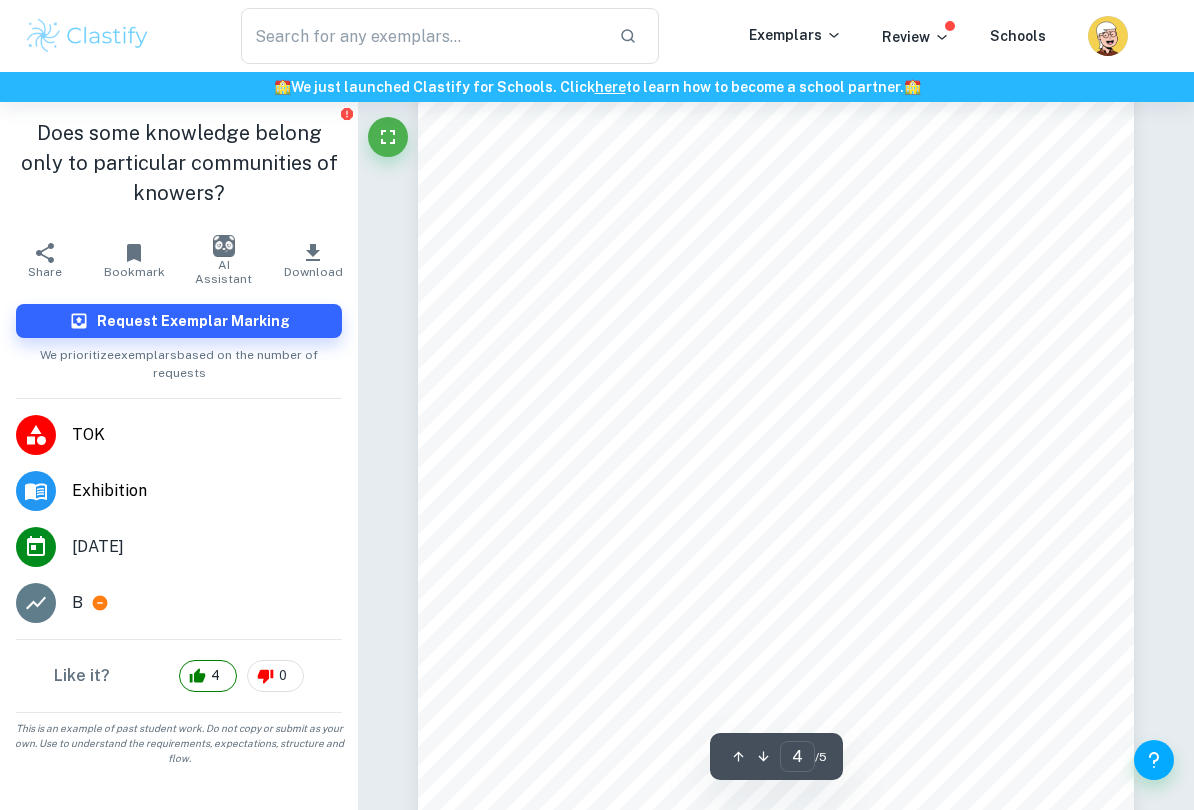 scroll, scrollTop: 3538, scrollLeft: 0, axis: vertical 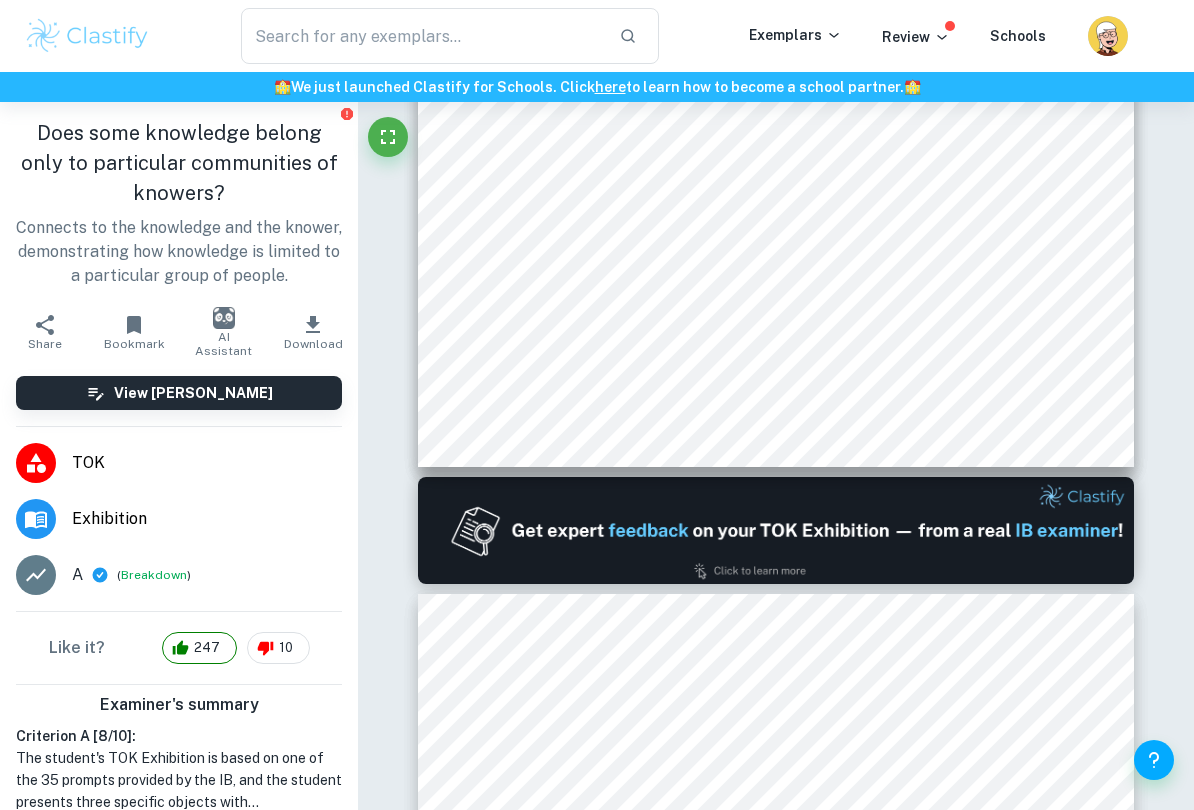 type on "2" 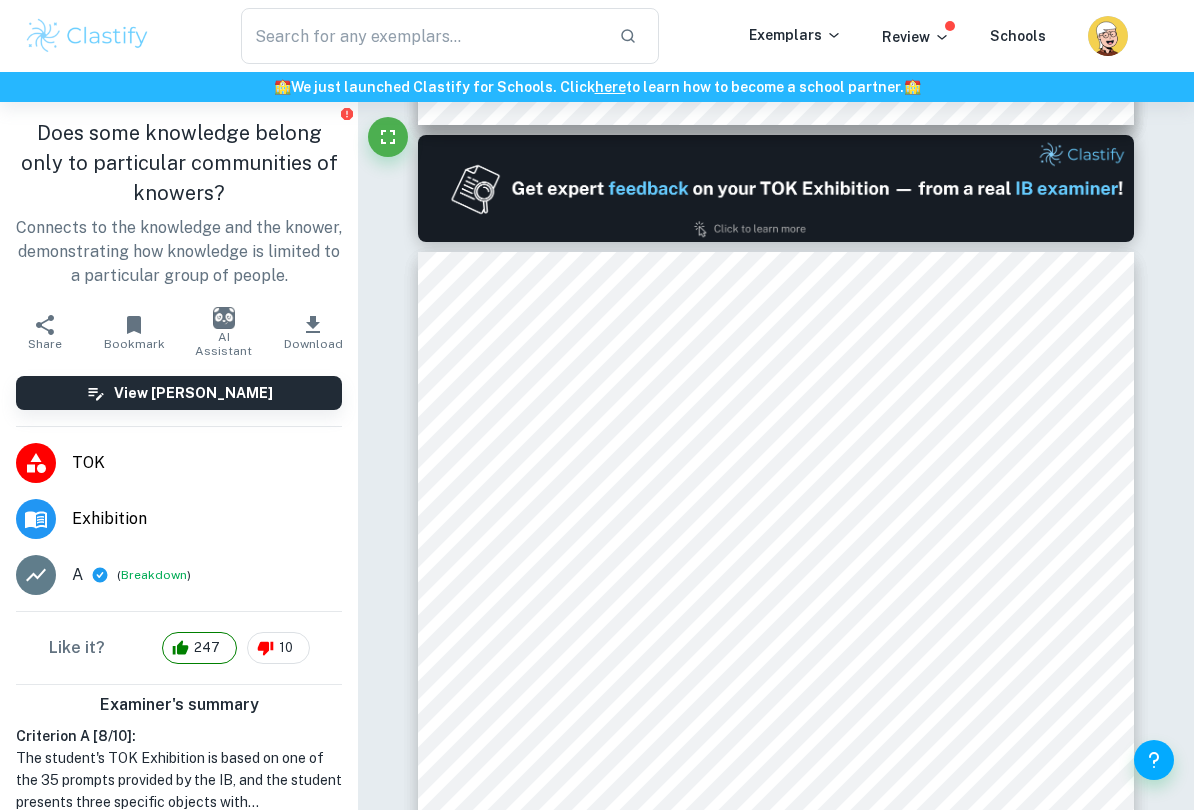 scroll, scrollTop: 1180, scrollLeft: 0, axis: vertical 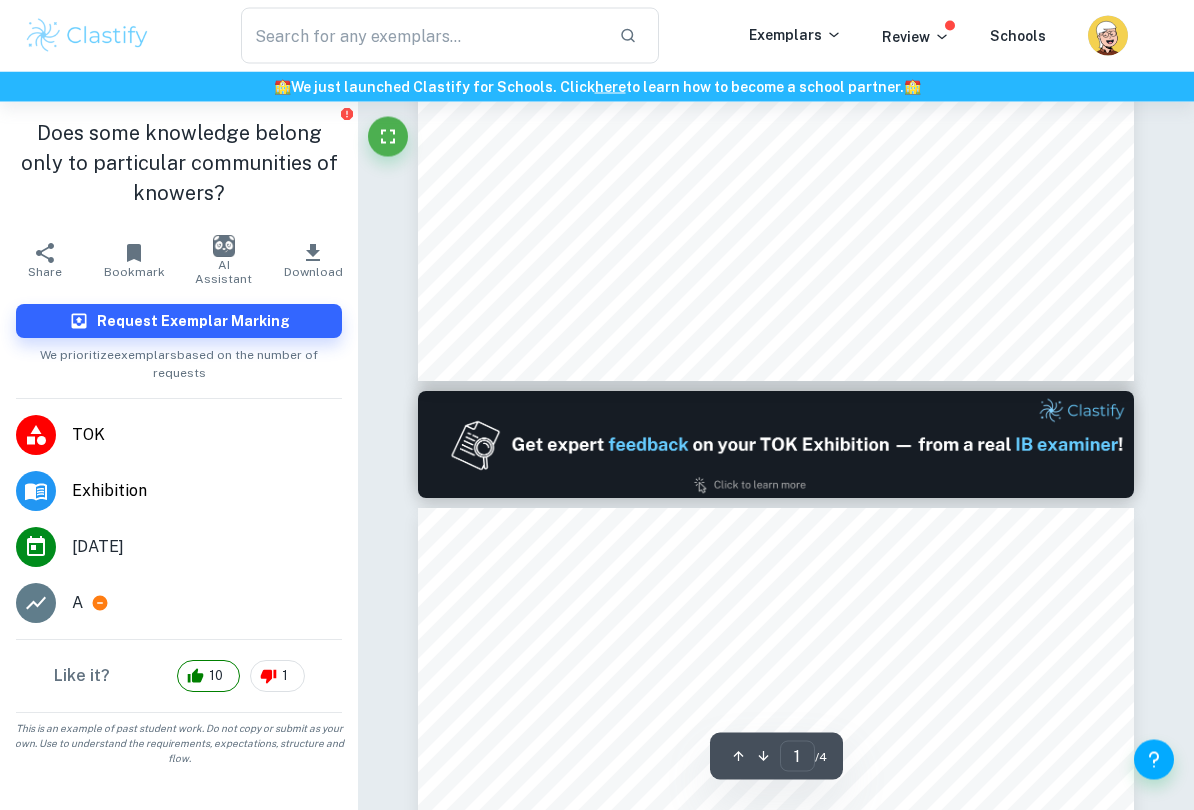 type on "2" 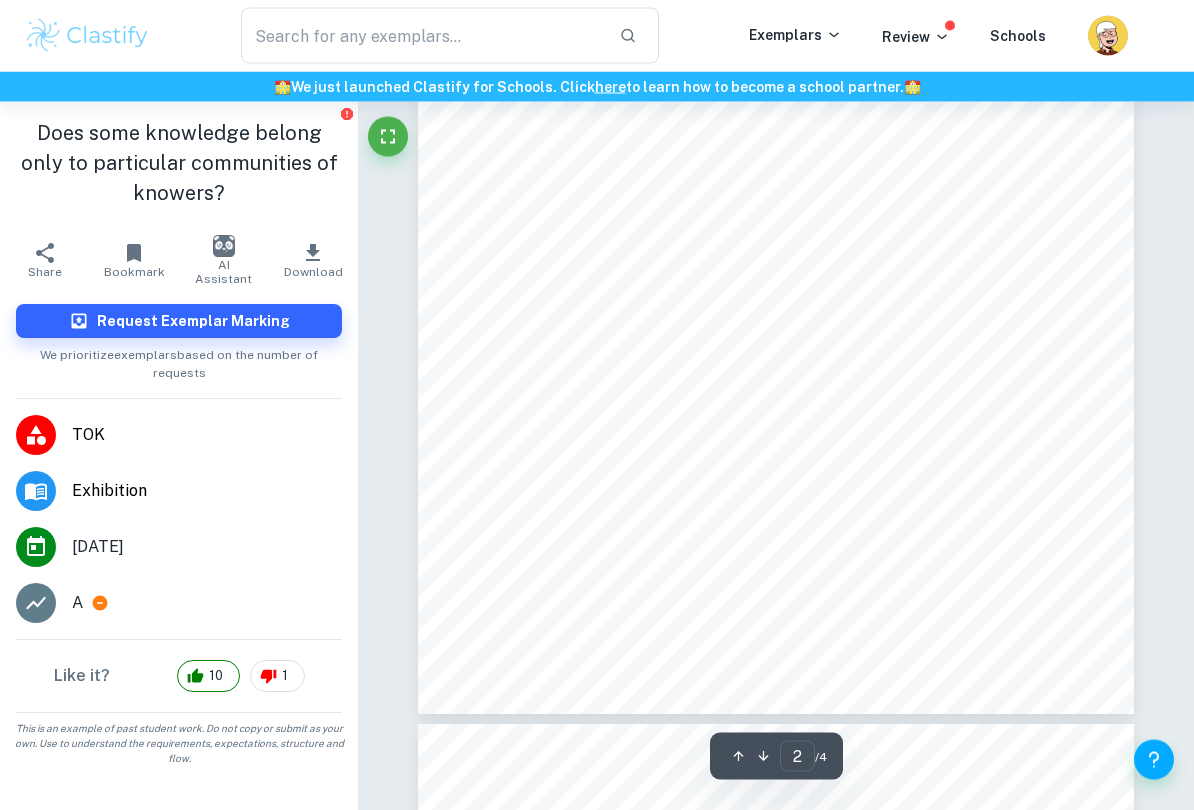 scroll, scrollTop: 1389, scrollLeft: 0, axis: vertical 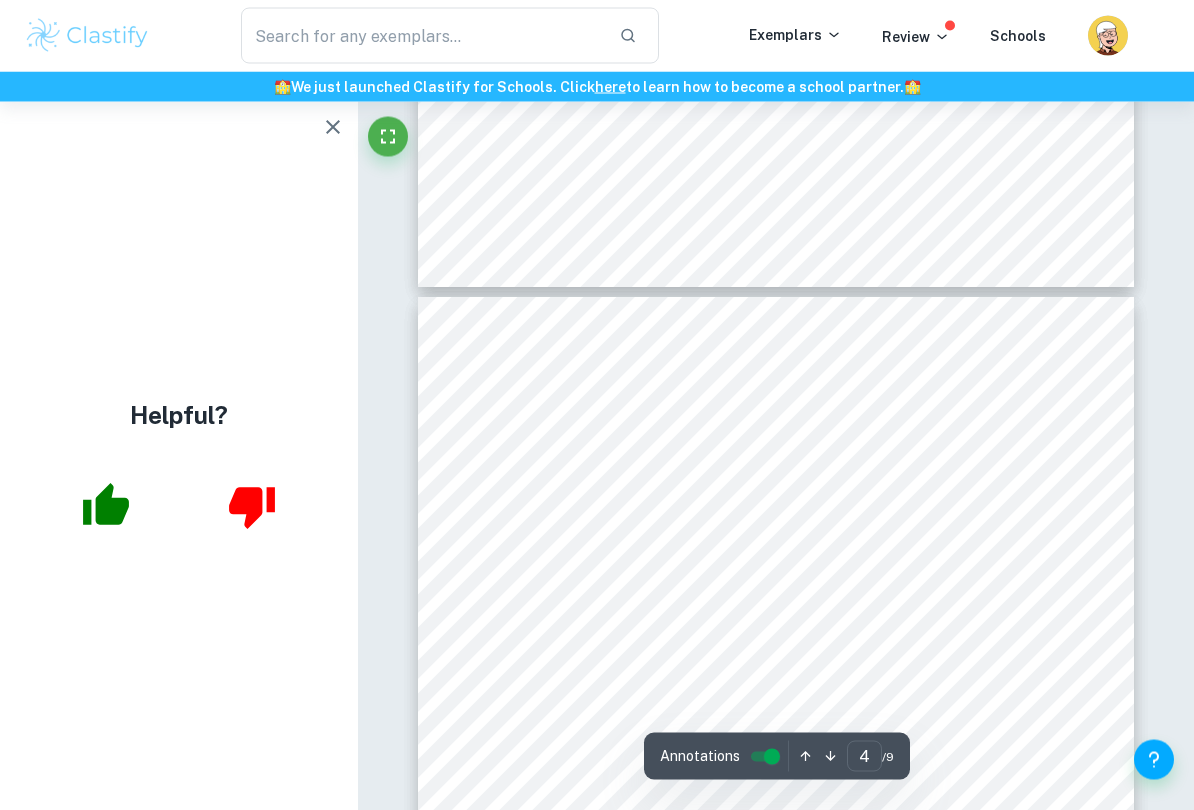 type on "5" 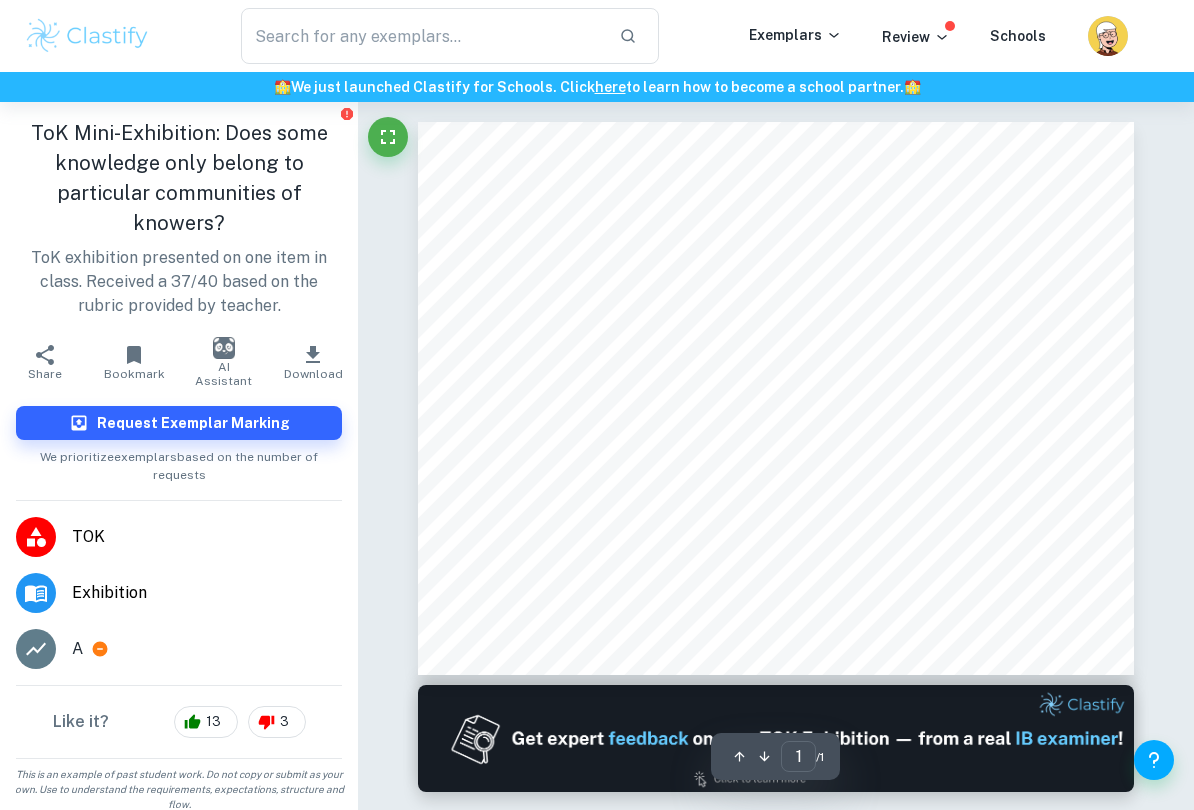 scroll, scrollTop: 102, scrollLeft: 0, axis: vertical 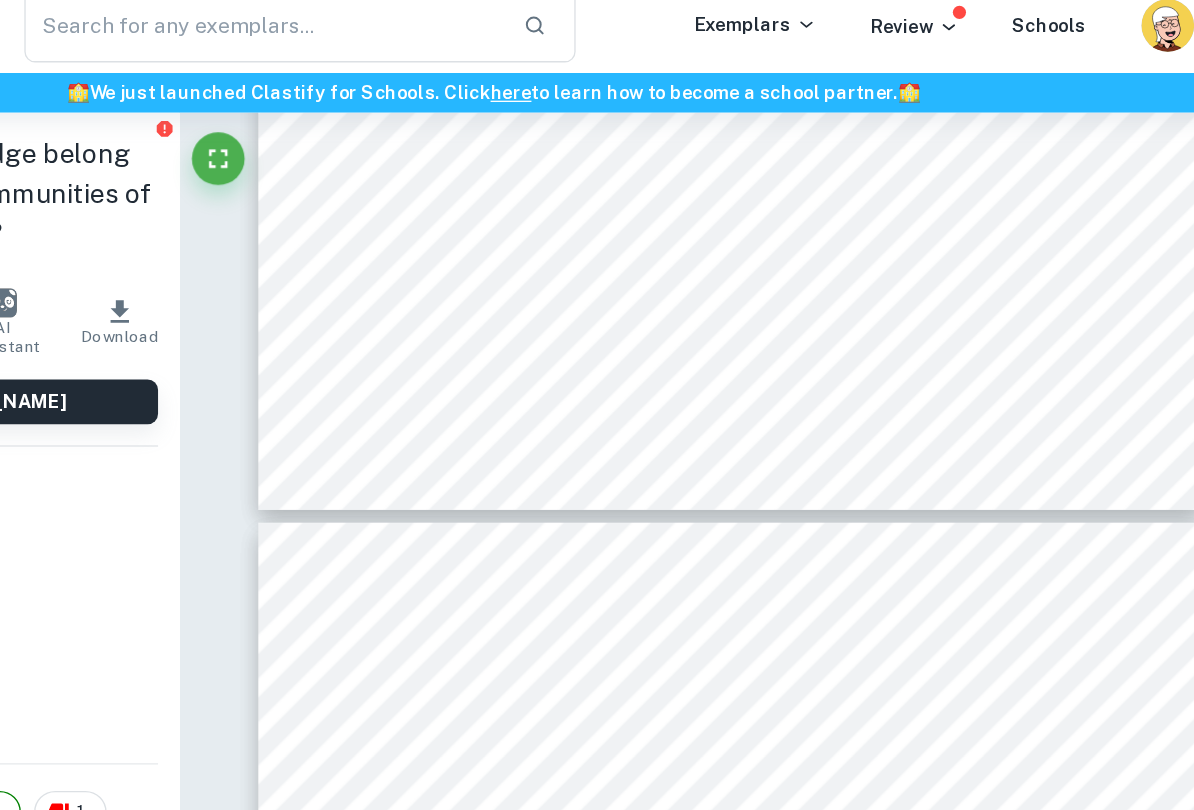 type on "3" 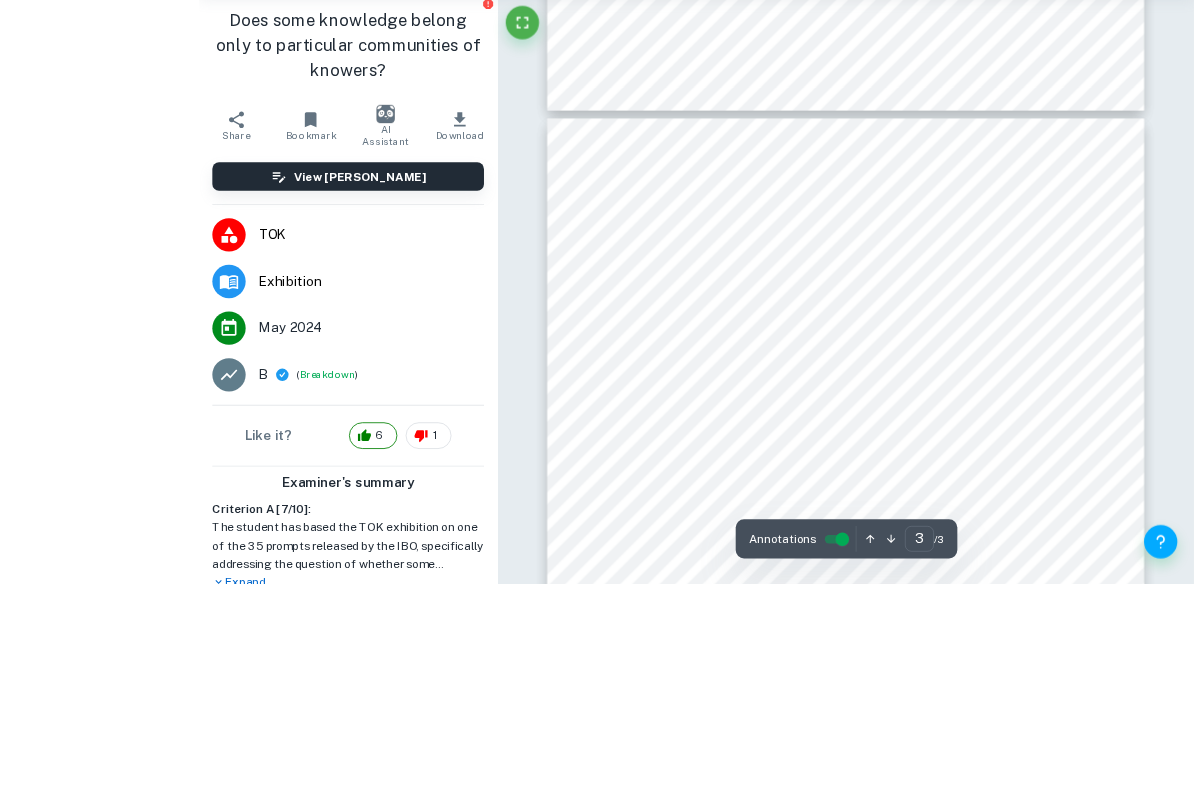 scroll, scrollTop: 2250, scrollLeft: 0, axis: vertical 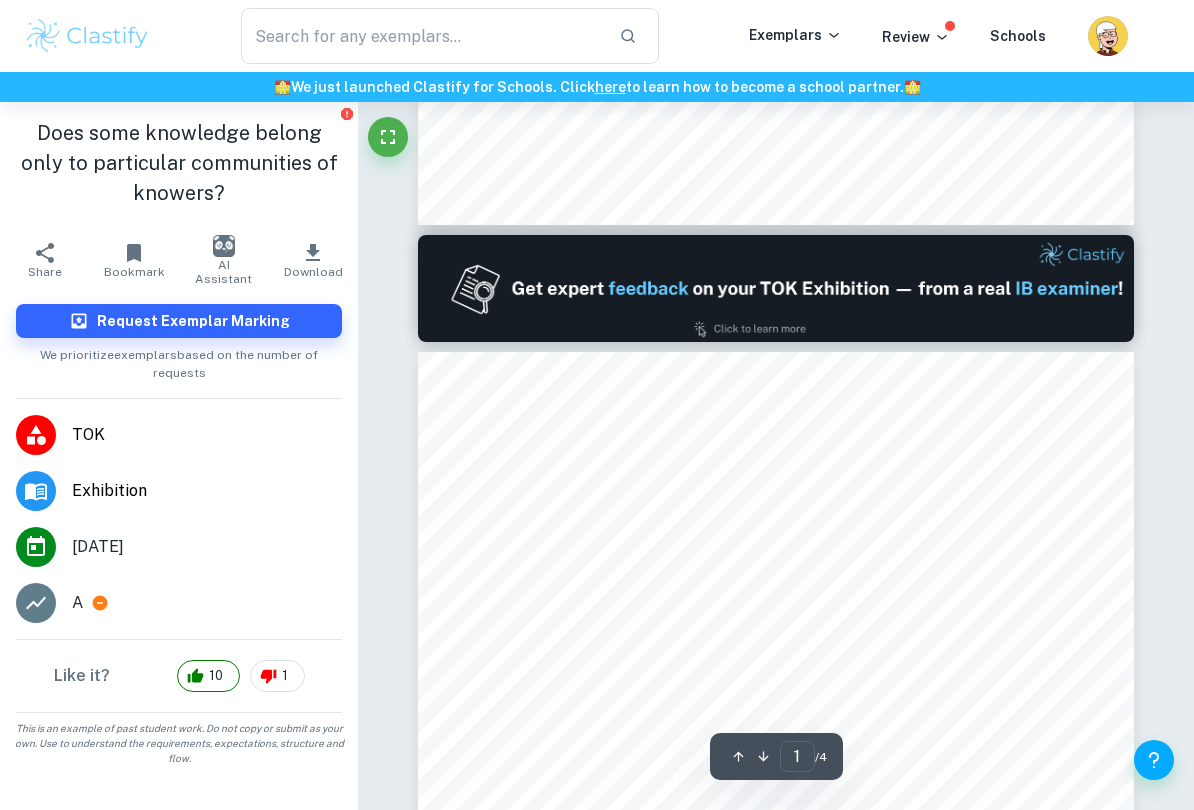 type on "2" 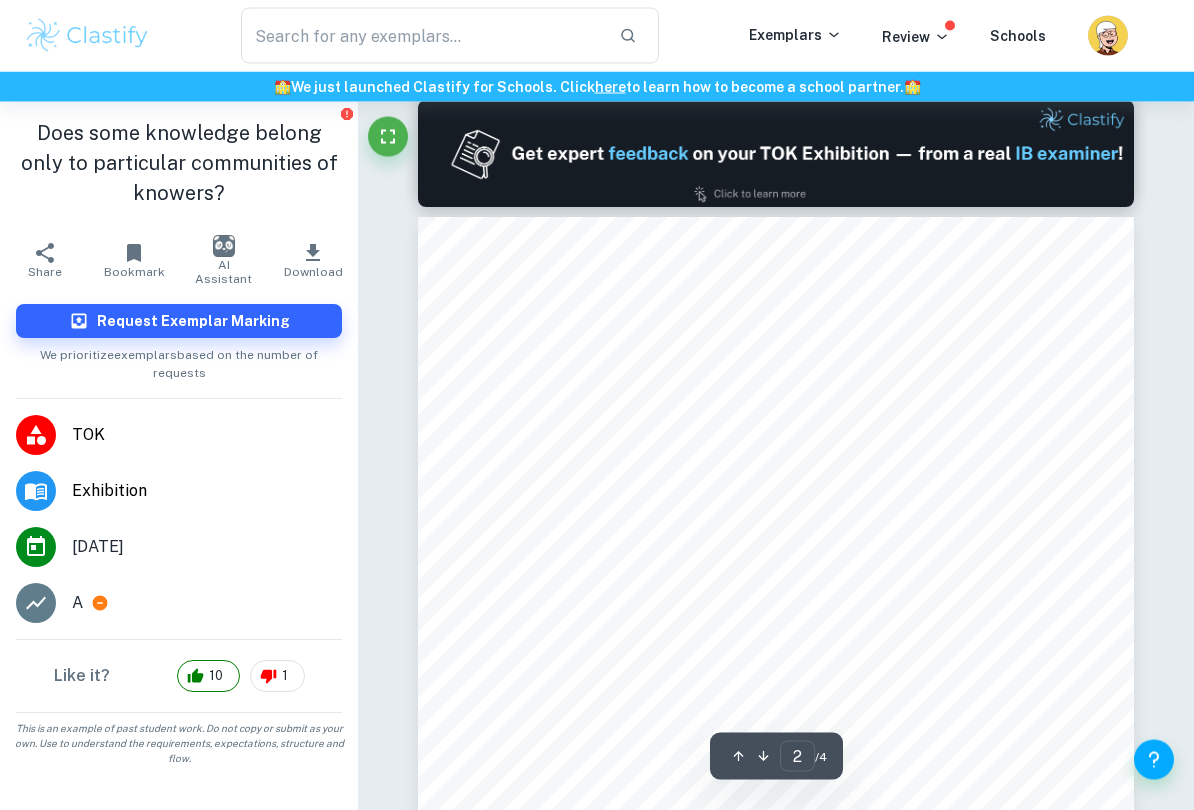 scroll, scrollTop: 1160, scrollLeft: 0, axis: vertical 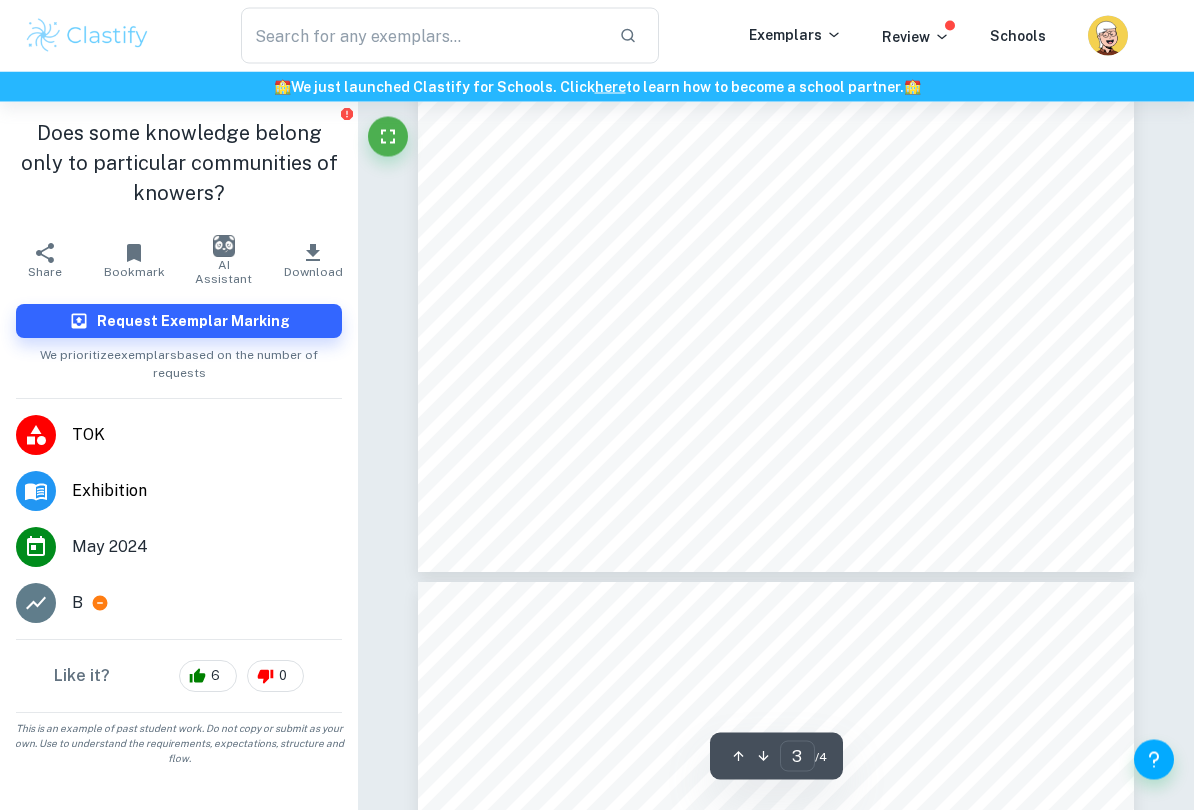 type on "4" 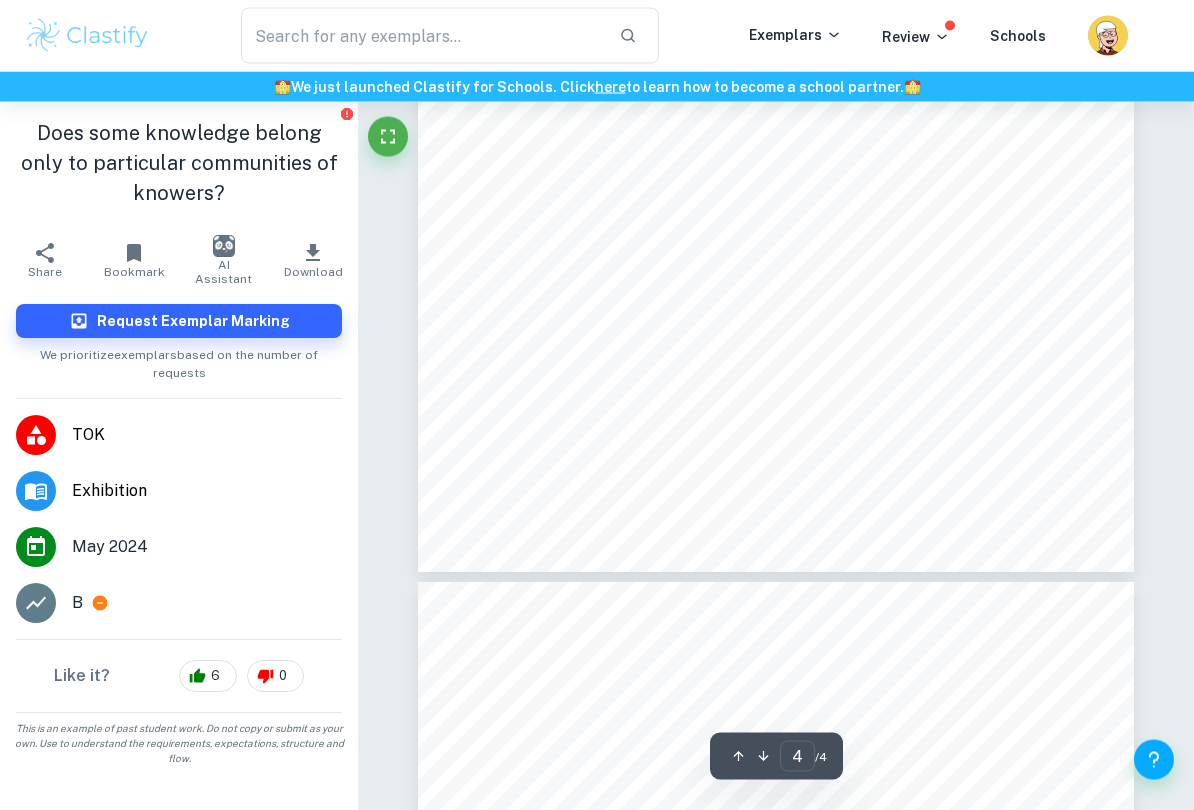 scroll, scrollTop: 3093, scrollLeft: 0, axis: vertical 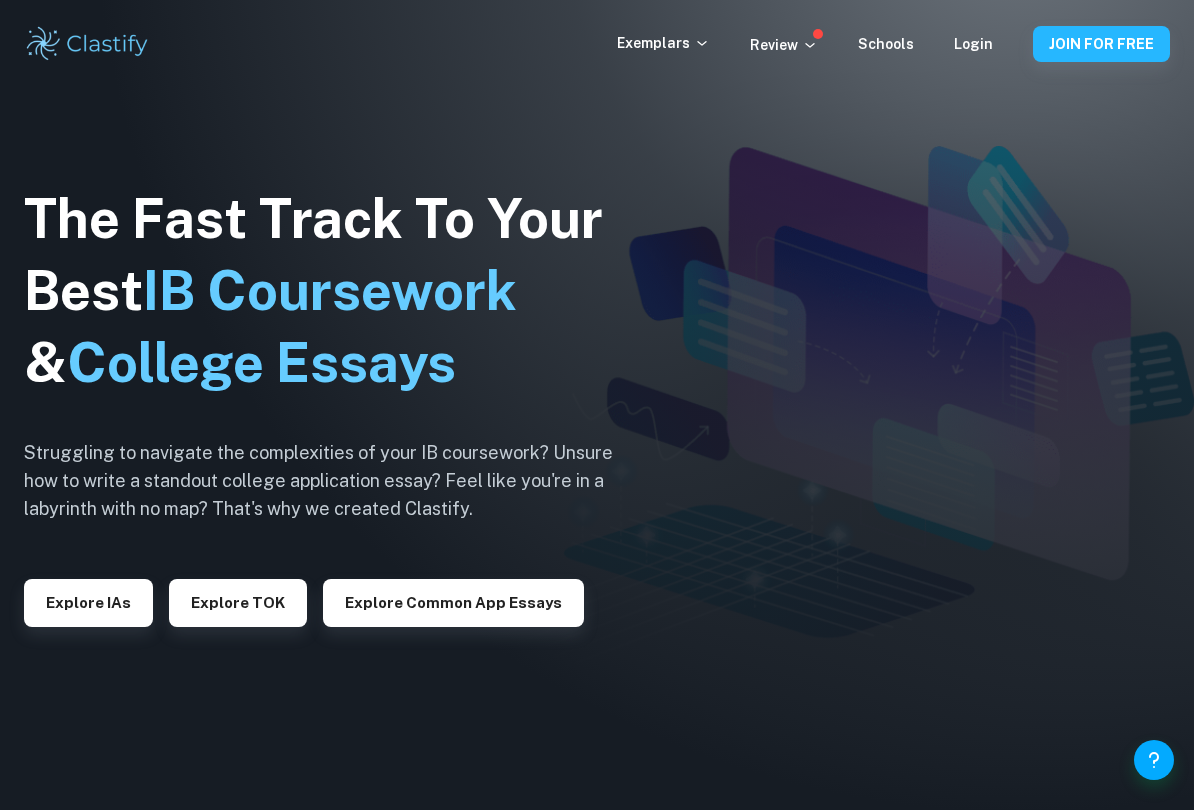 click on "Explore TOK" at bounding box center (238, 603) 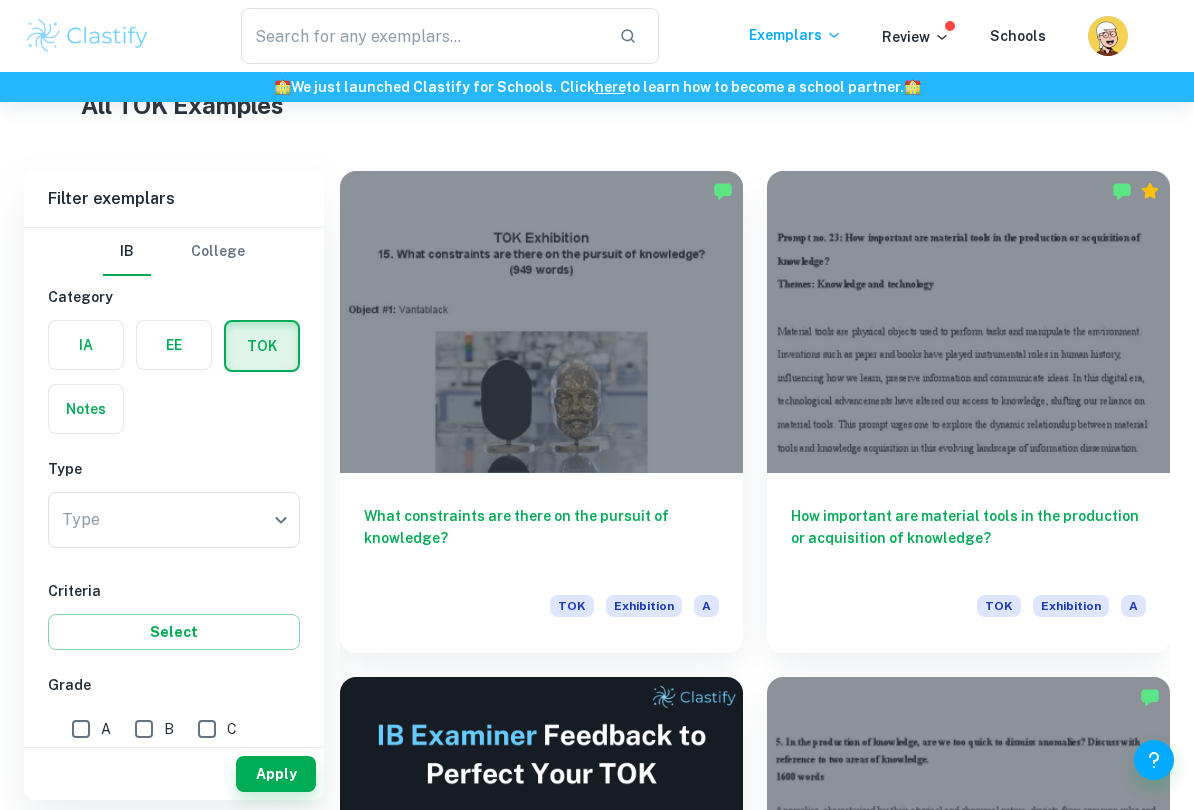scroll, scrollTop: 479, scrollLeft: 0, axis: vertical 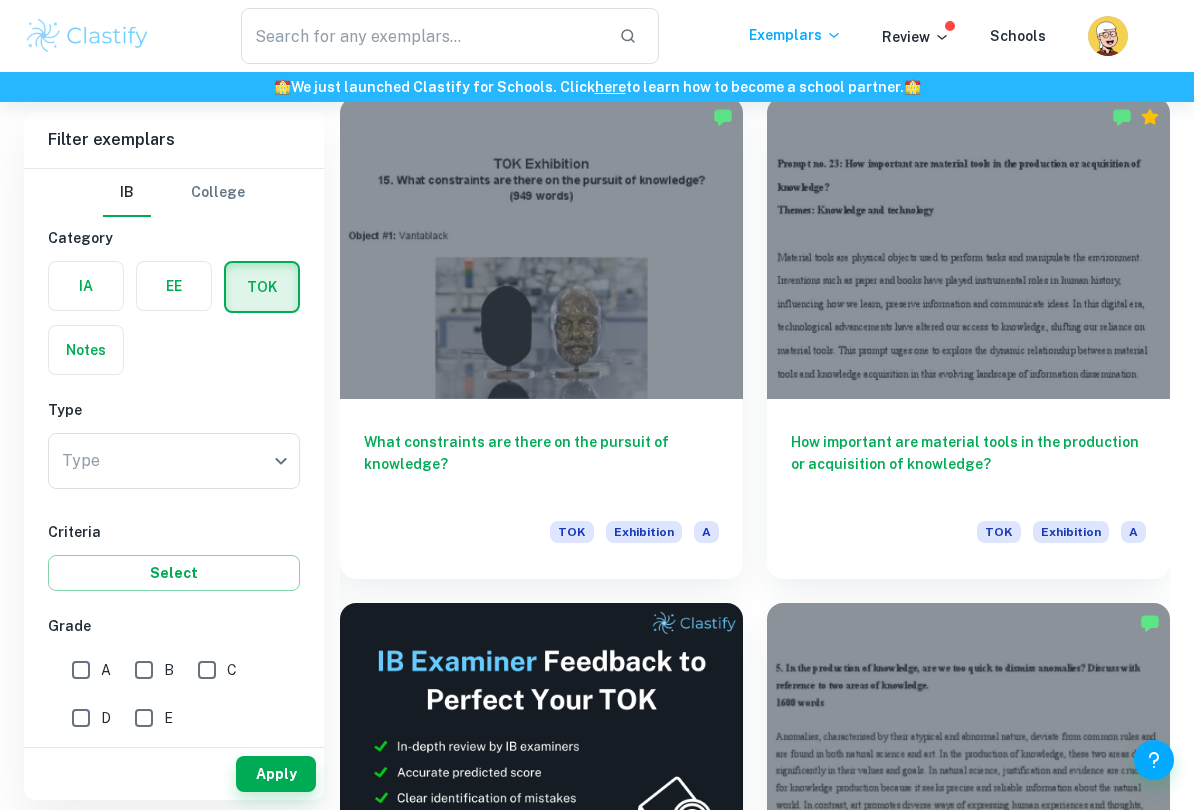 click on "We value your privacy We use cookies to enhance your browsing experience, serve personalised ads or content, and analyse our traffic. By clicking "Accept All", you consent to our use of cookies.   Cookie Policy Customise   Reject All   Accept All   Customise Consent Preferences   We use cookies to help you navigate efficiently and perform certain functions. You will find detailed information about all cookies under each consent category below. The cookies that are categorised as "Necessary" are stored on your browser as they are essential for enabling the basic functionalities of the site. ...  Show more For more information on how Google's third-party cookies operate and handle your data, see:   Google Privacy Policy Necessary Always Active Necessary cookies are required to enable the basic features of this site, such as providing secure log-in or adjusting your consent preferences. These cookies do not store any personally identifiable data. Functional Analytics Performance Advertisement Uncategorised" at bounding box center (597, 28) 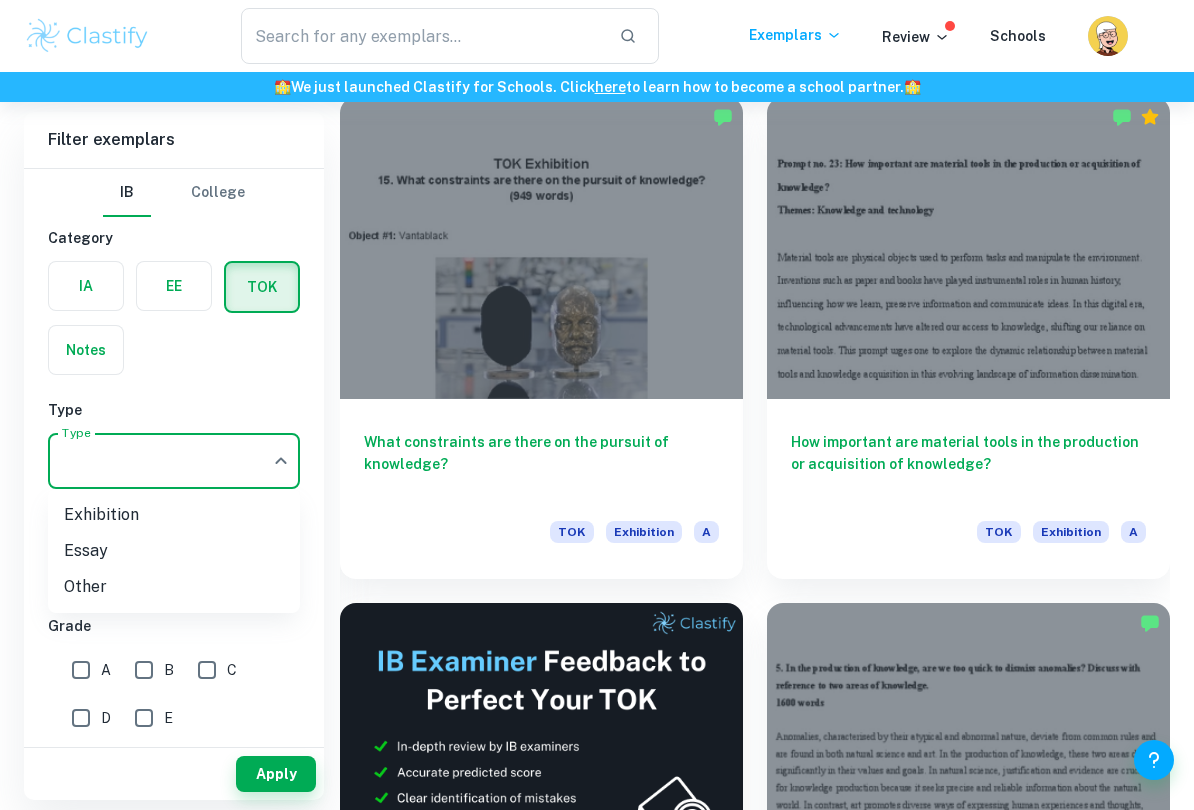 click at bounding box center (597, 405) 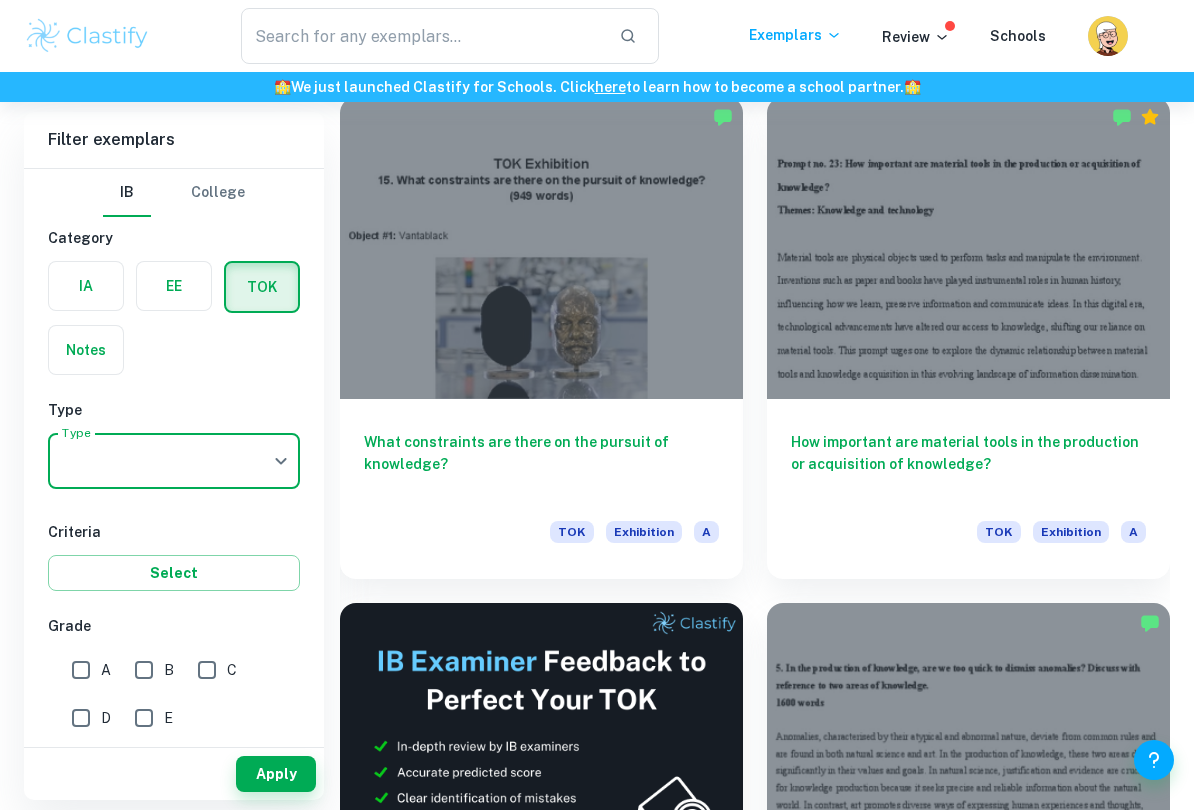 click on "We value your privacy We use cookies to enhance your browsing experience, serve personalised ads or content, and analyse our traffic. By clicking "Accept All", you consent to our use of cookies.   Cookie Policy Customise   Reject All   Accept All   Customise Consent Preferences   We use cookies to help you navigate efficiently and perform certain functions. You will find detailed information about all cookies under each consent category below. The cookies that are categorised as "Necessary" are stored on your browser as they are essential for enabling the basic functionalities of the site. ...  Show more For more information on how Google's third-party cookies operate and handle your data, see:   Google Privacy Policy Necessary Always Active Necessary cookies are required to enable the basic features of this site, such as providing secure log-in or adjusting your consent preferences. These cookies do not store any personally identifiable data. Functional Analytics Performance Advertisement Uncategorised" at bounding box center [597, 28] 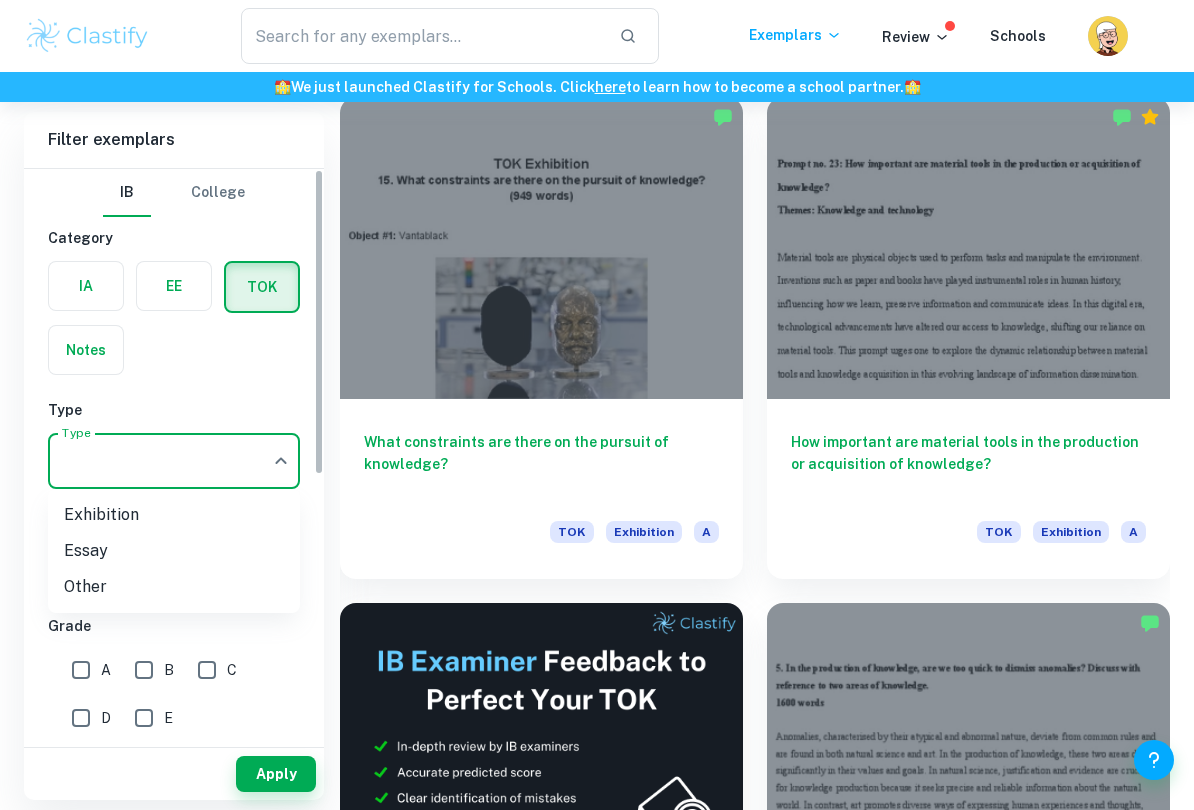 click on "Exhibition" at bounding box center [174, 515] 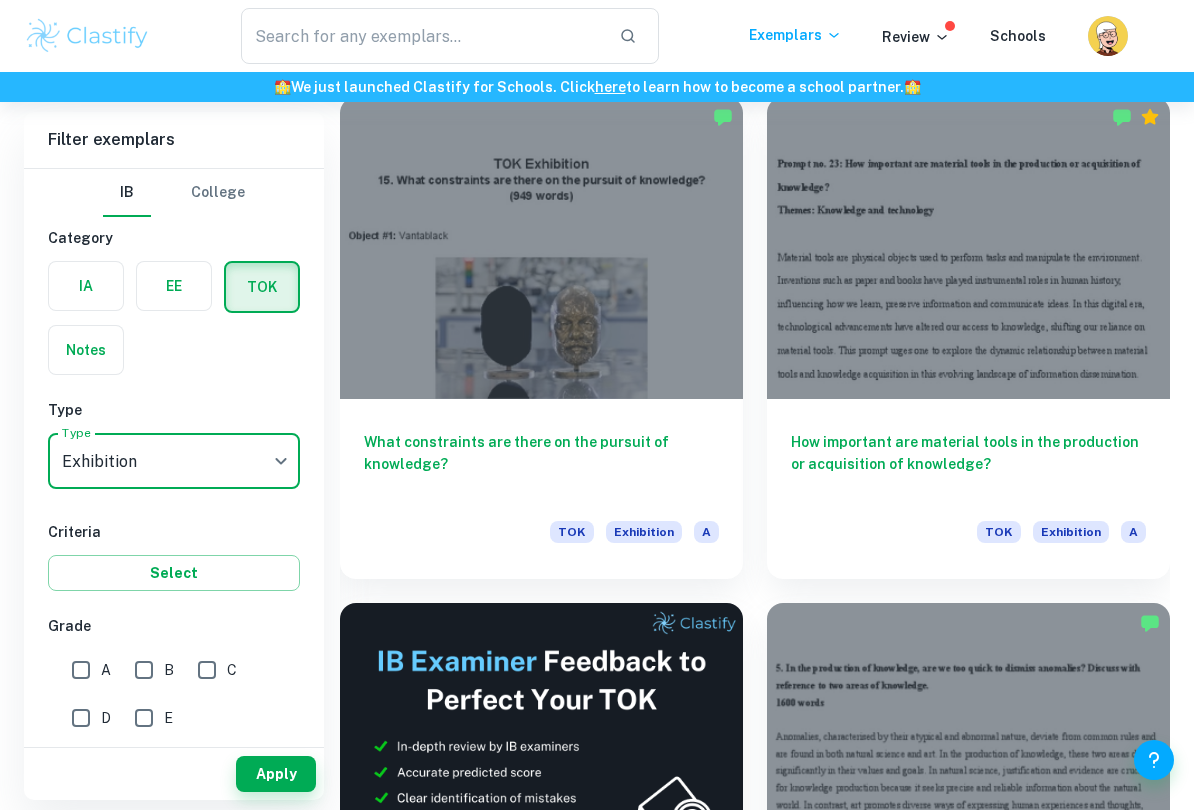 click on "Apply" at bounding box center [276, 774] 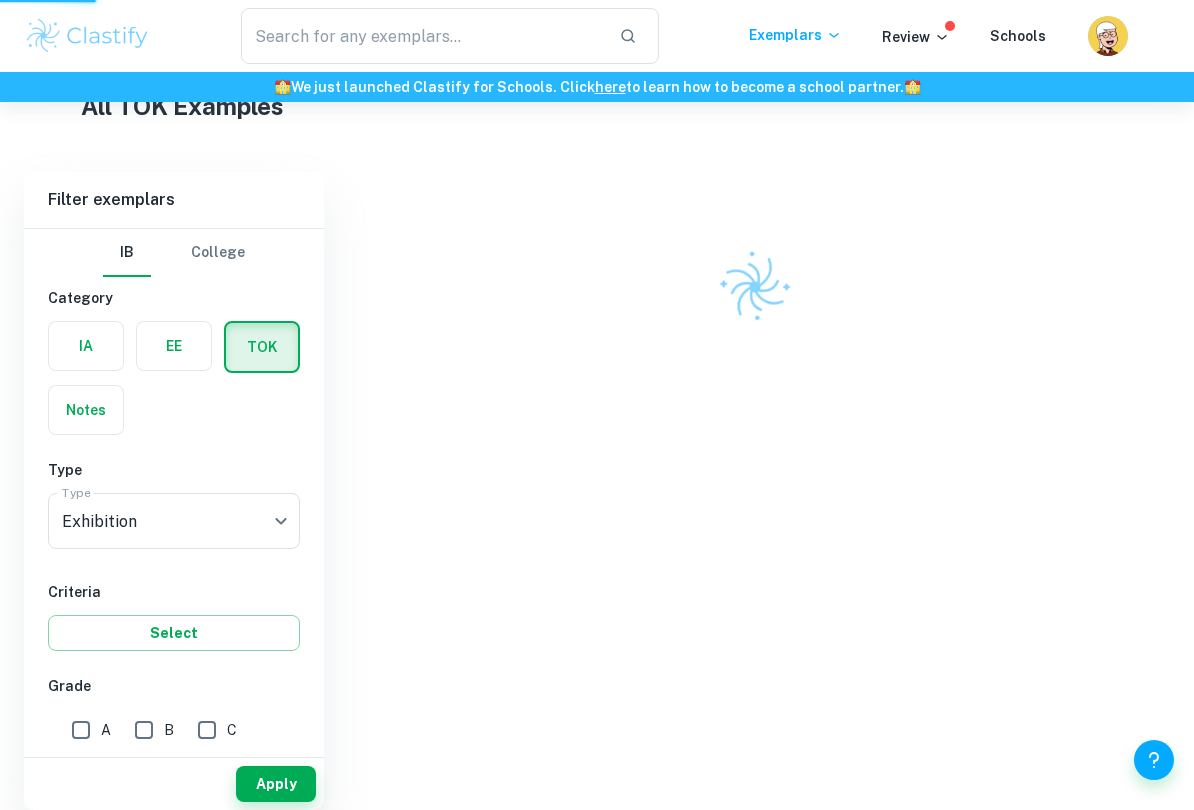 scroll, scrollTop: 384, scrollLeft: 0, axis: vertical 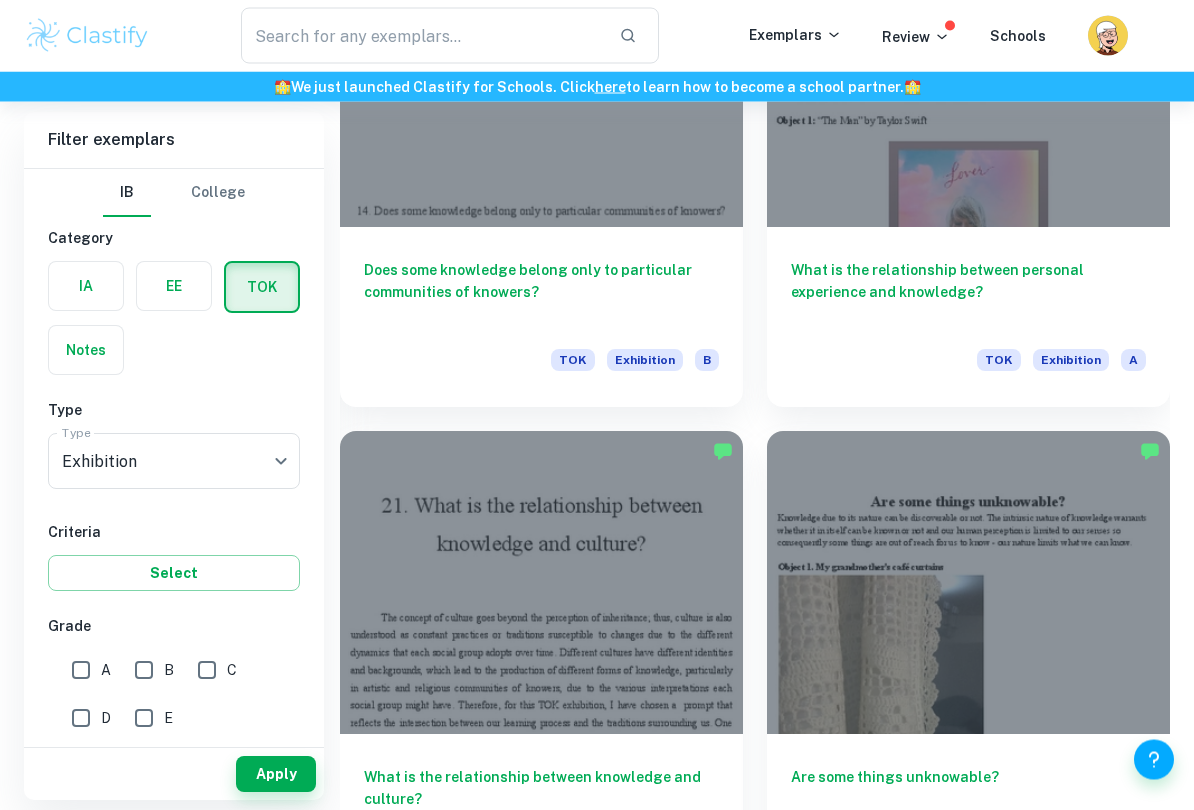 click on "What is the relationship between personal experience and knowledge?" at bounding box center [968, 293] 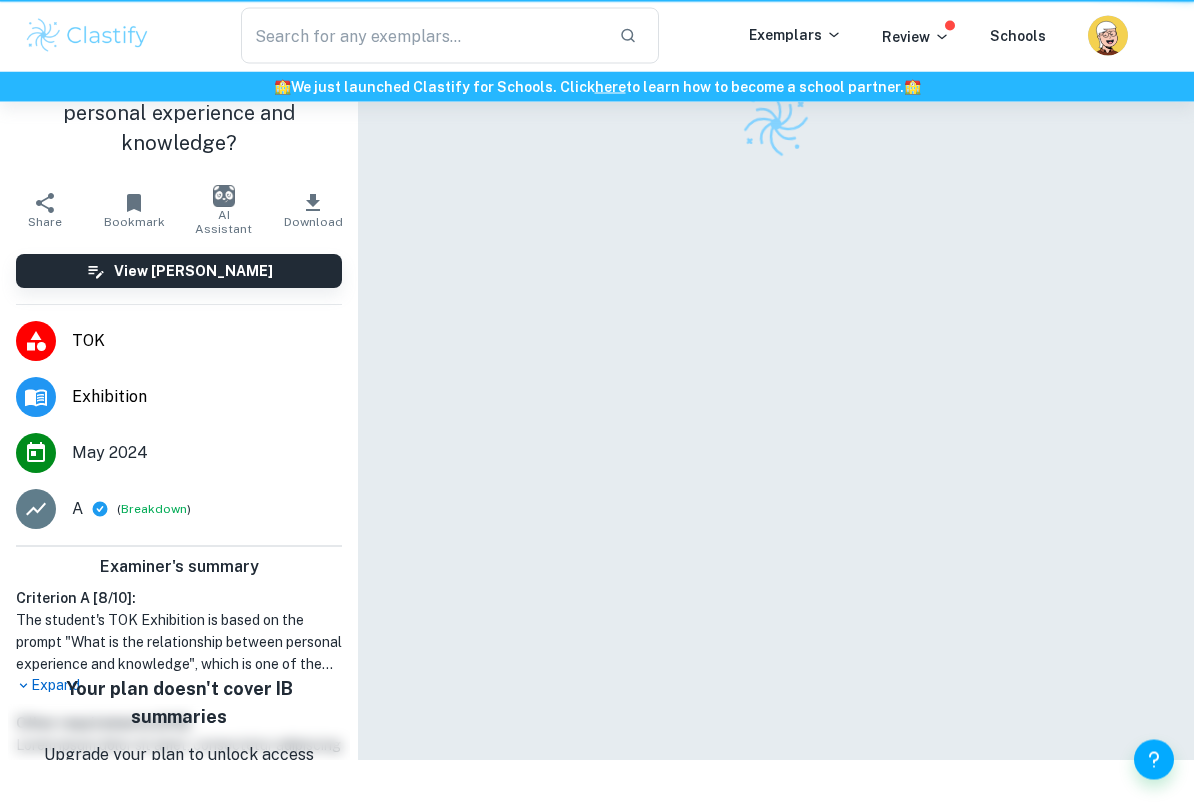 scroll, scrollTop: 0, scrollLeft: 0, axis: both 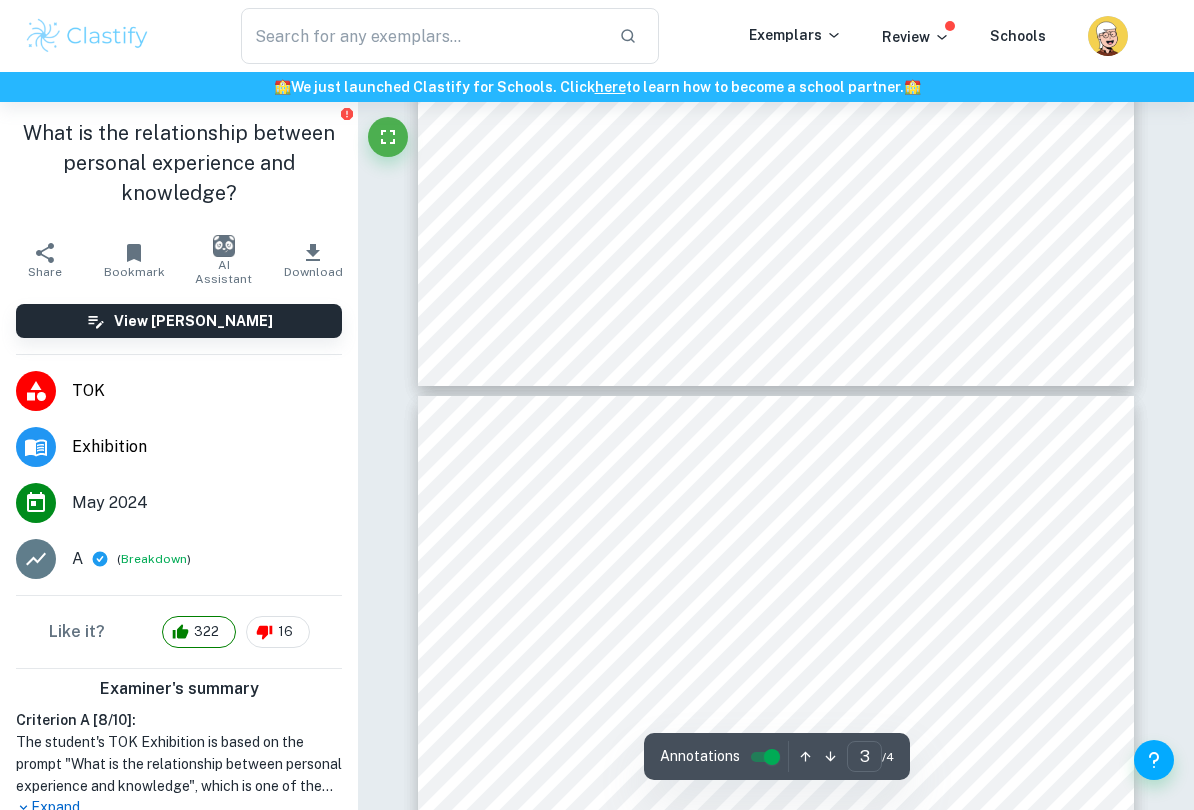 type on "4" 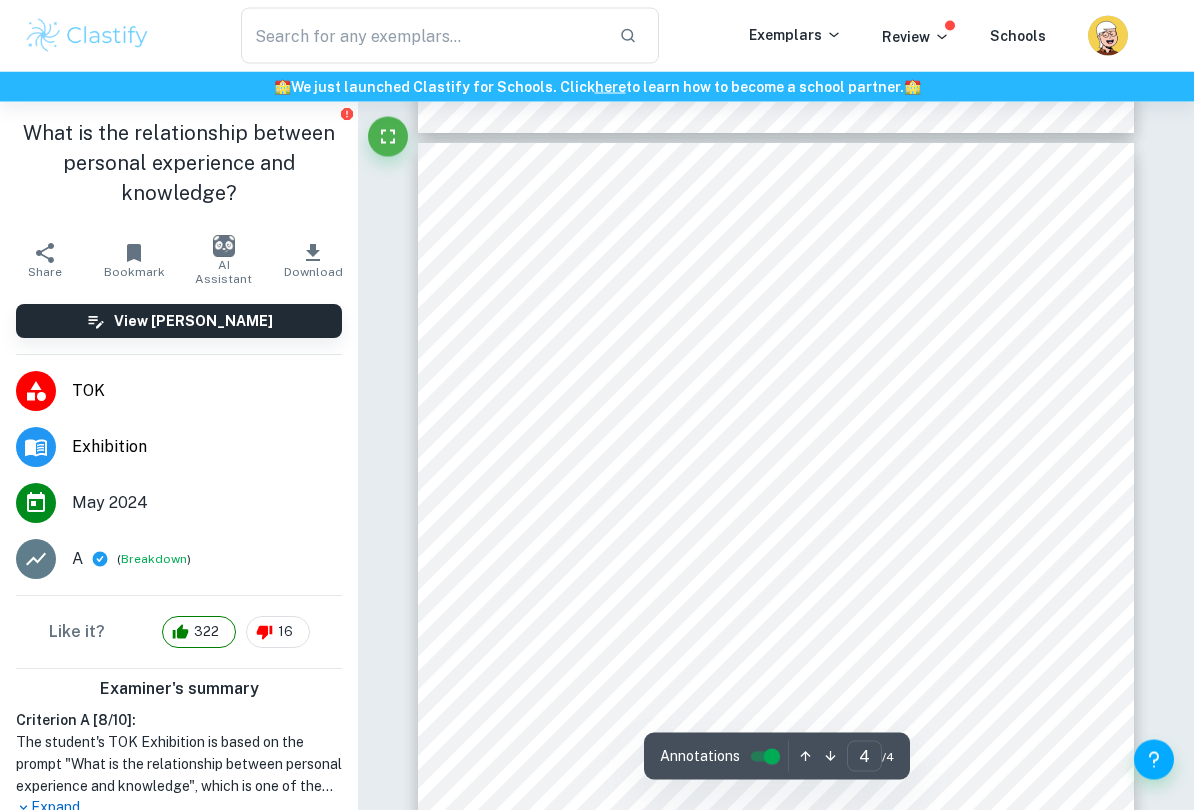 scroll, scrollTop: 3187, scrollLeft: 0, axis: vertical 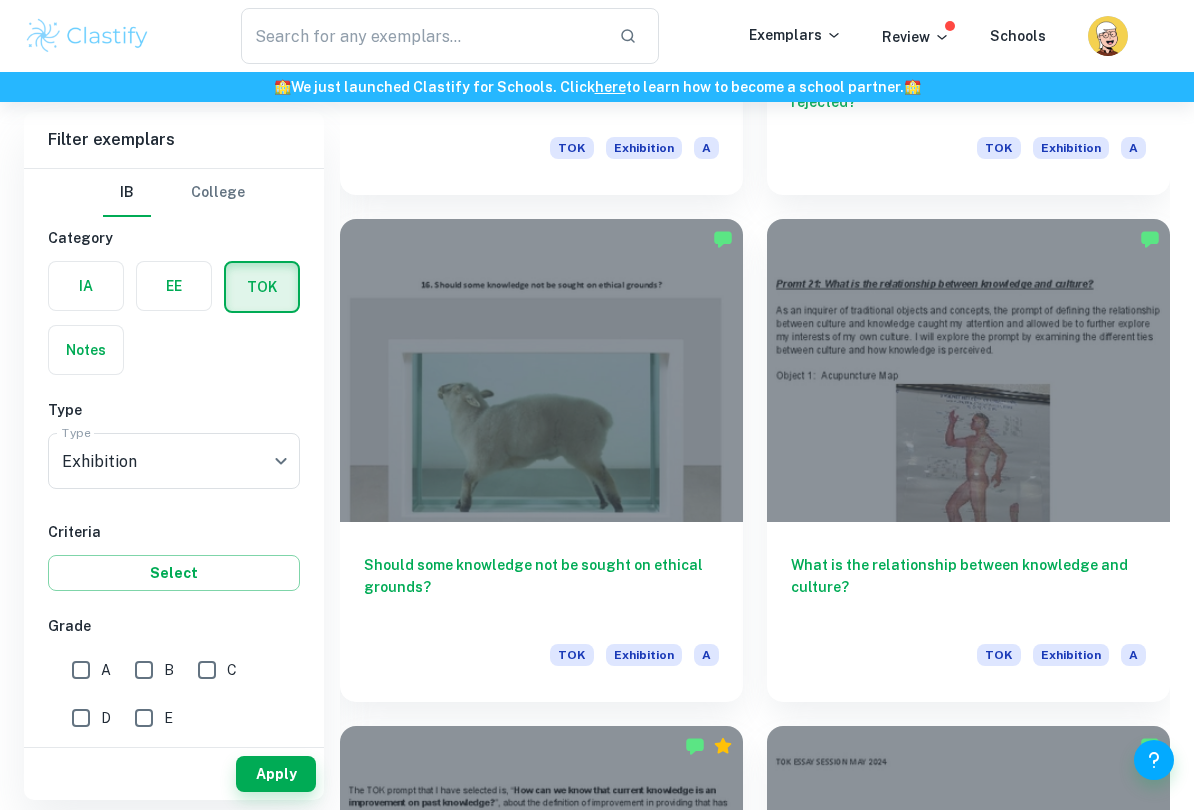 click on "Should some knowledge not be sought on ethical grounds?" at bounding box center [541, 587] 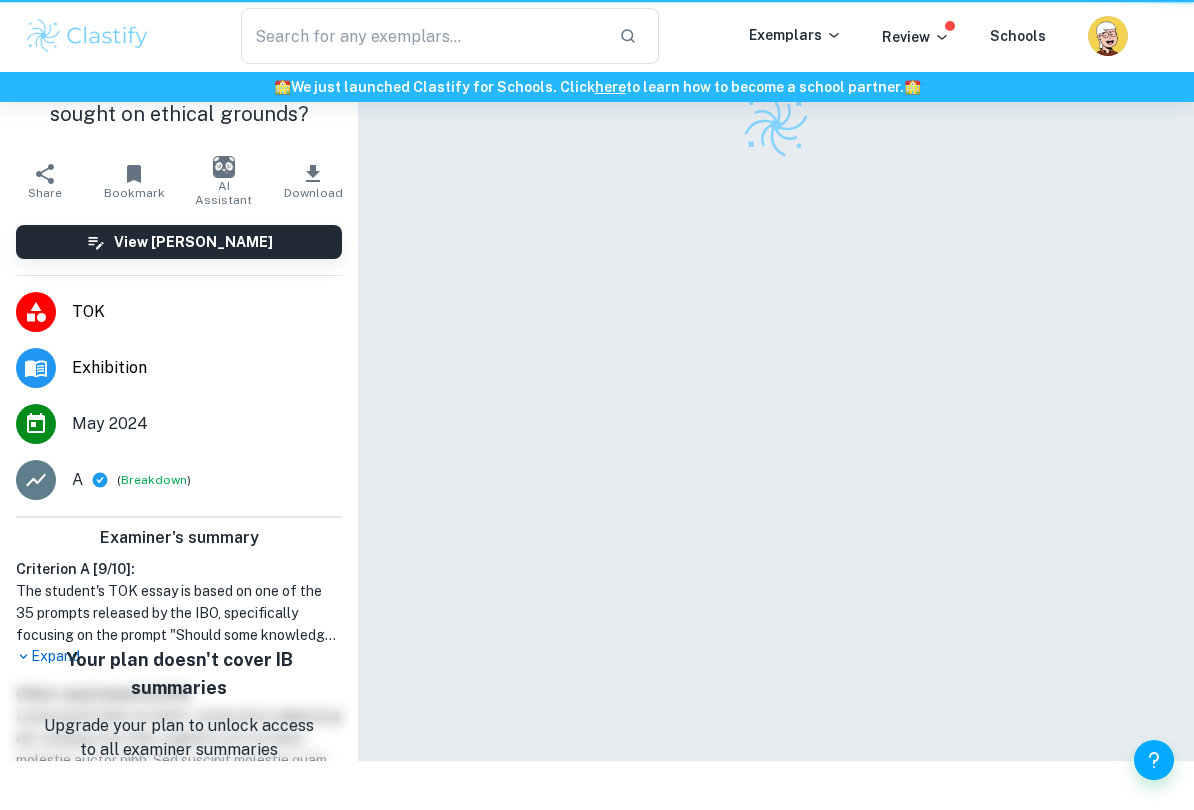 scroll, scrollTop: 0, scrollLeft: 0, axis: both 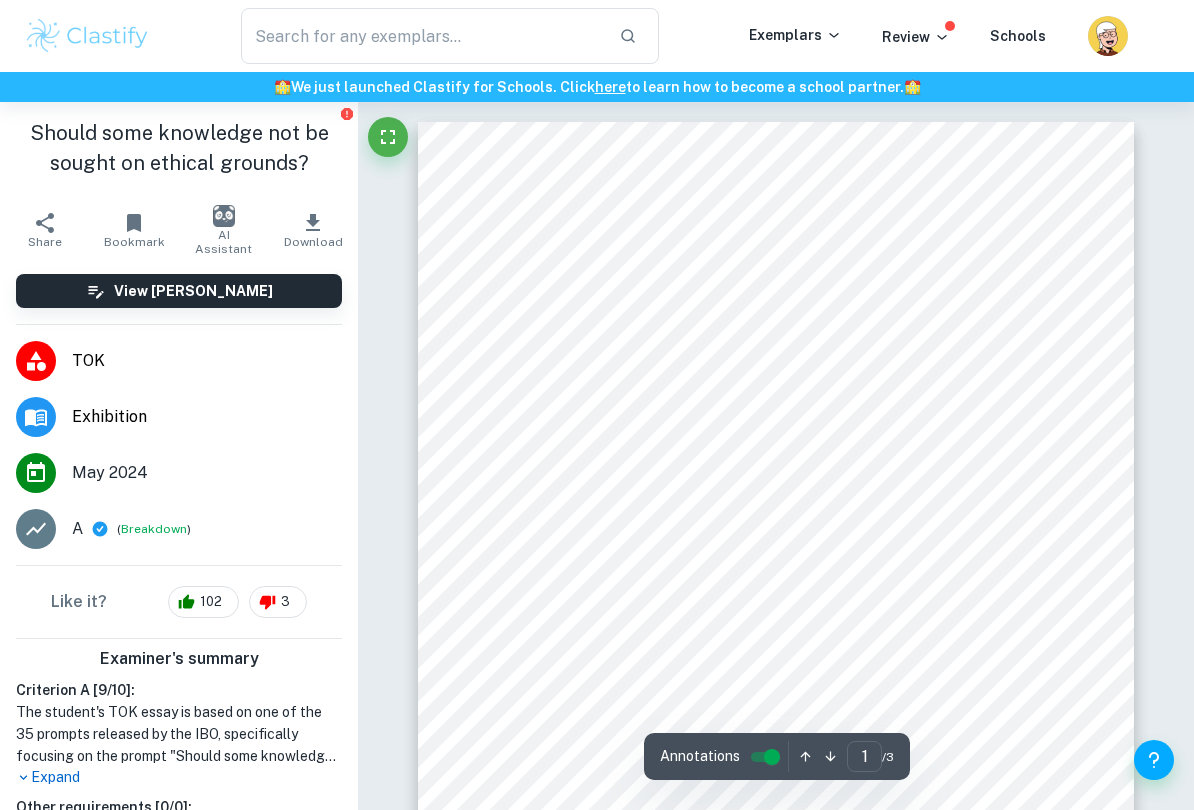click on "16. Should some knowledge not be sought on ethical grounds? [PERSON_NAME] <Away from the Flock= <Away from the Flock= is one of arvst9s Damien Hirst9s artworks consisvng of dead animals preserved in [MEDICAL_DATA] soluvon, put in a glass-wall tanks. I learned about the existence of this sculpture a few years back and it parvcularly struck me because of its brutality and disrespect towards other forms of life apart from the human one. I began quesvoning killing of animals for any means and it even lead me to becoming a vegetarian. This work is especially fascinavng to consider for this parvcular exhibivon, since [PERSON_NAME] deliberately meant to create controversy concerning ethics around the knowledge he produces through his art. It raised an important quesvon of how far can one go to fulfll his creavve vision without facing any consequences? In this case many argue the industrial aesthevc of this arvst9s, which explores themes cruel methods rather than the actual meaning of their art." at bounding box center (776, 628) 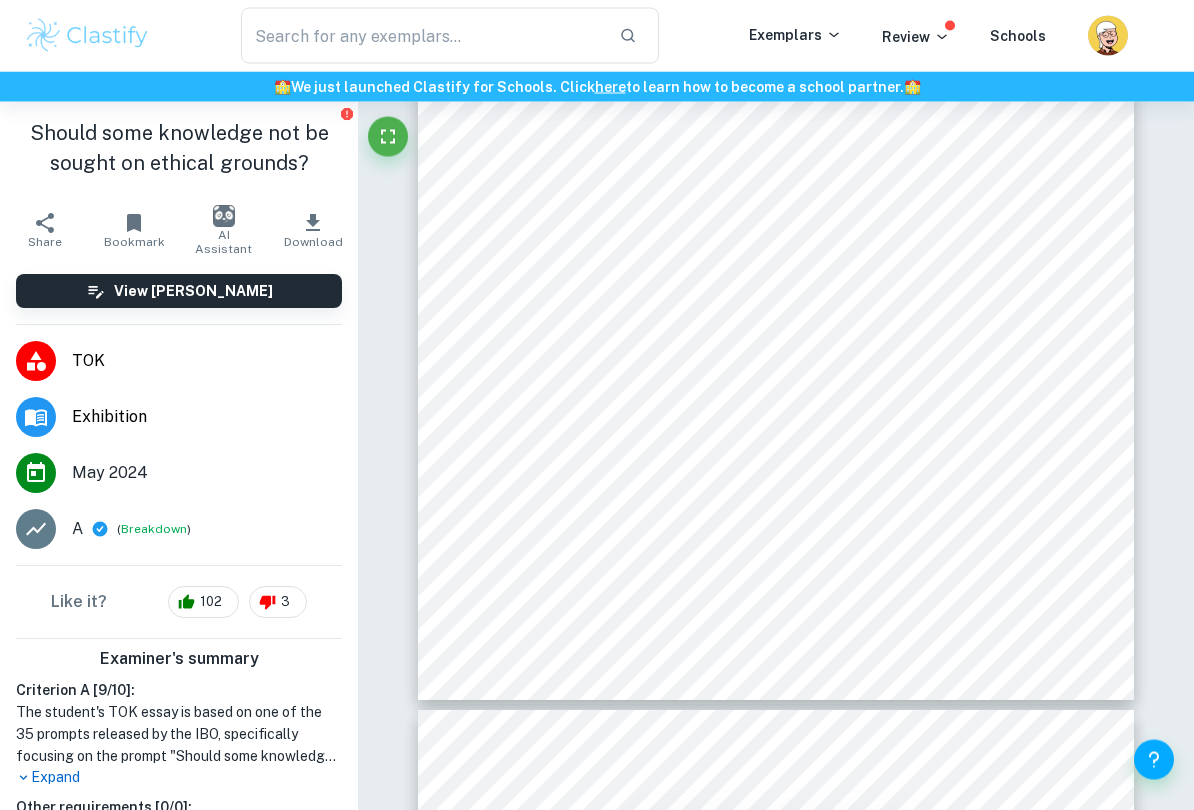 scroll, scrollTop: 1575, scrollLeft: 0, axis: vertical 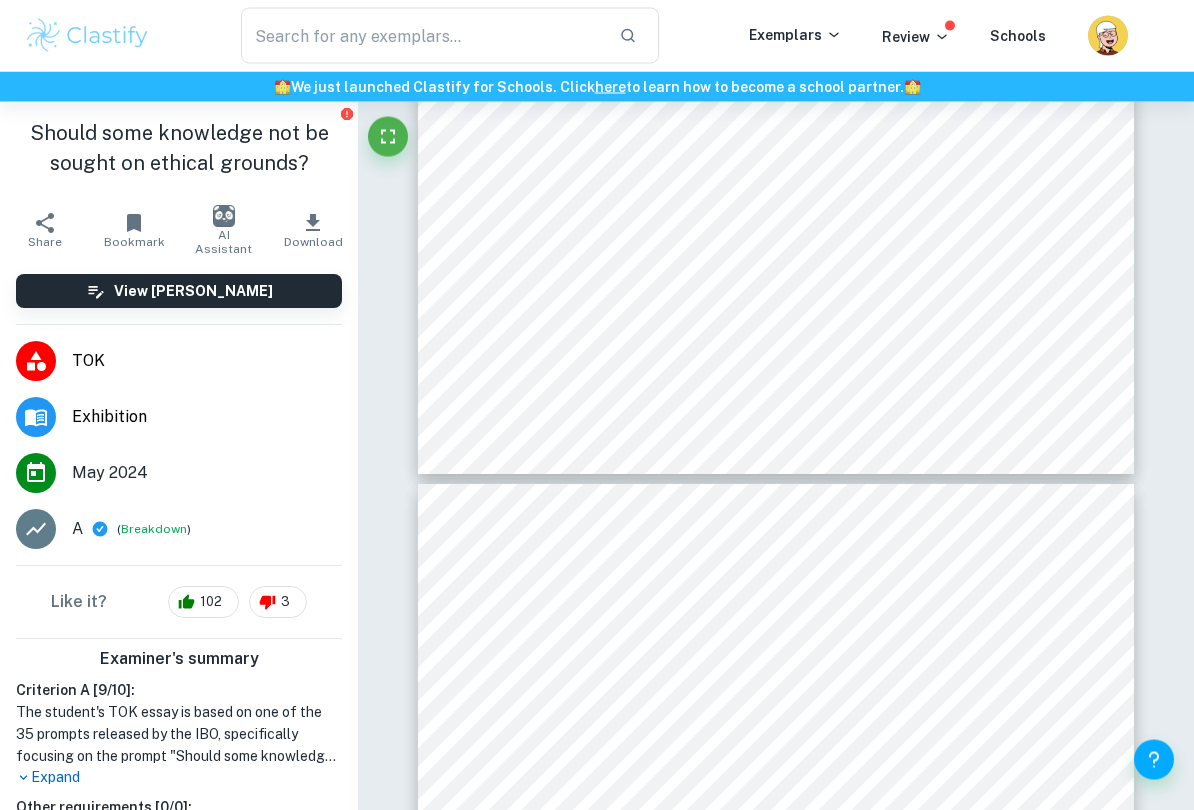 type on "3" 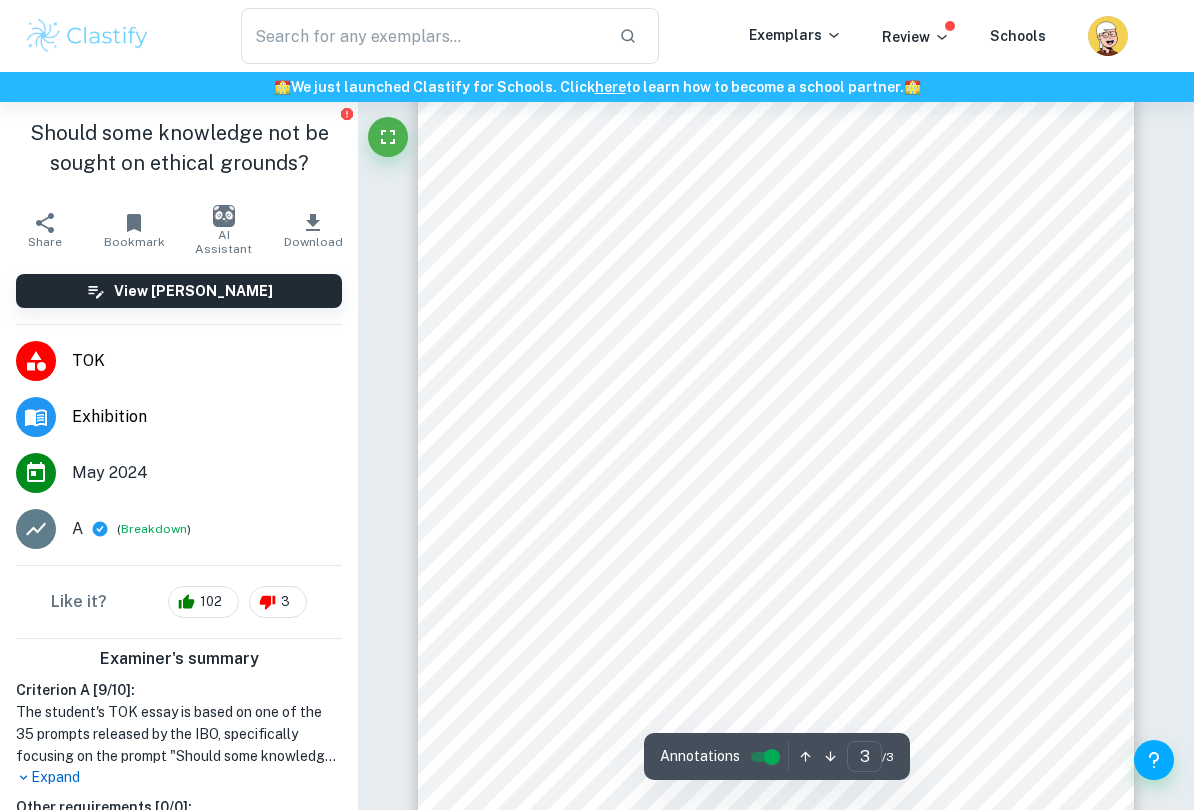scroll, scrollTop: 2254, scrollLeft: 0, axis: vertical 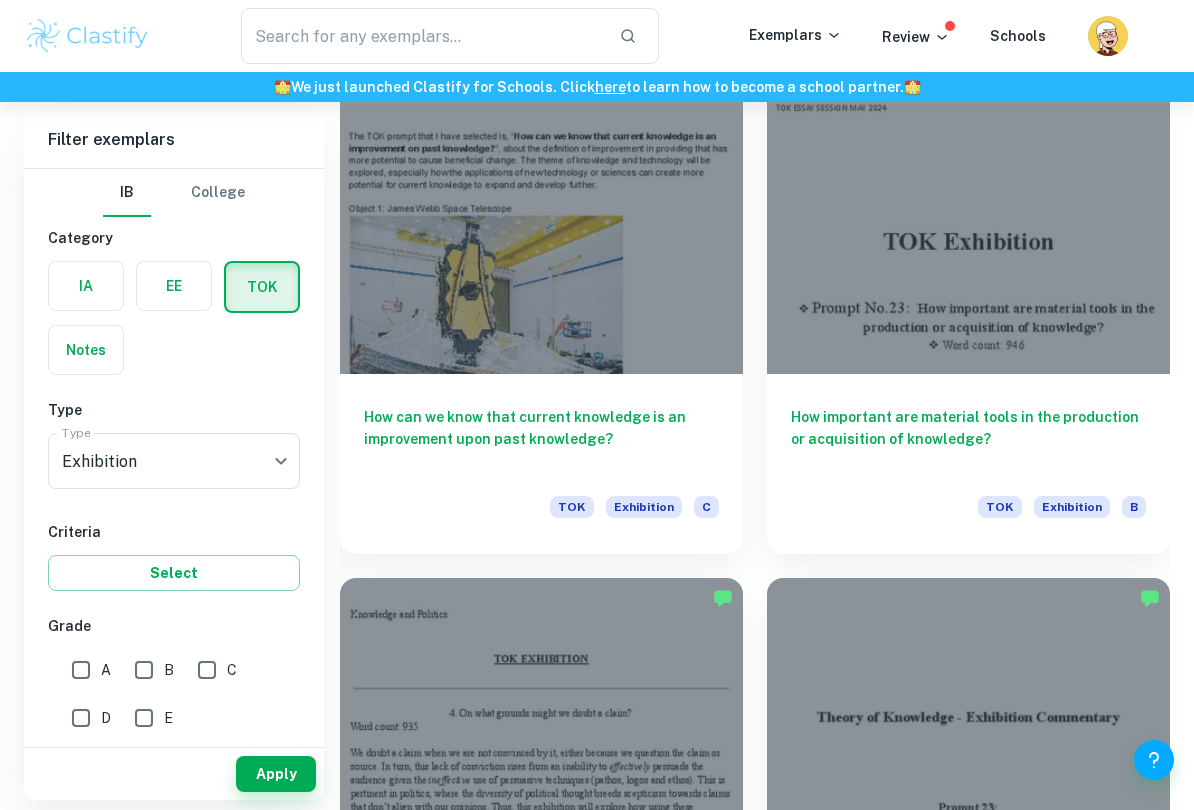 click on "How important are material tools in the
production or acquisition of knowledge?" at bounding box center (968, 439) 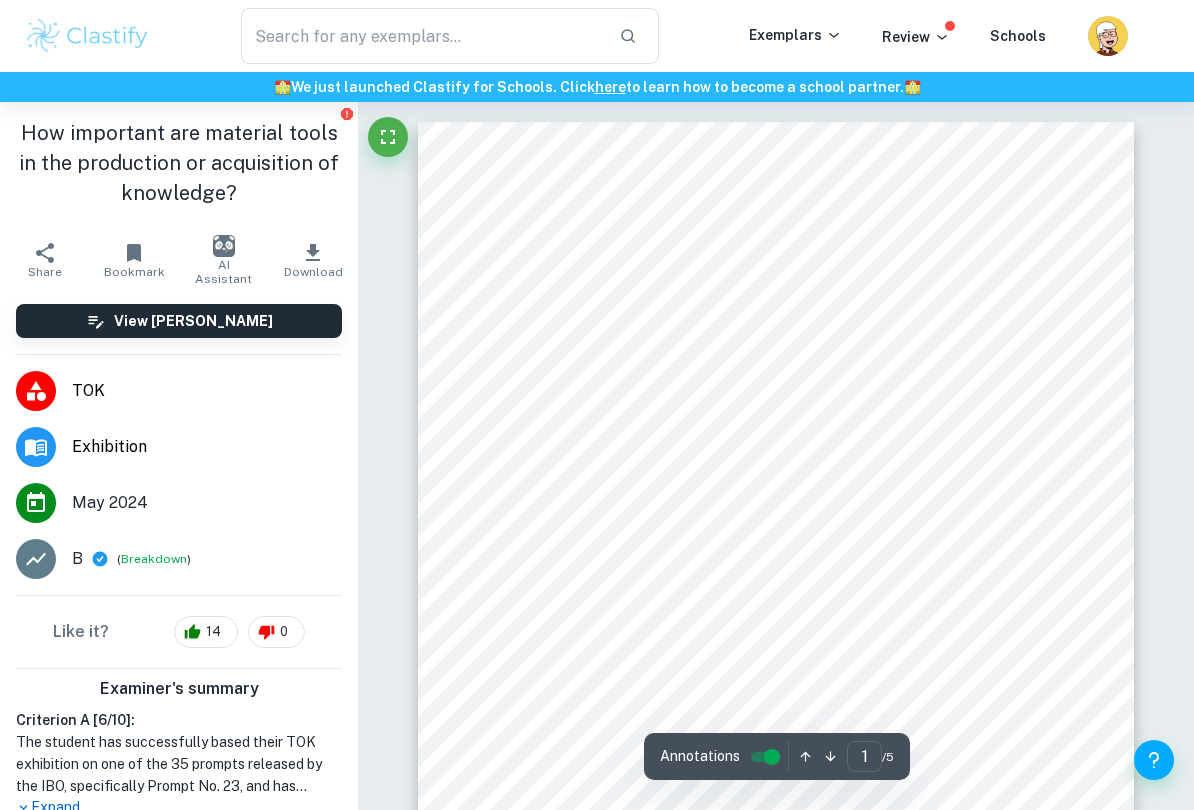scroll, scrollTop: 1068, scrollLeft: 0, axis: vertical 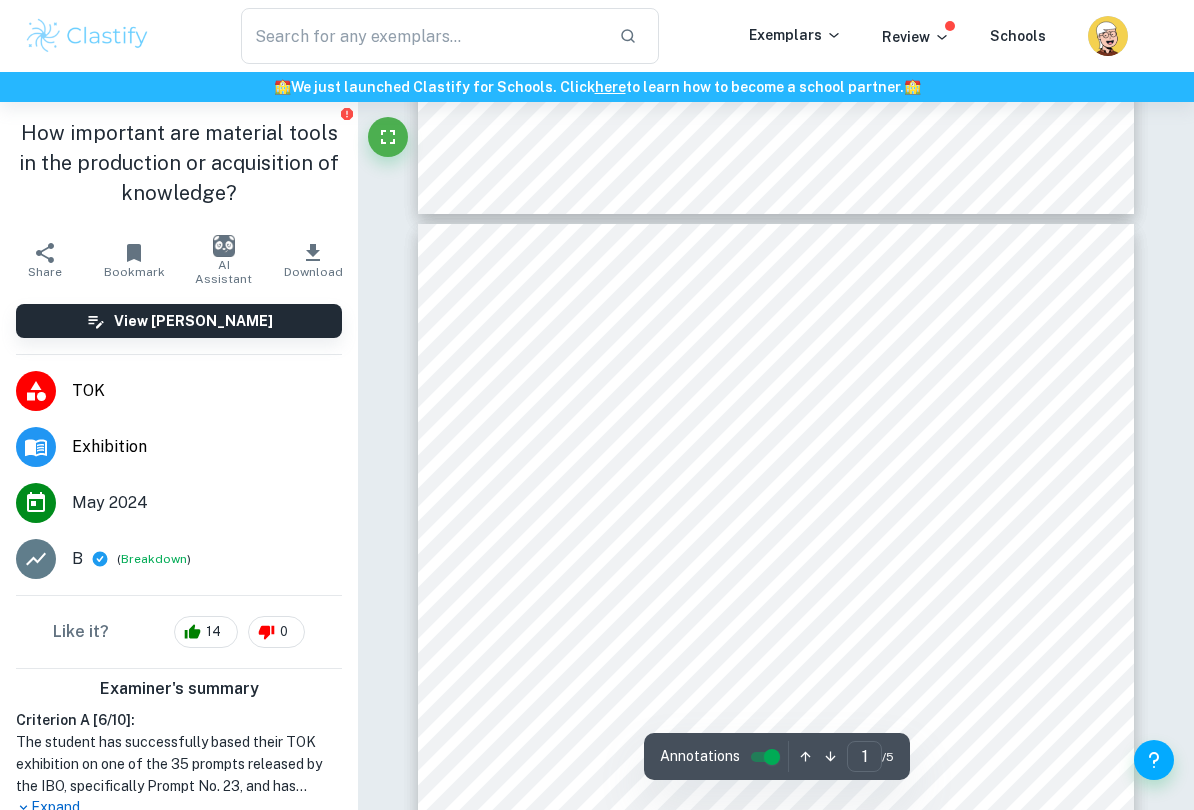 type on "2" 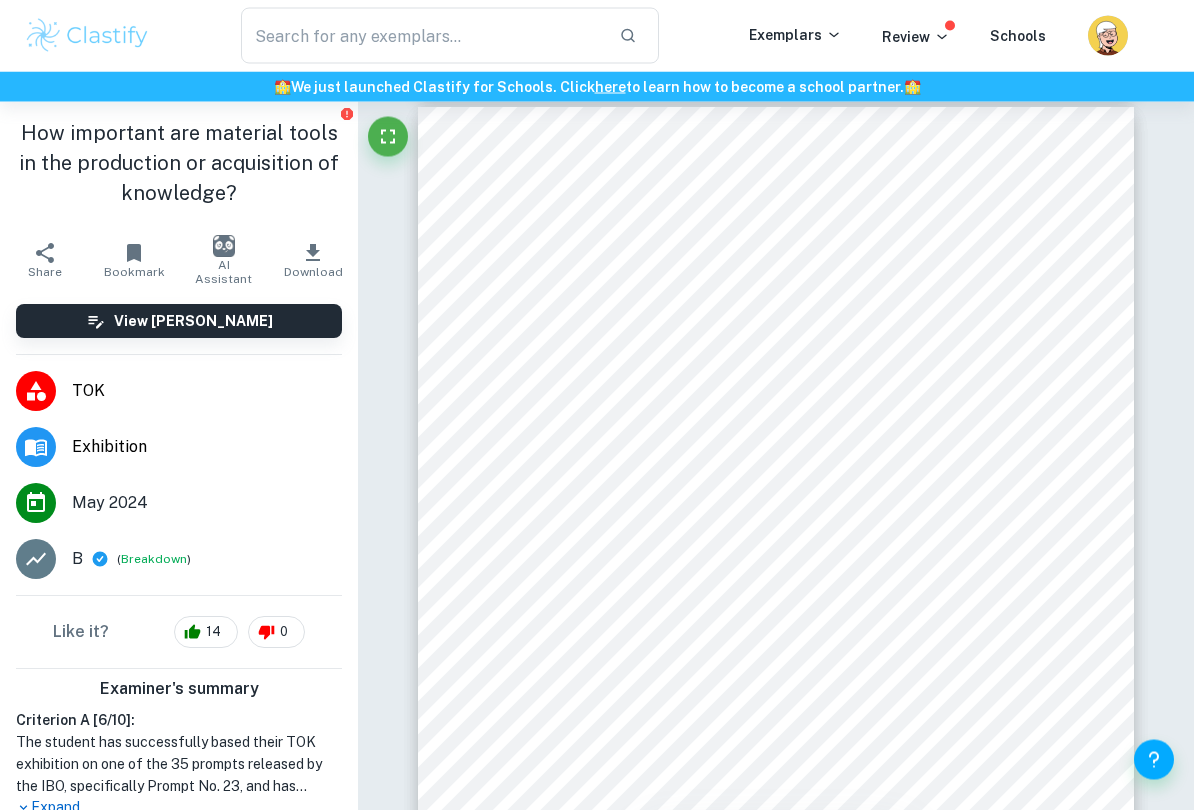 scroll, scrollTop: 1069, scrollLeft: 0, axis: vertical 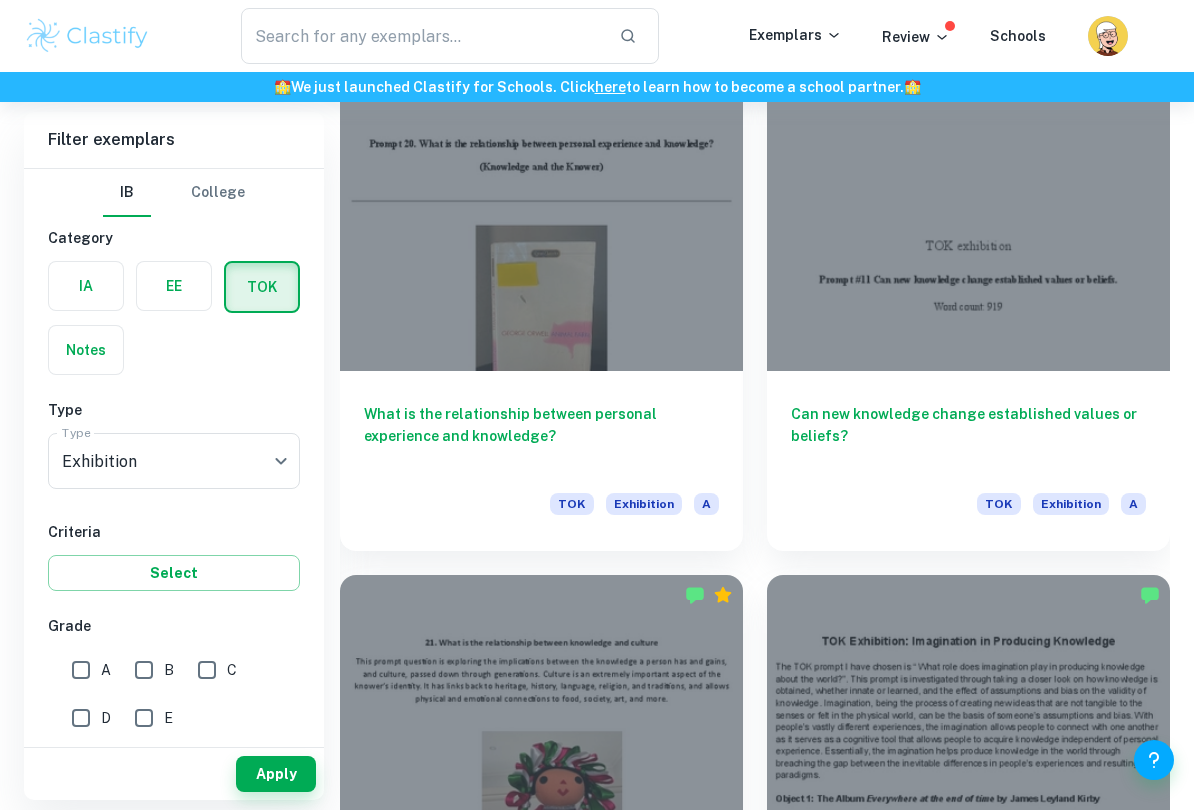 click on "What is the relationship between personal experience and knowledge?" at bounding box center [541, 436] 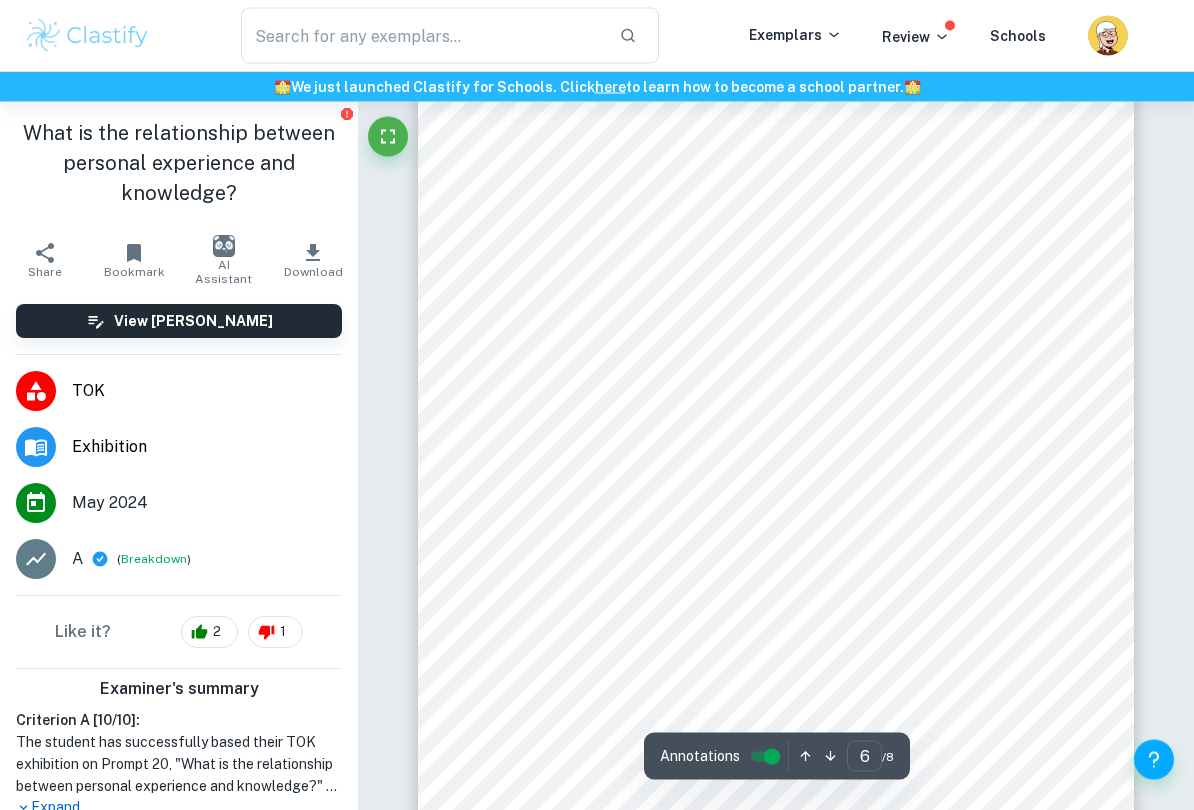 scroll, scrollTop: 4872, scrollLeft: 0, axis: vertical 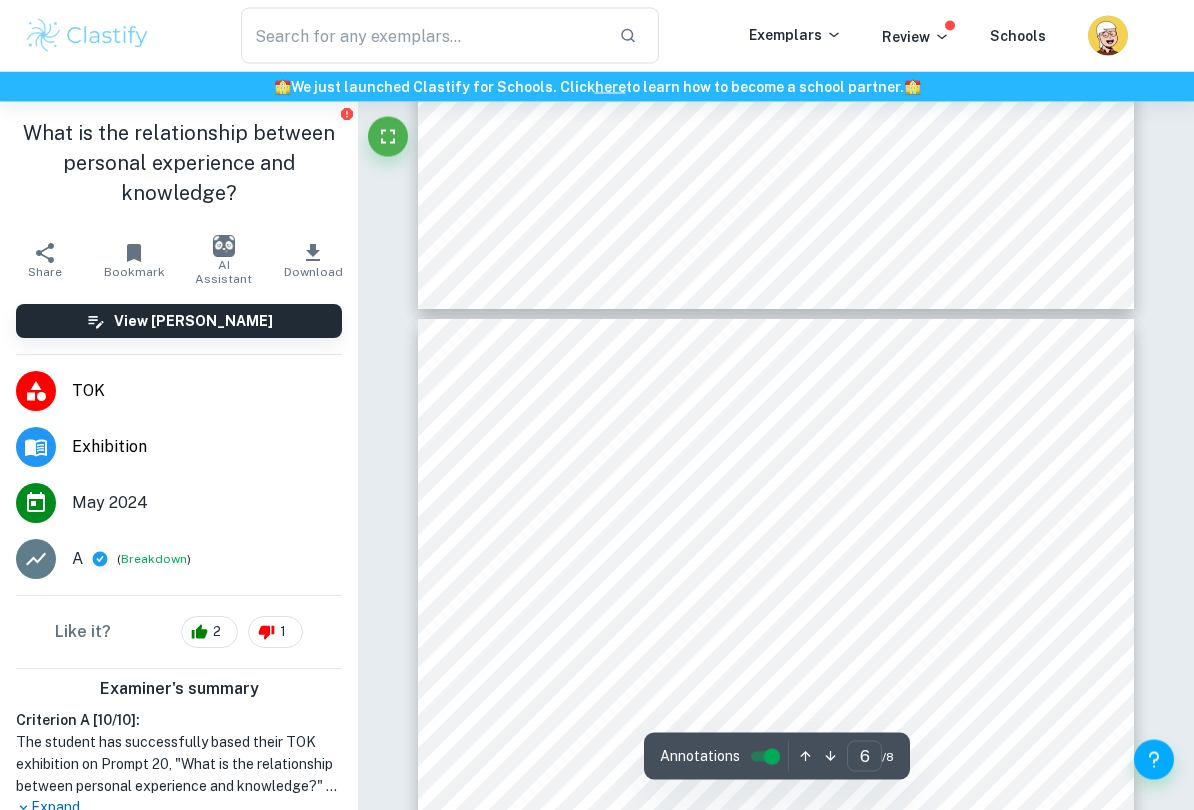 type on "7" 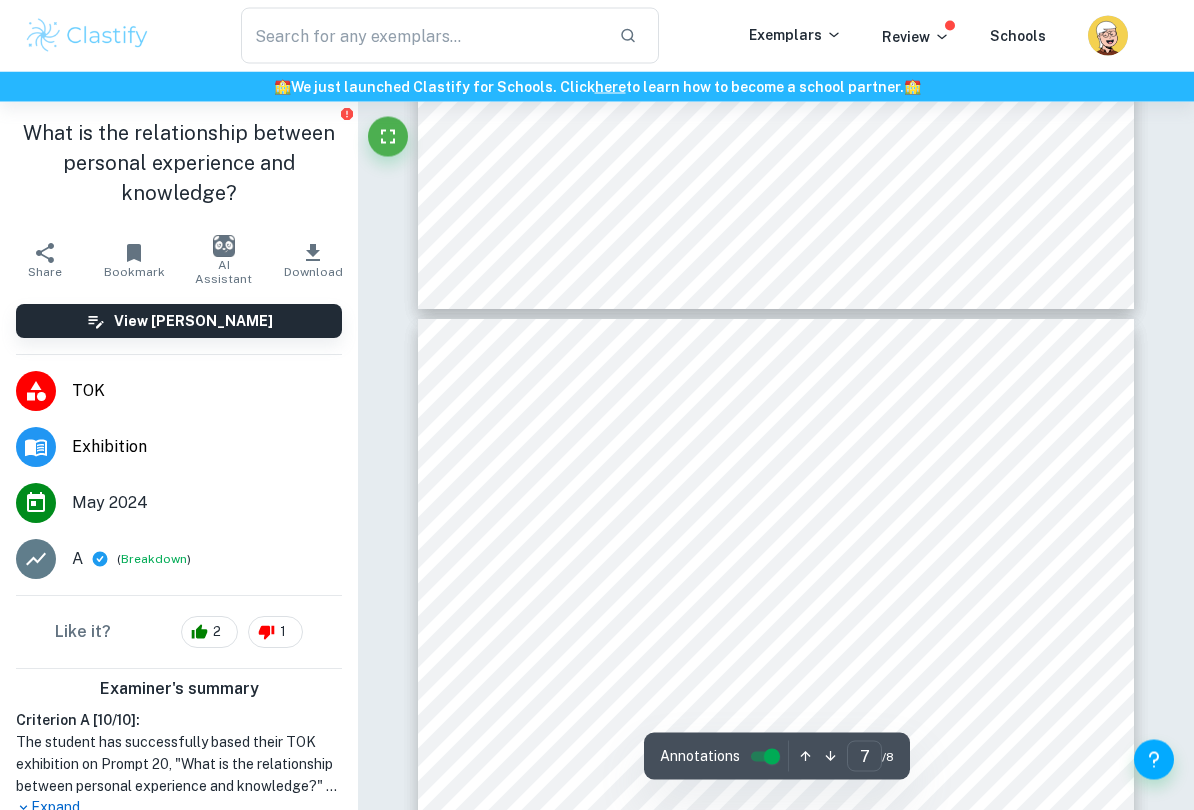 scroll, scrollTop: 5705, scrollLeft: 0, axis: vertical 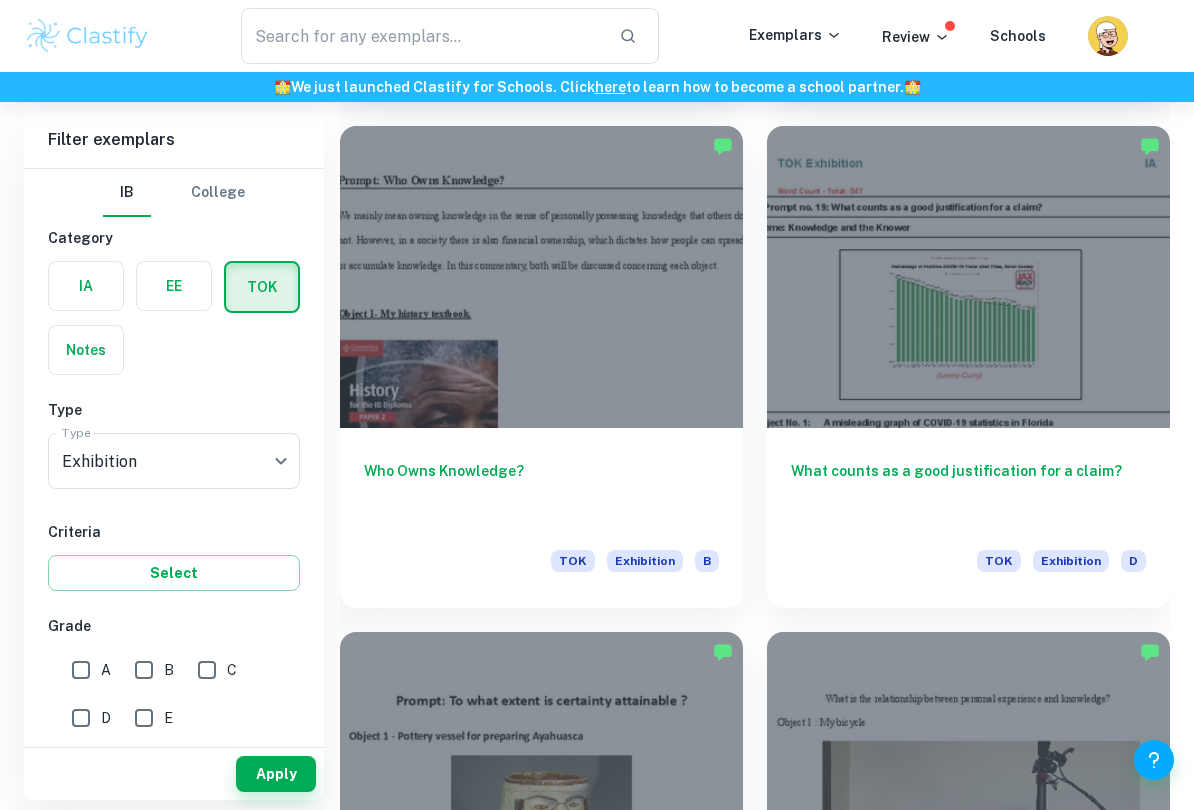 click on "Who Owns Knowledge?" at bounding box center (541, 493) 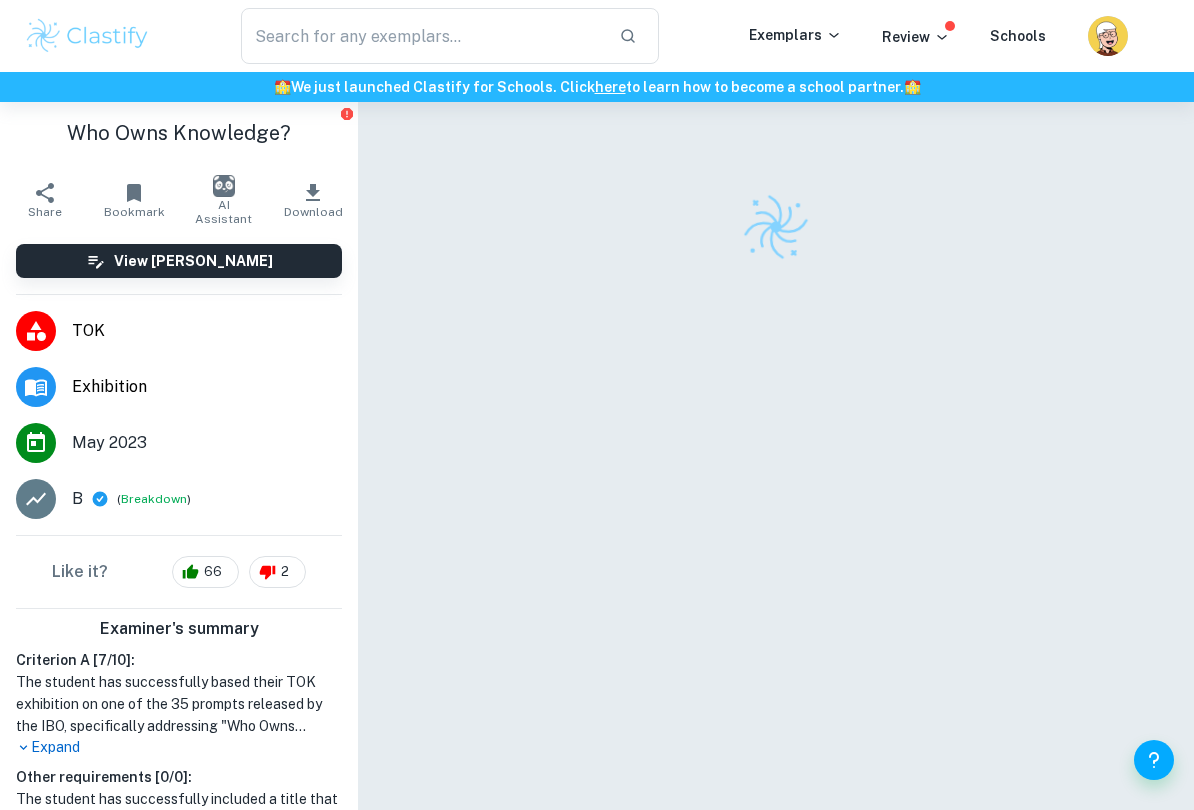 scroll, scrollTop: 102, scrollLeft: 0, axis: vertical 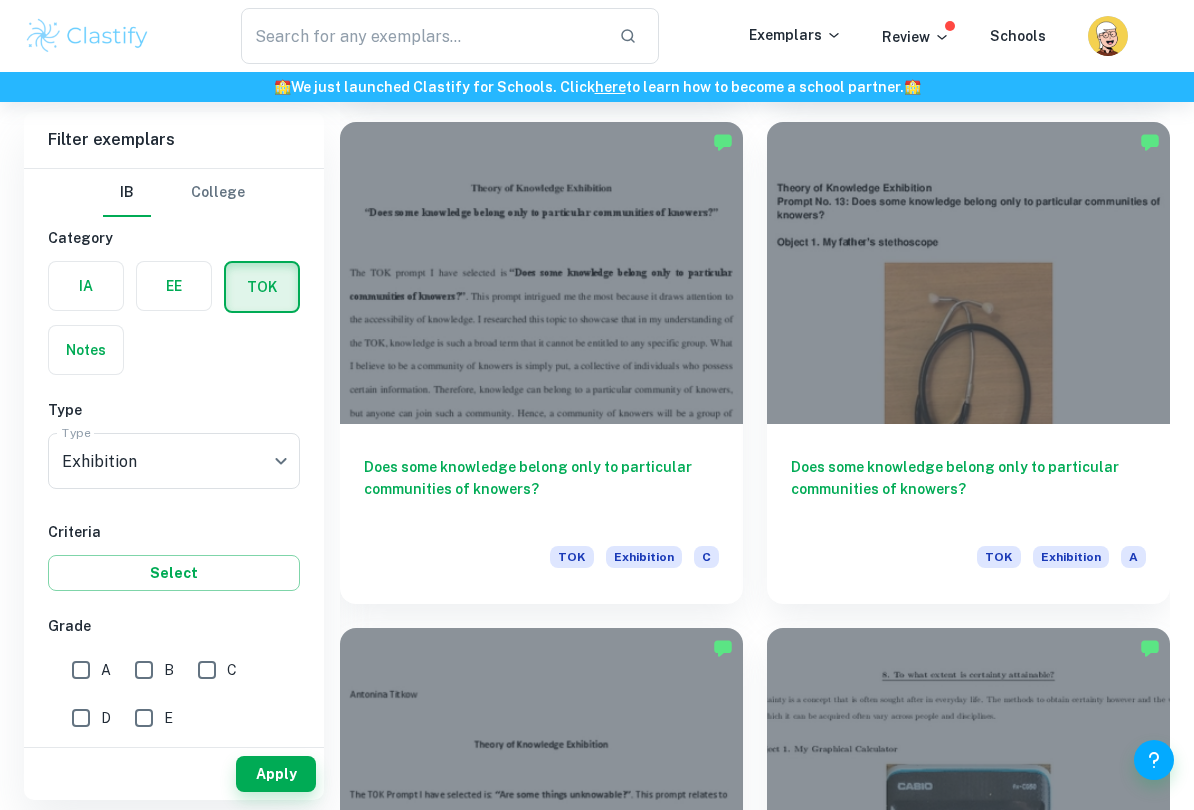click on "Does some knowledge belong only to particular communities of knowers?" at bounding box center [968, 489] 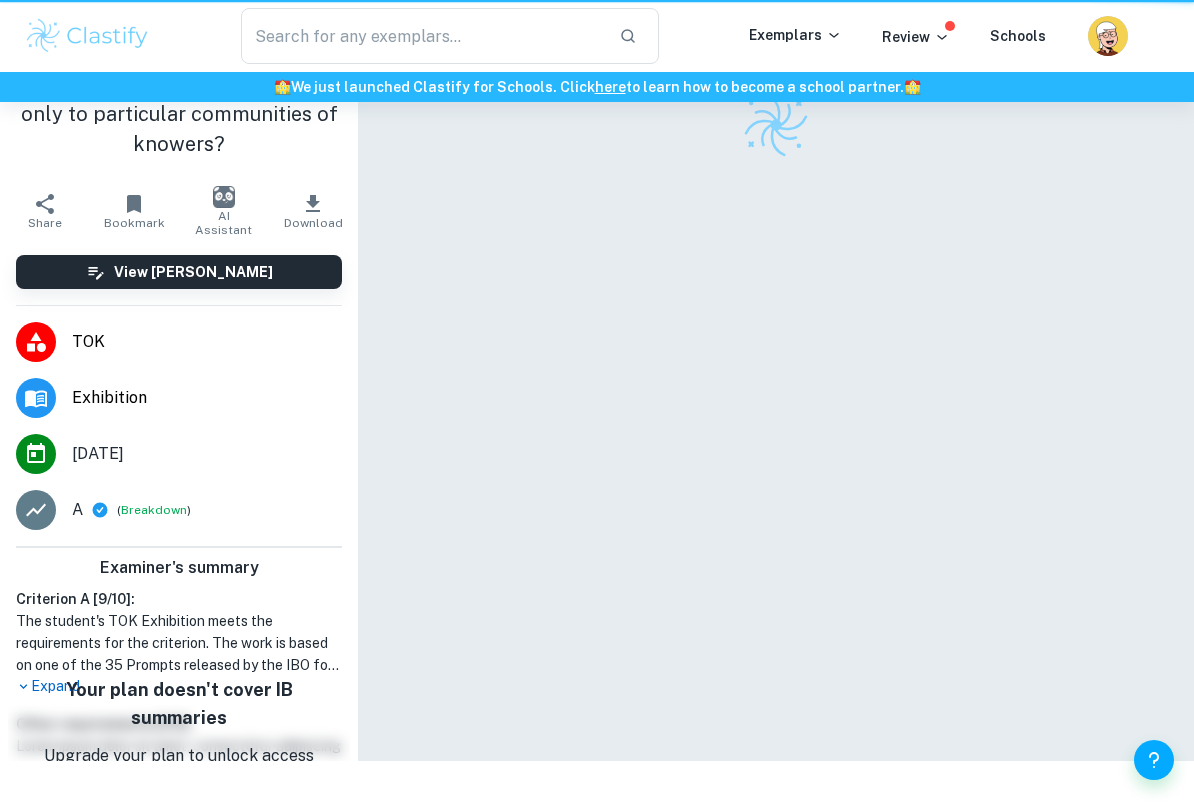 scroll, scrollTop: 0, scrollLeft: 0, axis: both 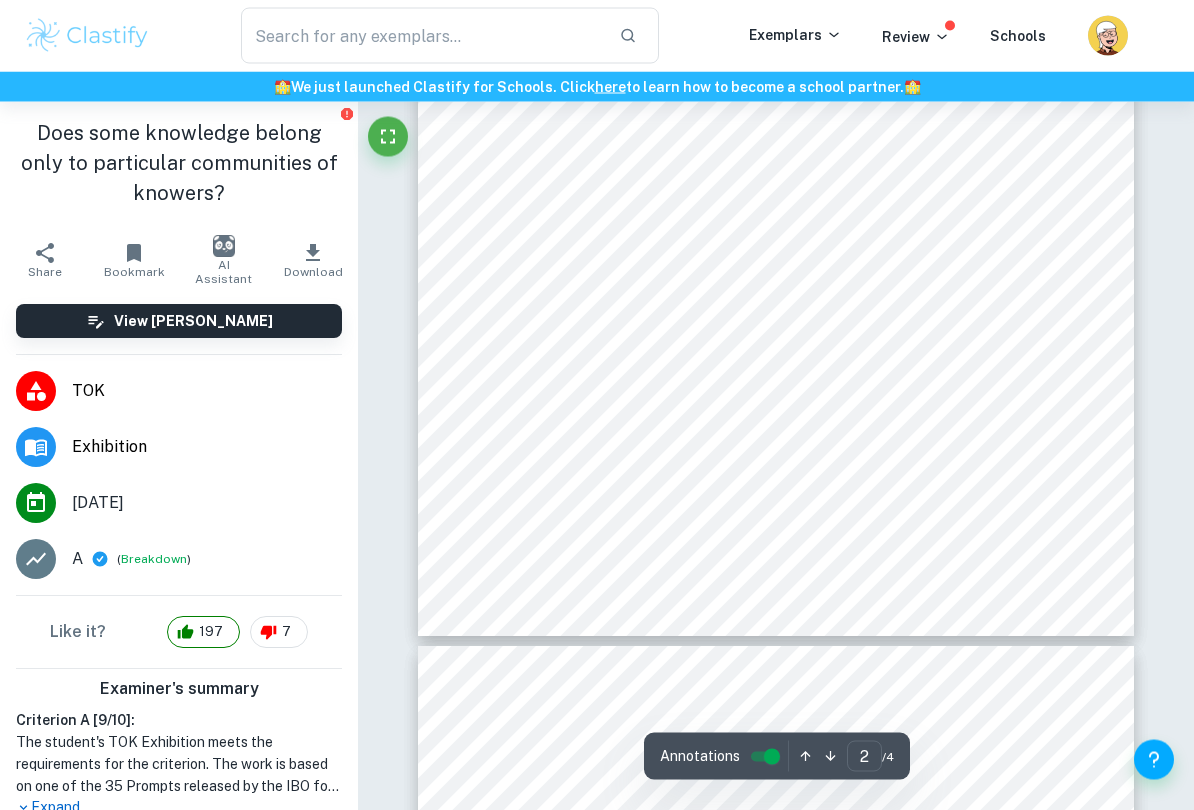 type on "3" 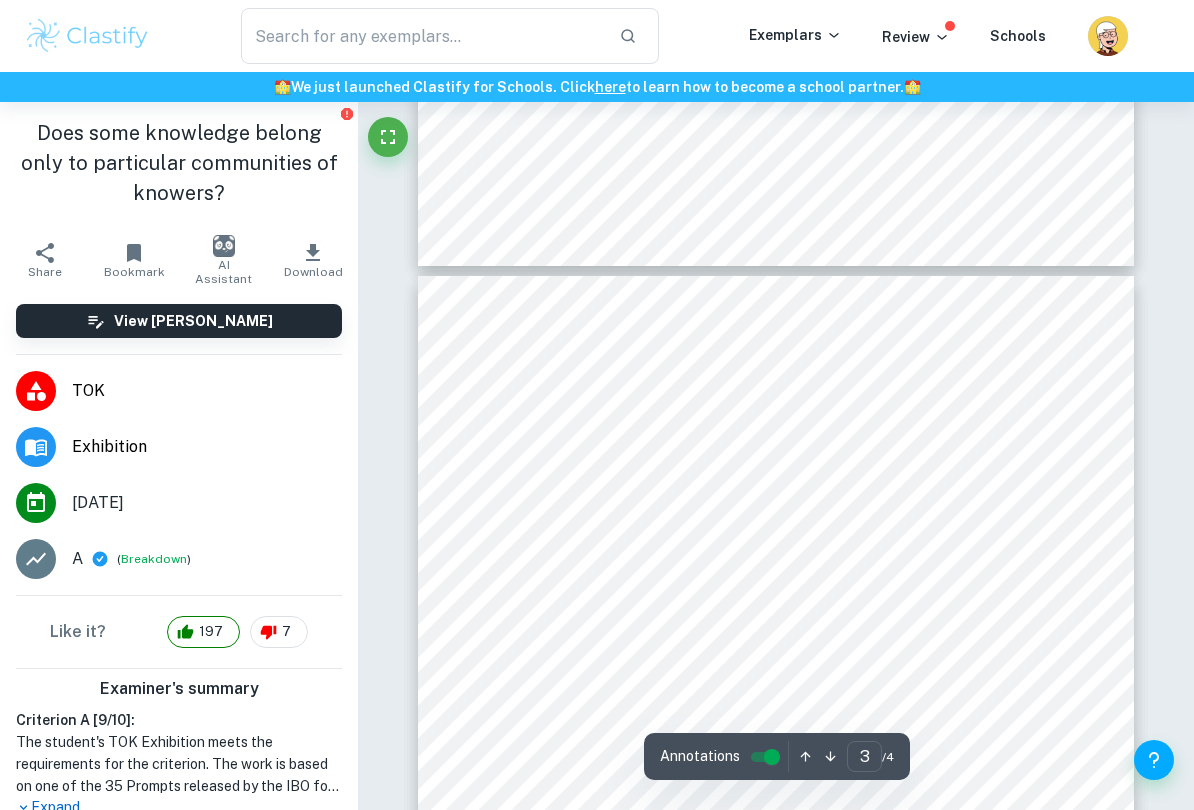 scroll, scrollTop: 2390, scrollLeft: 0, axis: vertical 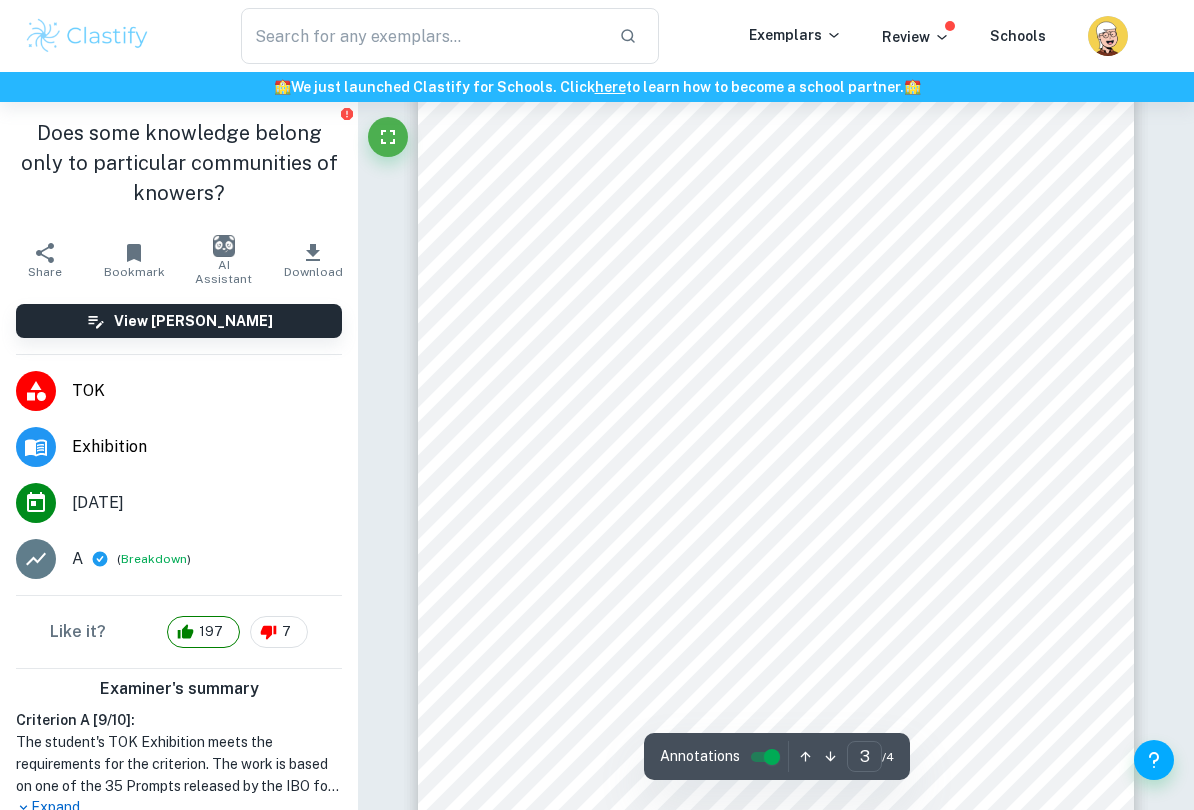 click on "A ( Breakdown )" at bounding box center (179, 559) 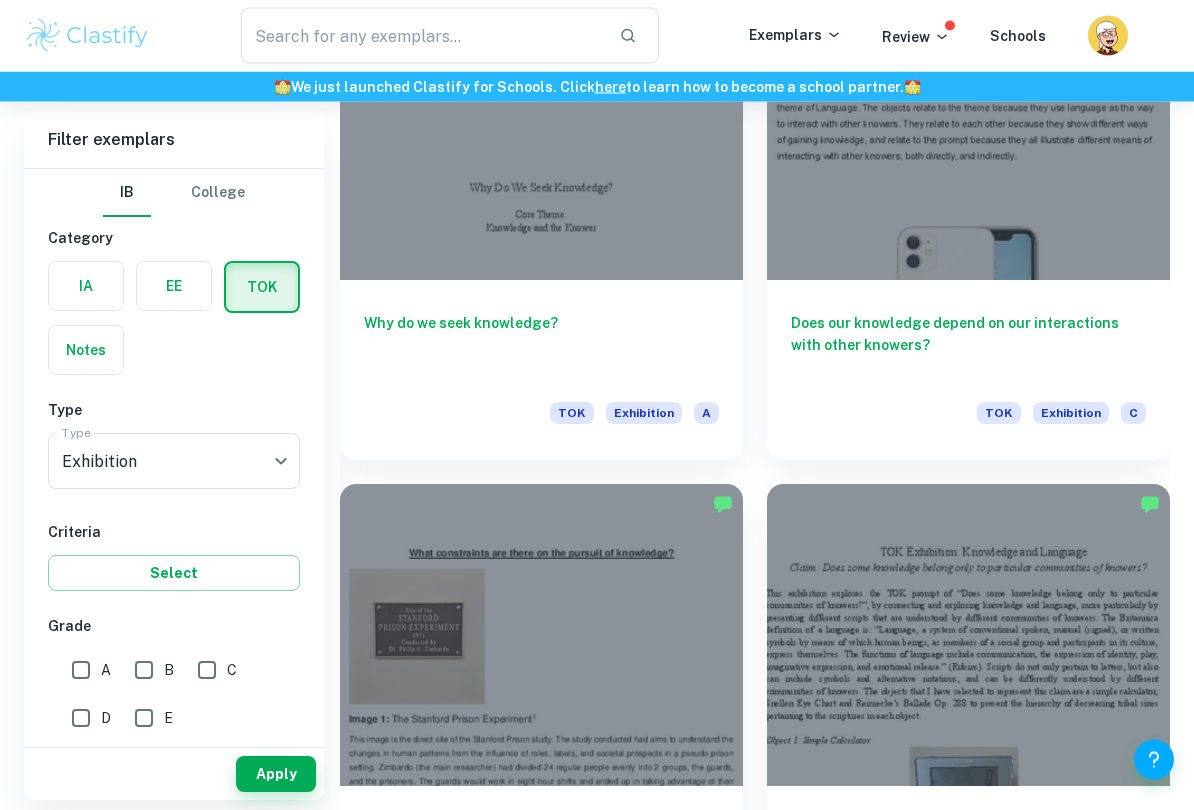 scroll, scrollTop: 29957, scrollLeft: 0, axis: vertical 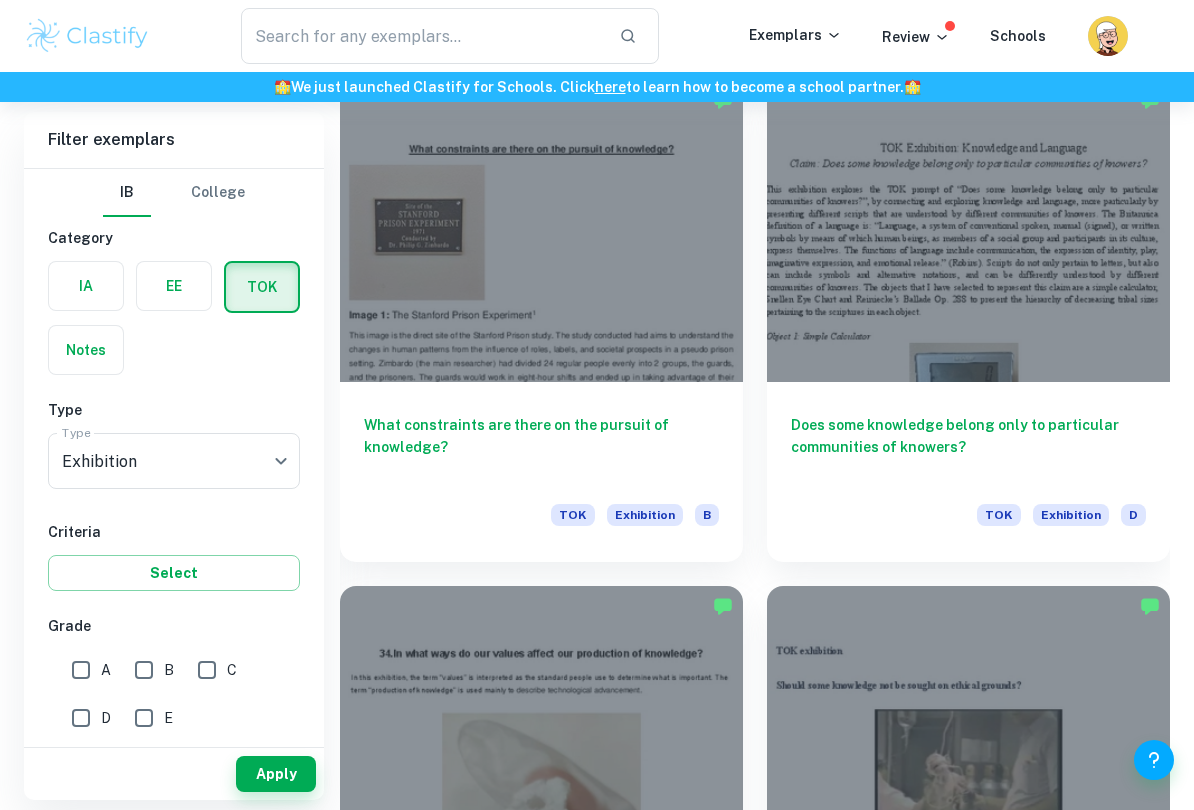 click on "Does some knowledge belong only to particular communities of knowers?" at bounding box center (968, 447) 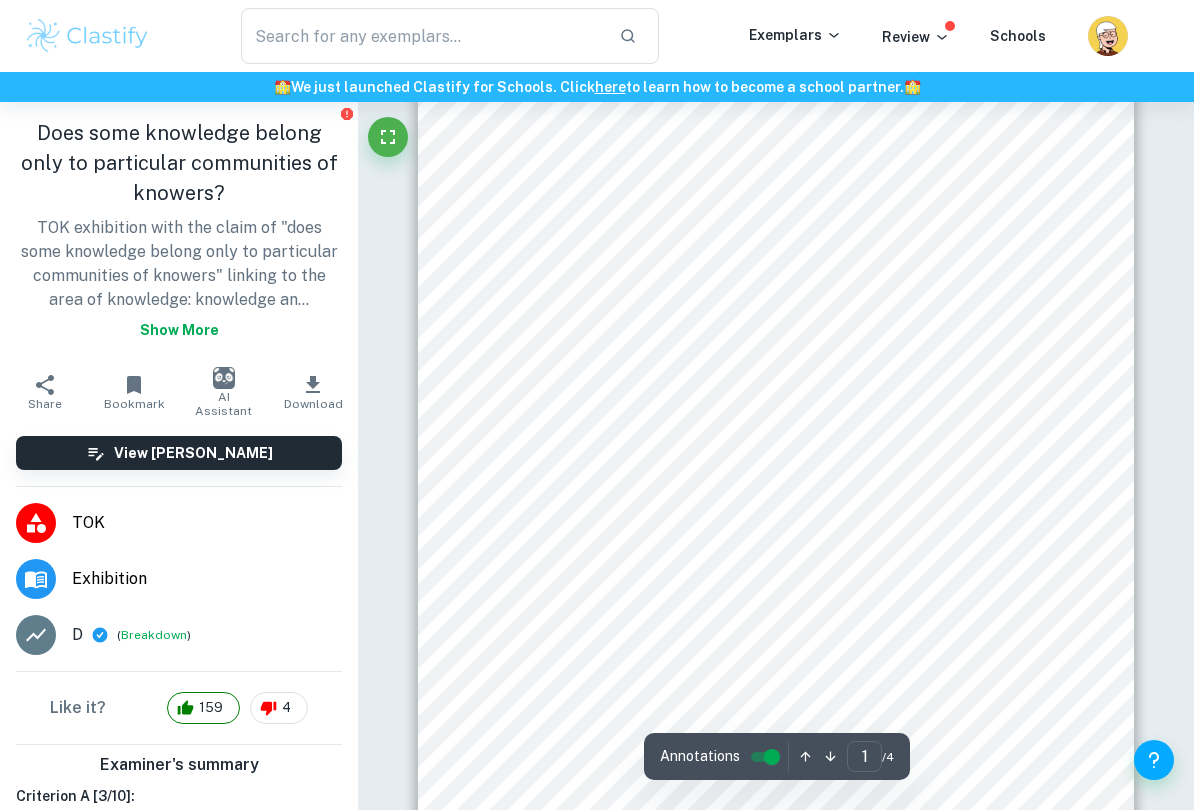 scroll, scrollTop: 396, scrollLeft: 0, axis: vertical 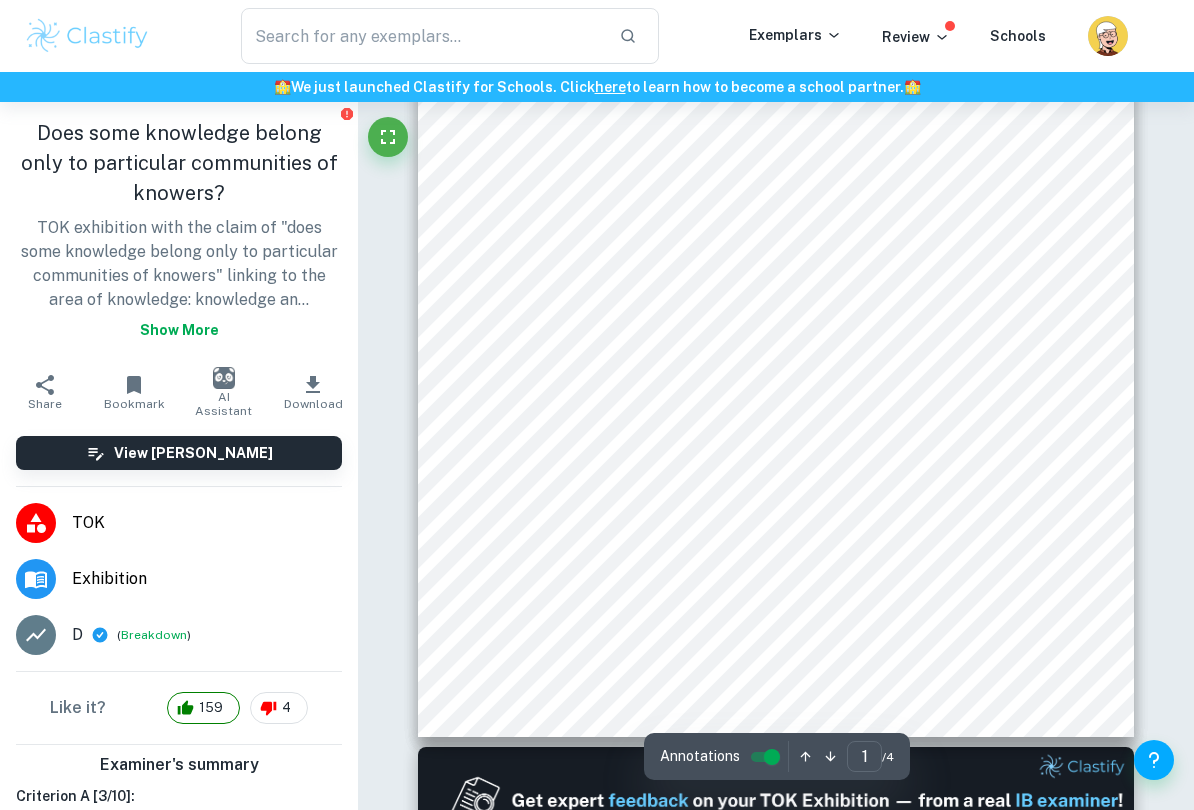 click on "comparison to the other objects, a simple calculator represents the vastest" at bounding box center [829, 504] 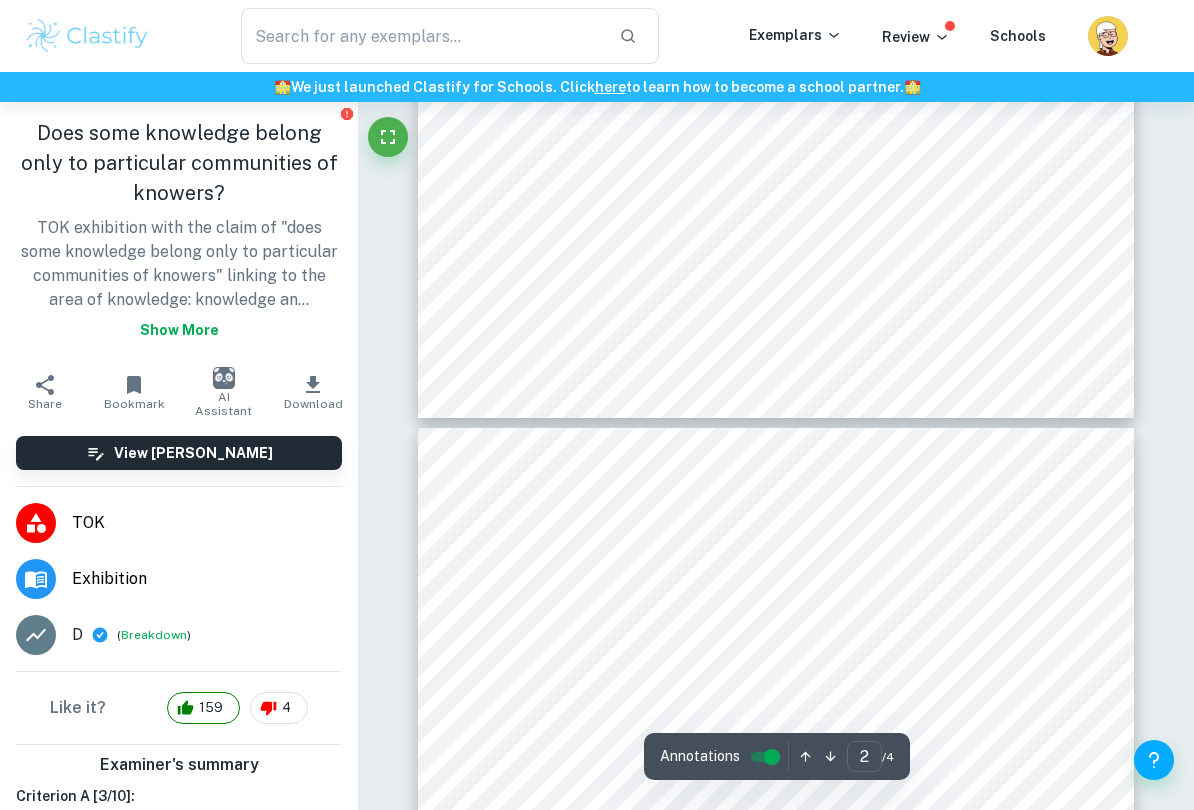 type on "3" 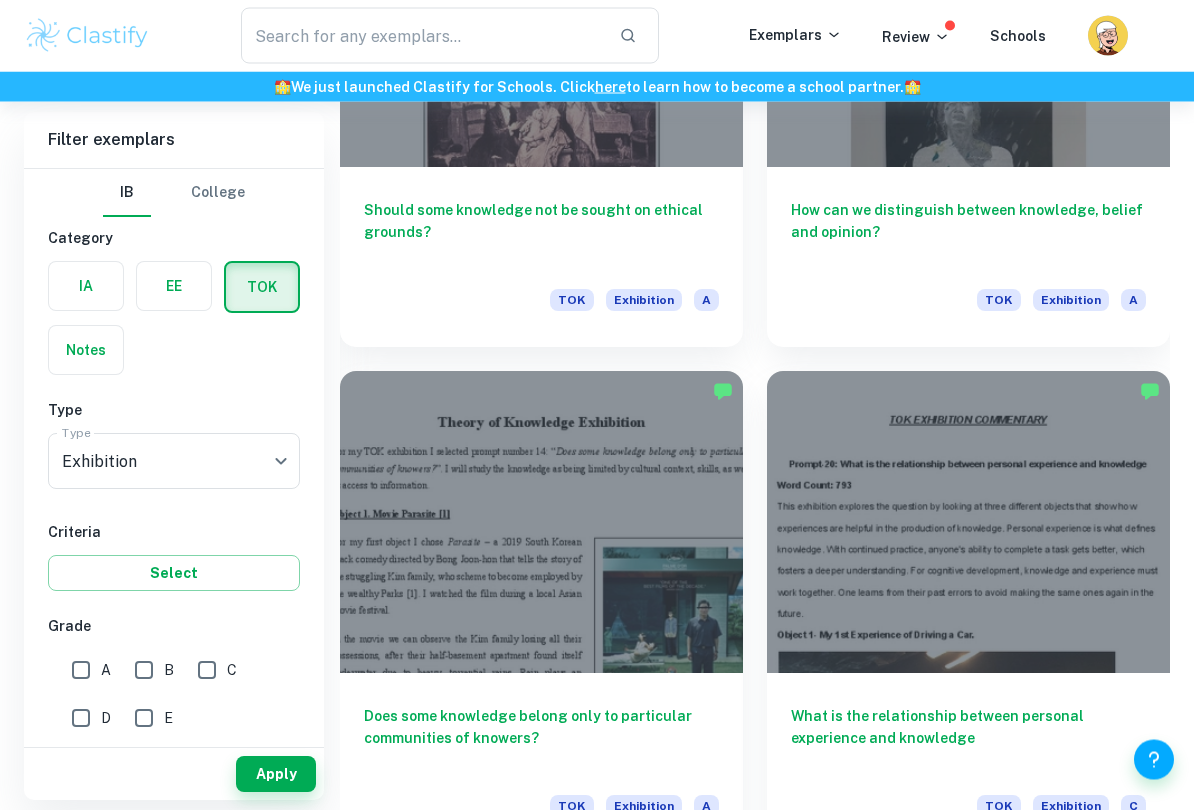 scroll, scrollTop: 13467, scrollLeft: 0, axis: vertical 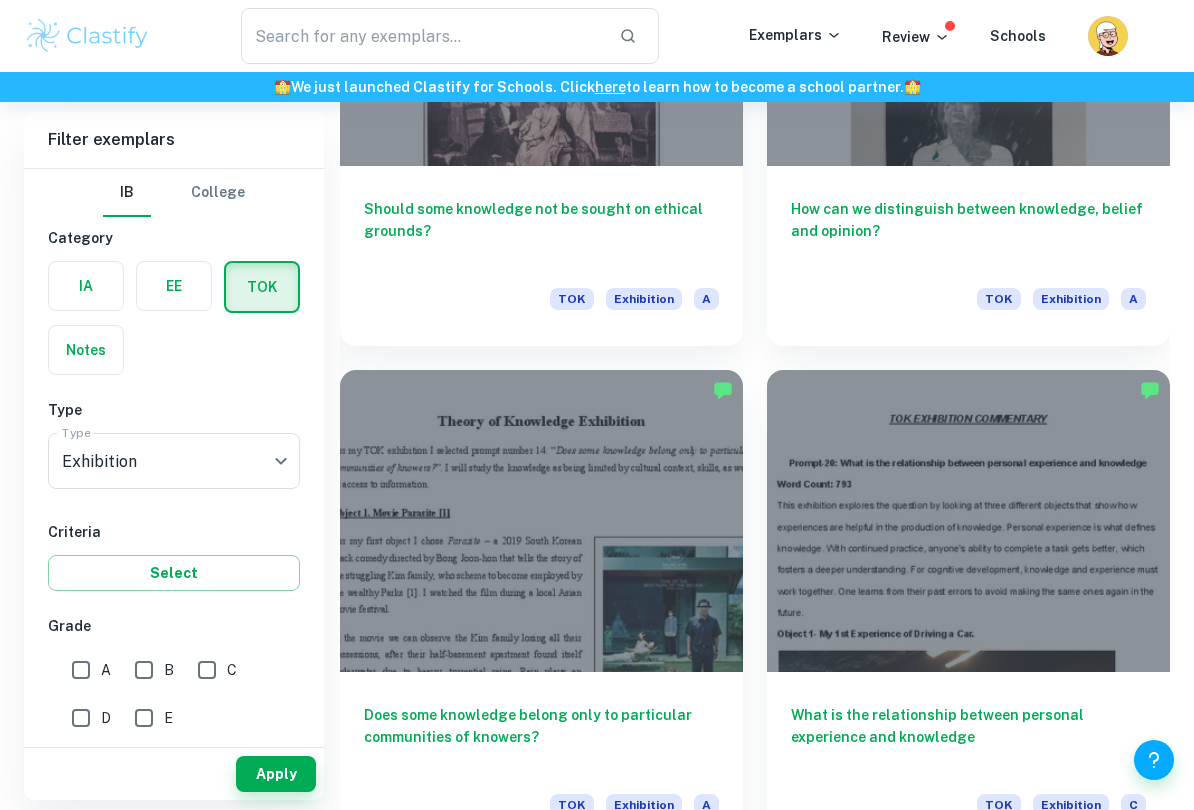 click on "Does some knowledge belong only to particular communities of knowers?" at bounding box center (541, 737) 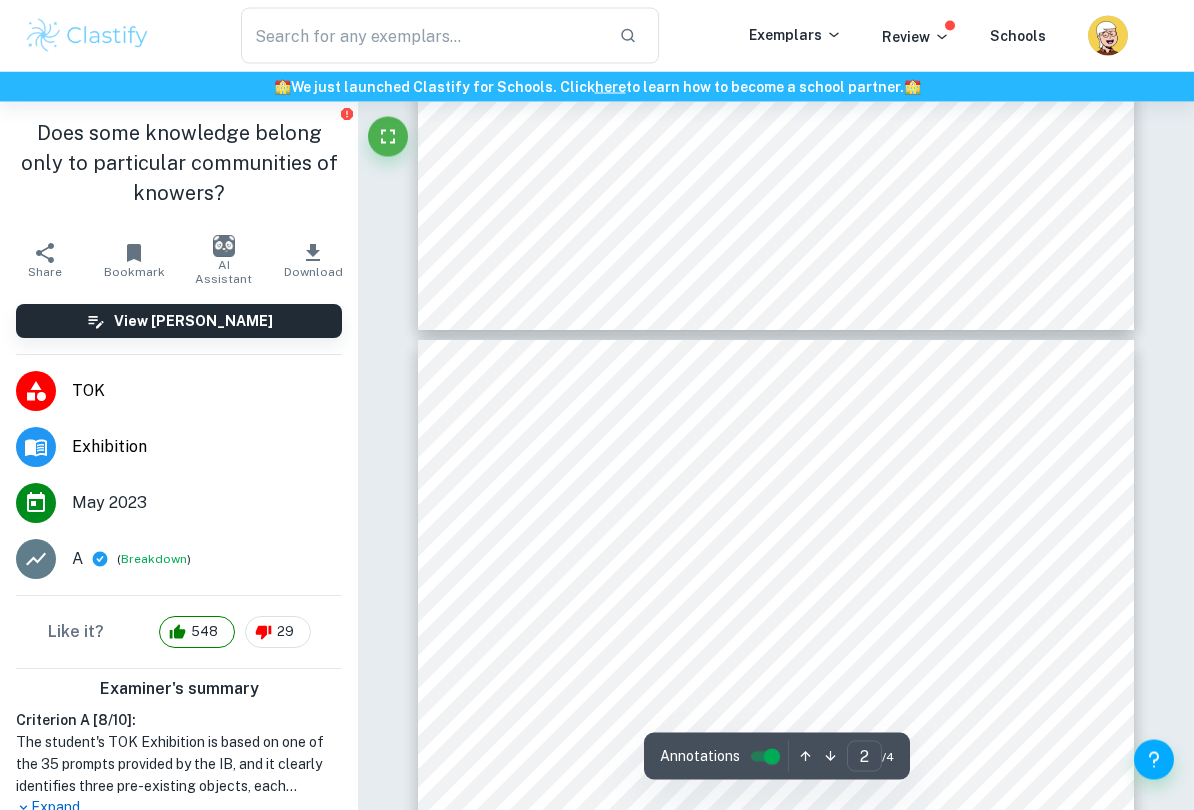 type on "3" 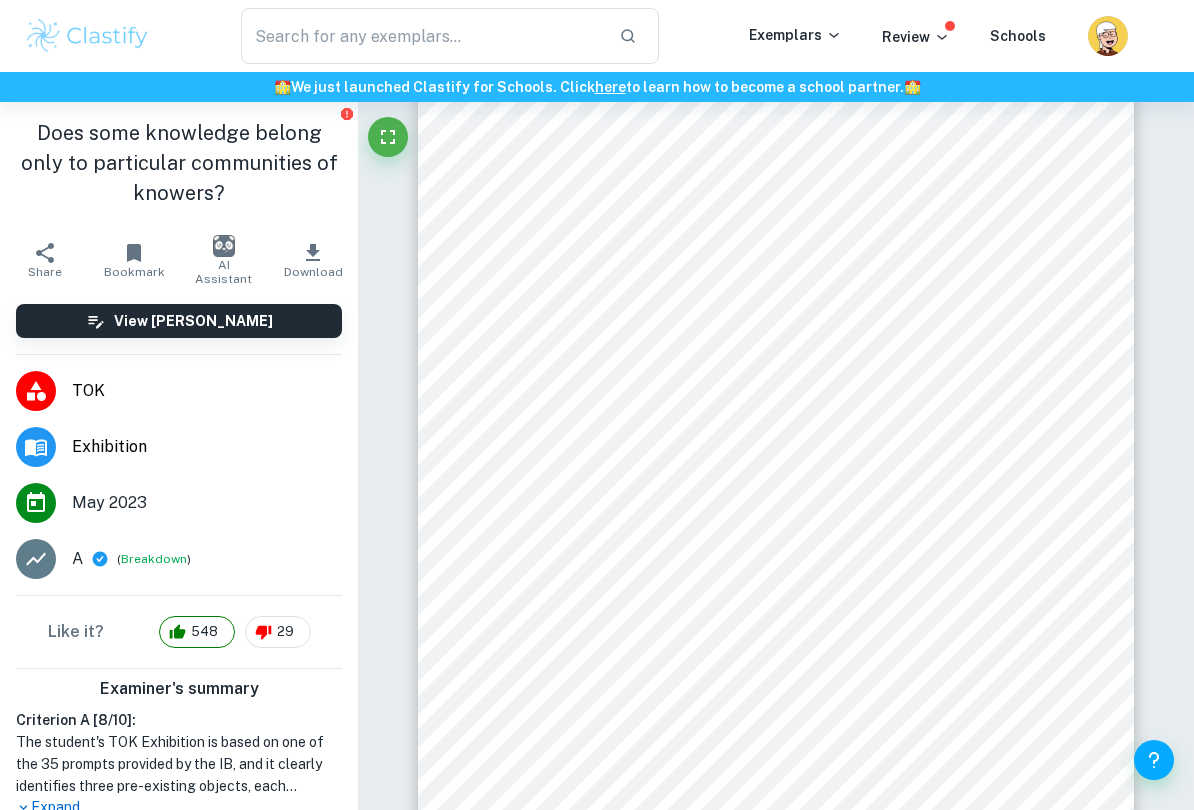 scroll, scrollTop: 2211, scrollLeft: 0, axis: vertical 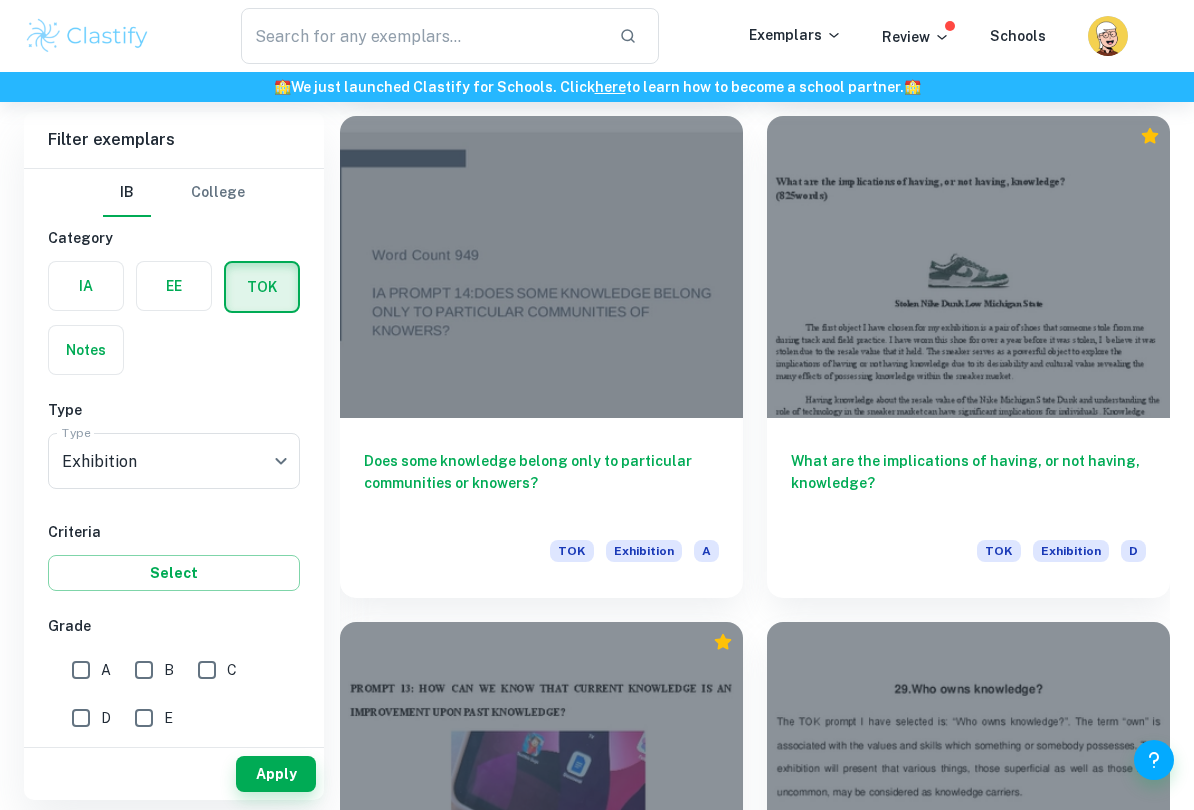 click on "Does some knowledge belong only to particular communities or knowers?" at bounding box center [541, 483] 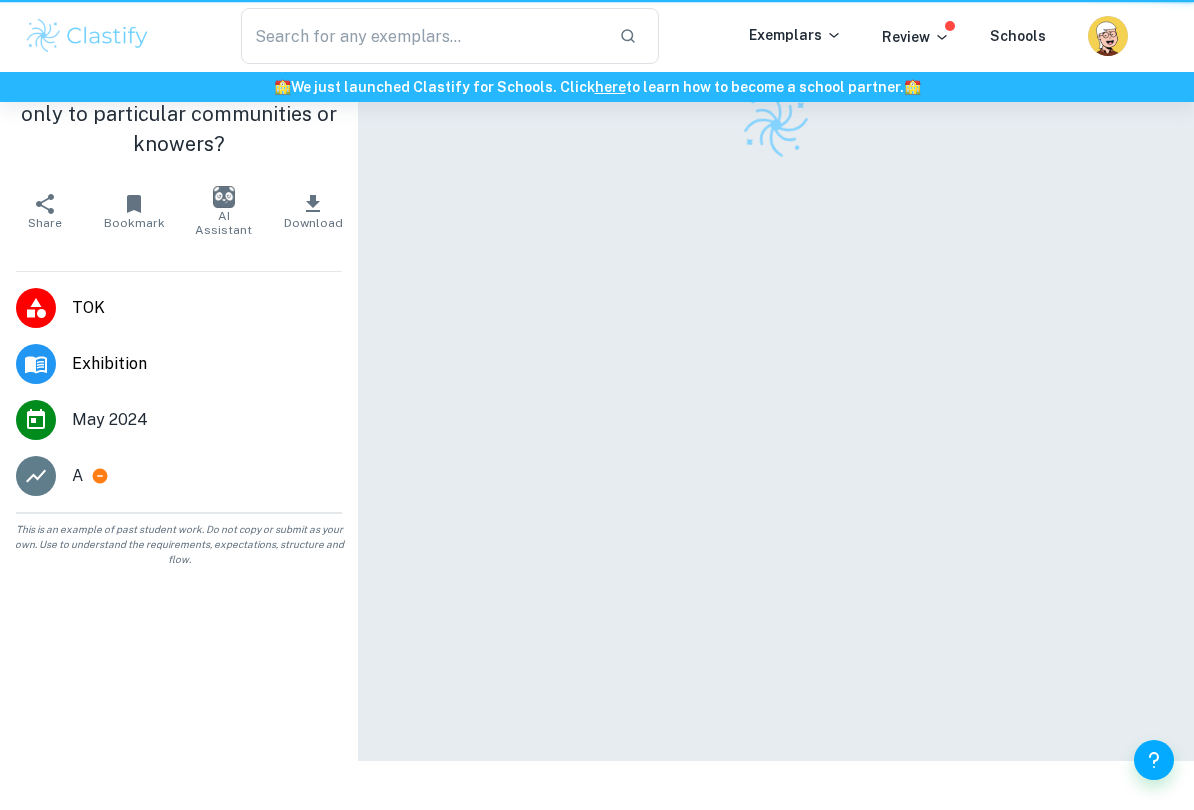 scroll, scrollTop: 0, scrollLeft: 0, axis: both 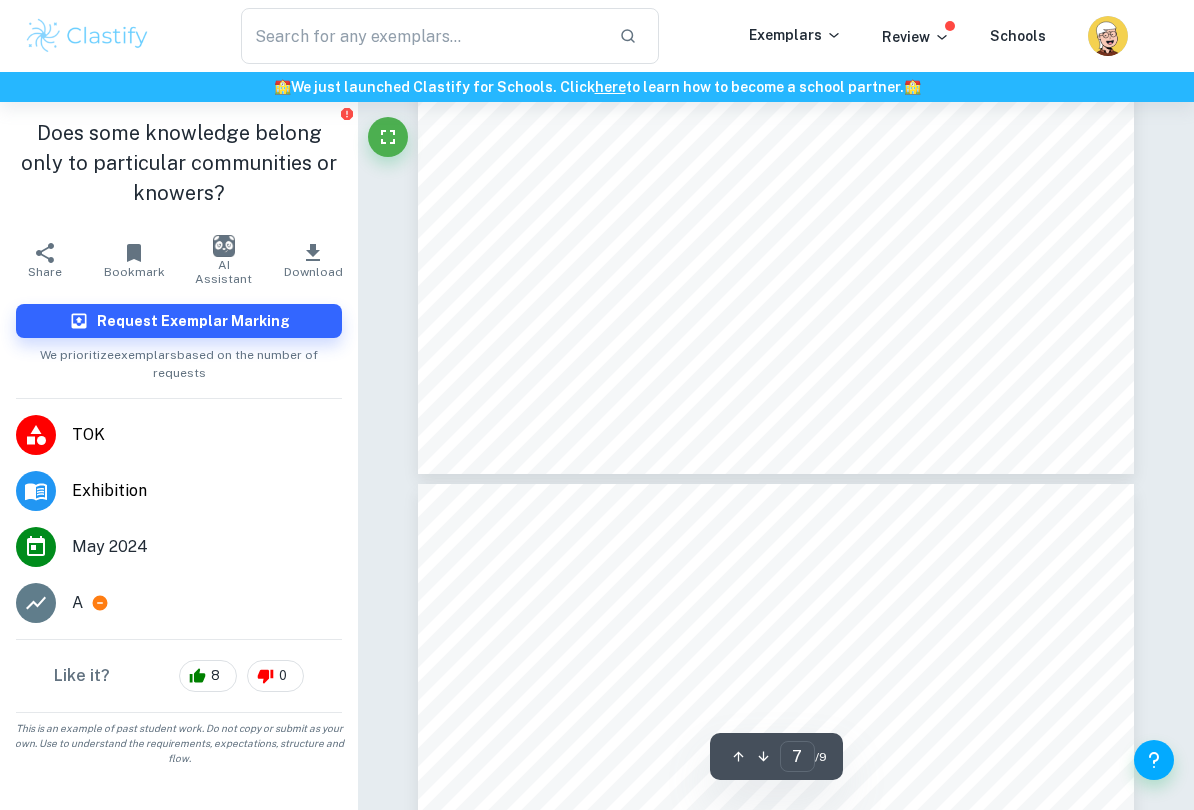 type on "8" 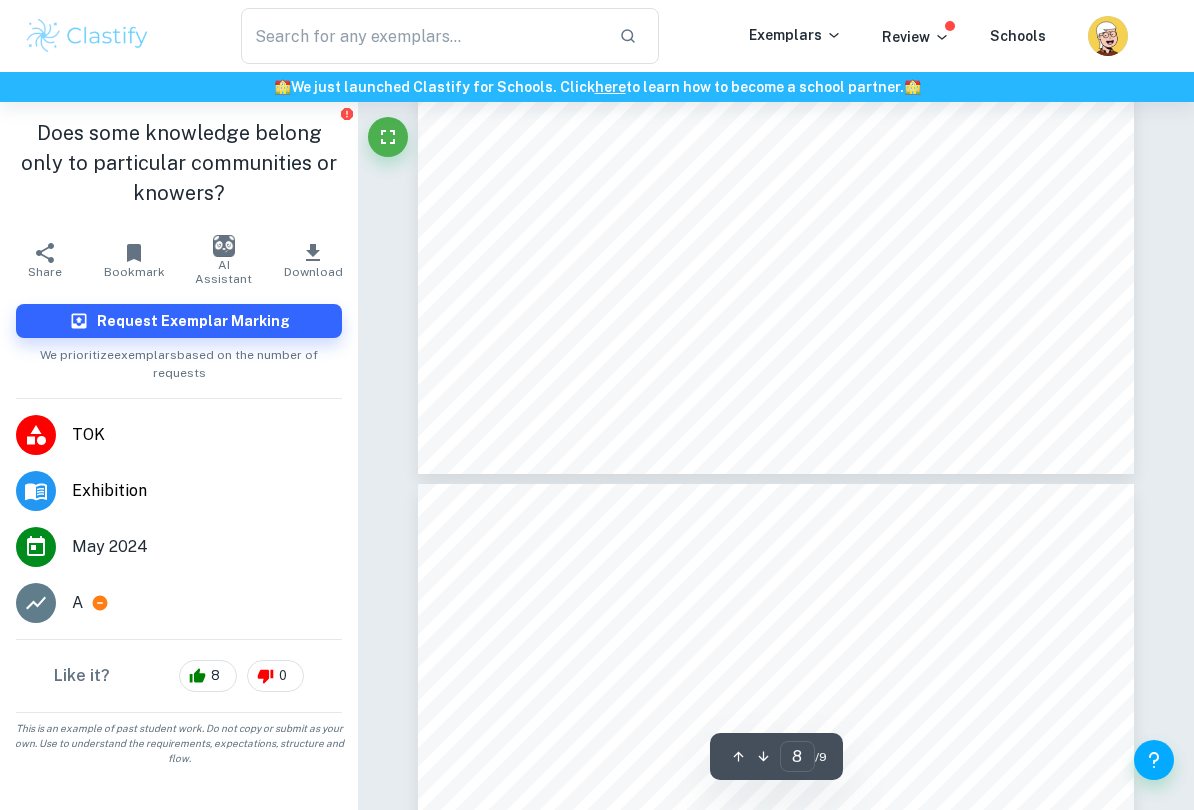 scroll, scrollTop: 7249, scrollLeft: 0, axis: vertical 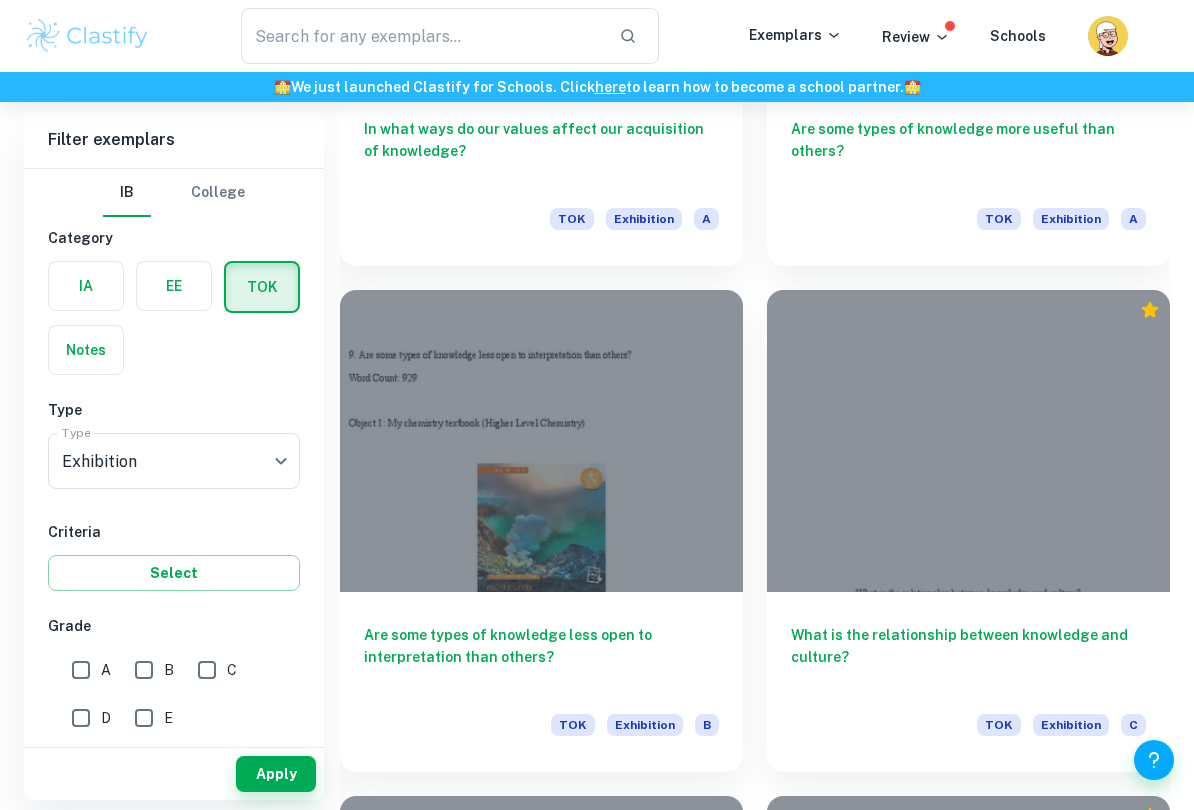 click on "Are some types of knowledge less open to interpretation than others?" at bounding box center (541, 657) 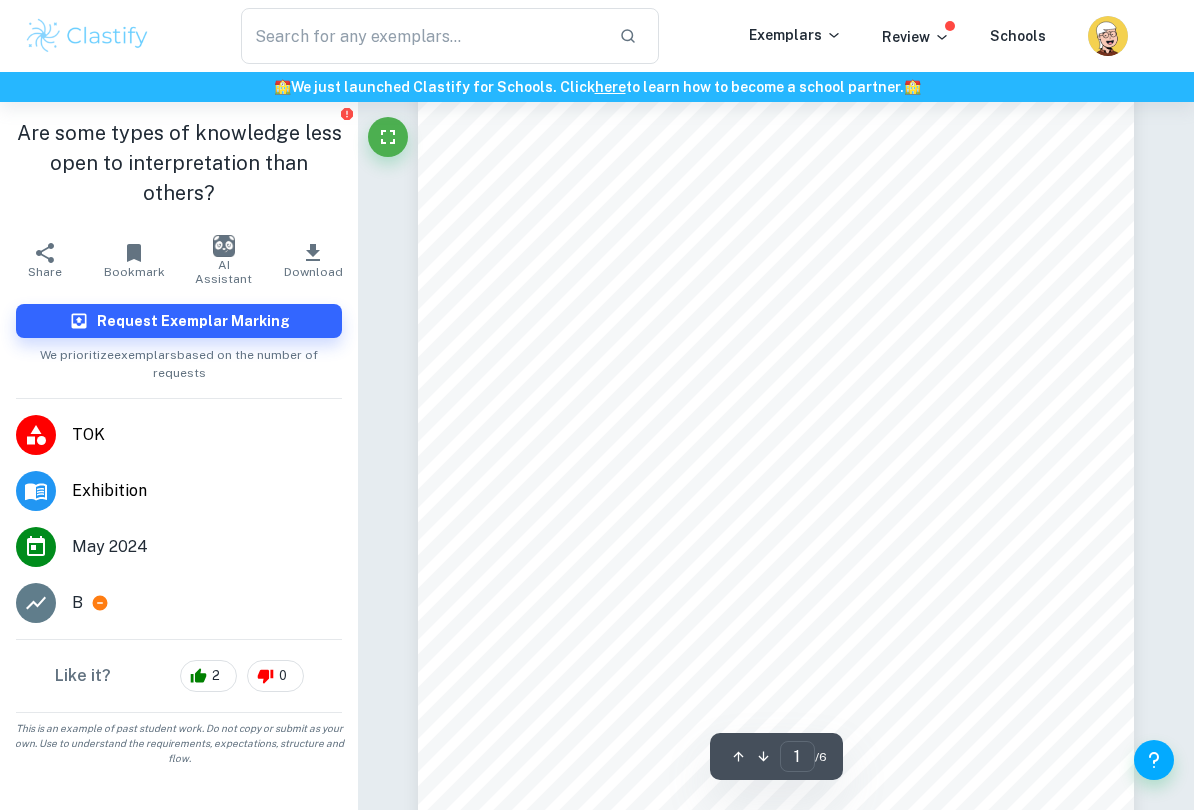 scroll, scrollTop: 371, scrollLeft: 0, axis: vertical 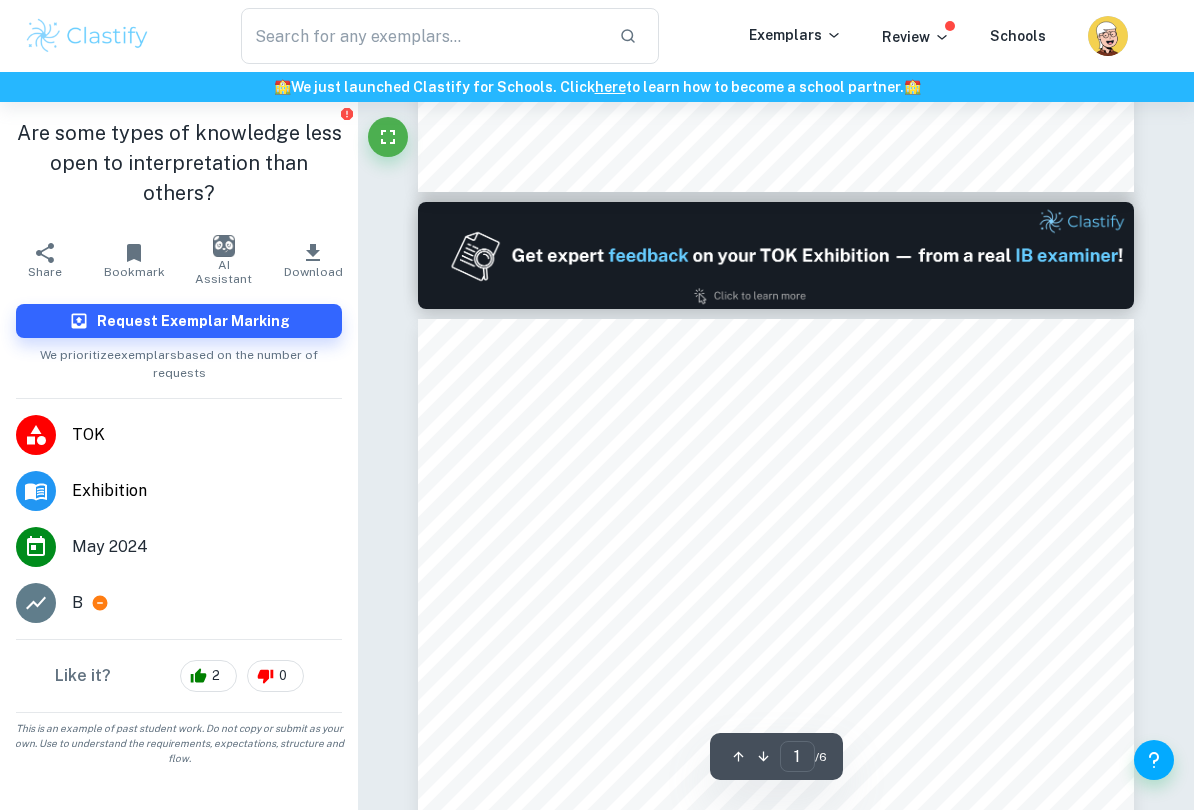 type on "2" 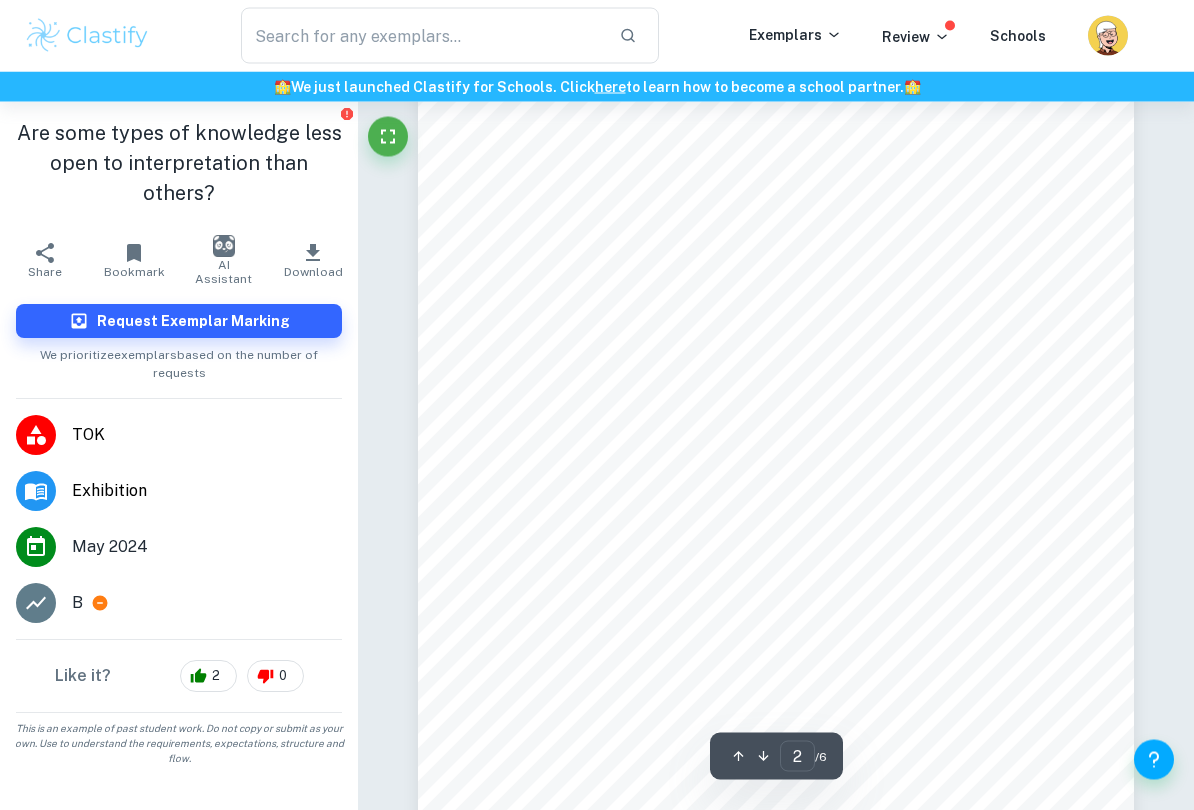 scroll, scrollTop: 1154, scrollLeft: 0, axis: vertical 